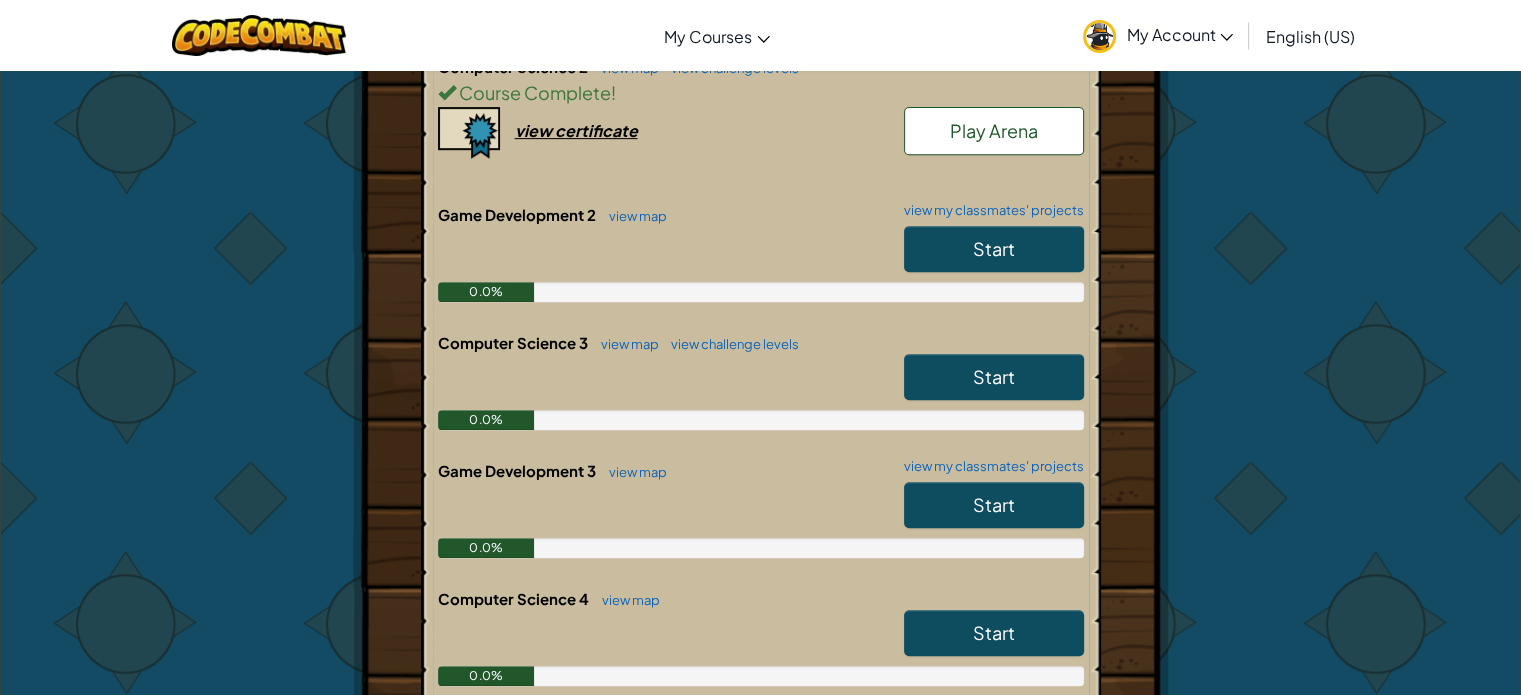 scroll, scrollTop: 827, scrollLeft: 0, axis: vertical 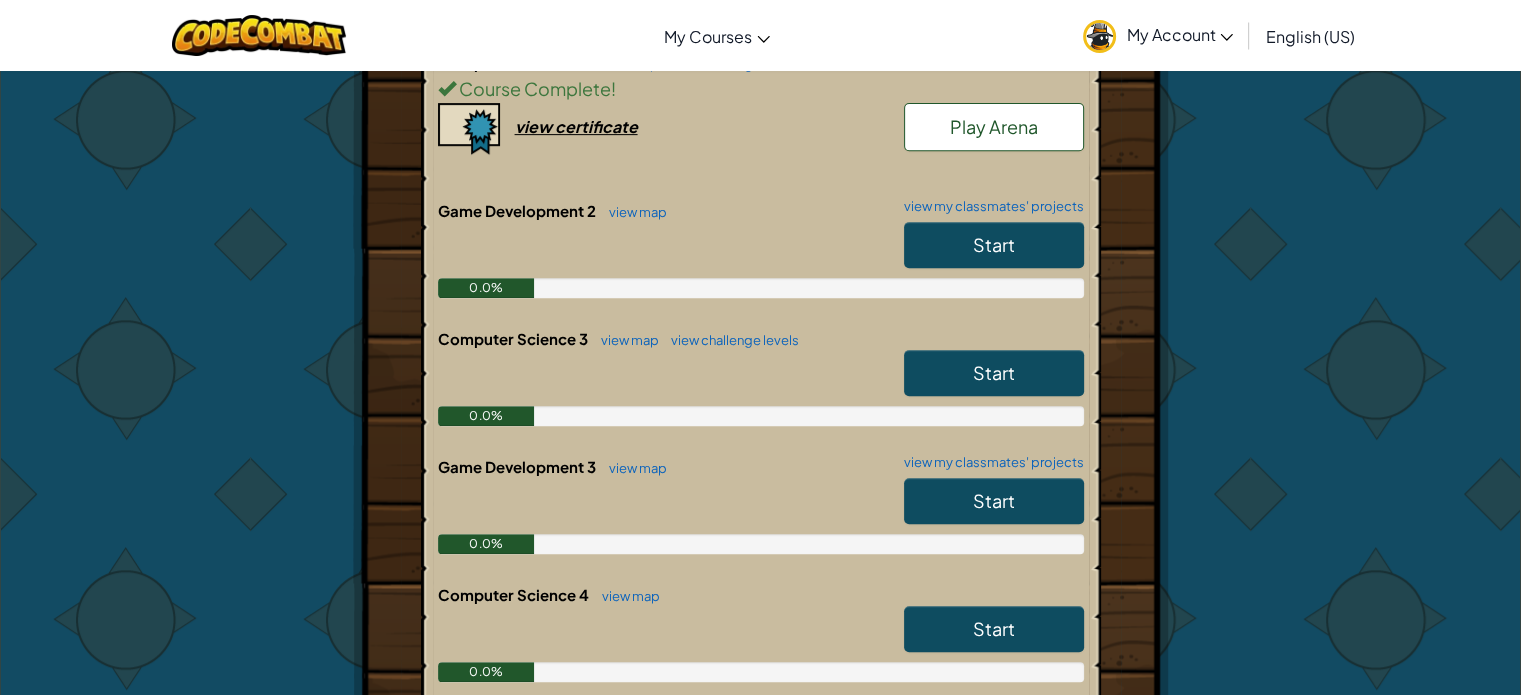 click on "Start" at bounding box center (994, 373) 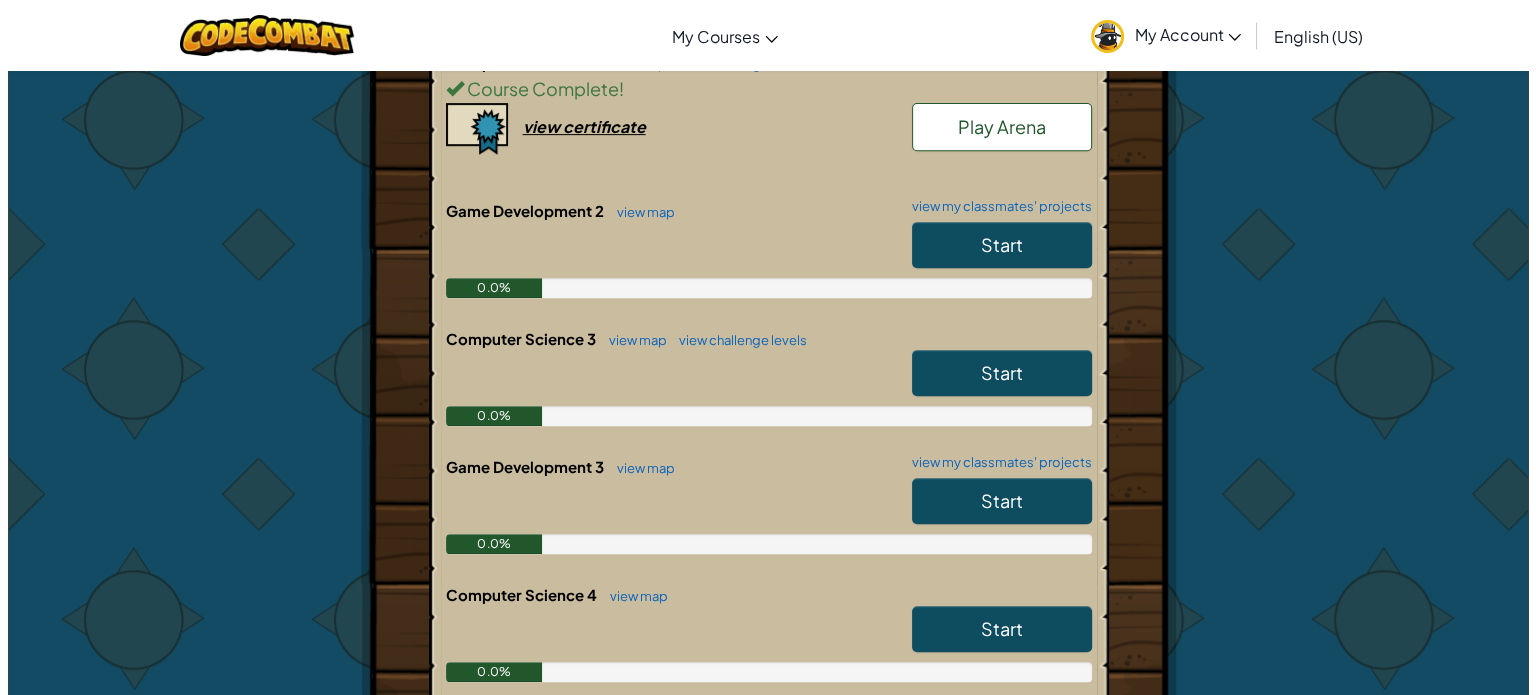 scroll, scrollTop: 0, scrollLeft: 0, axis: both 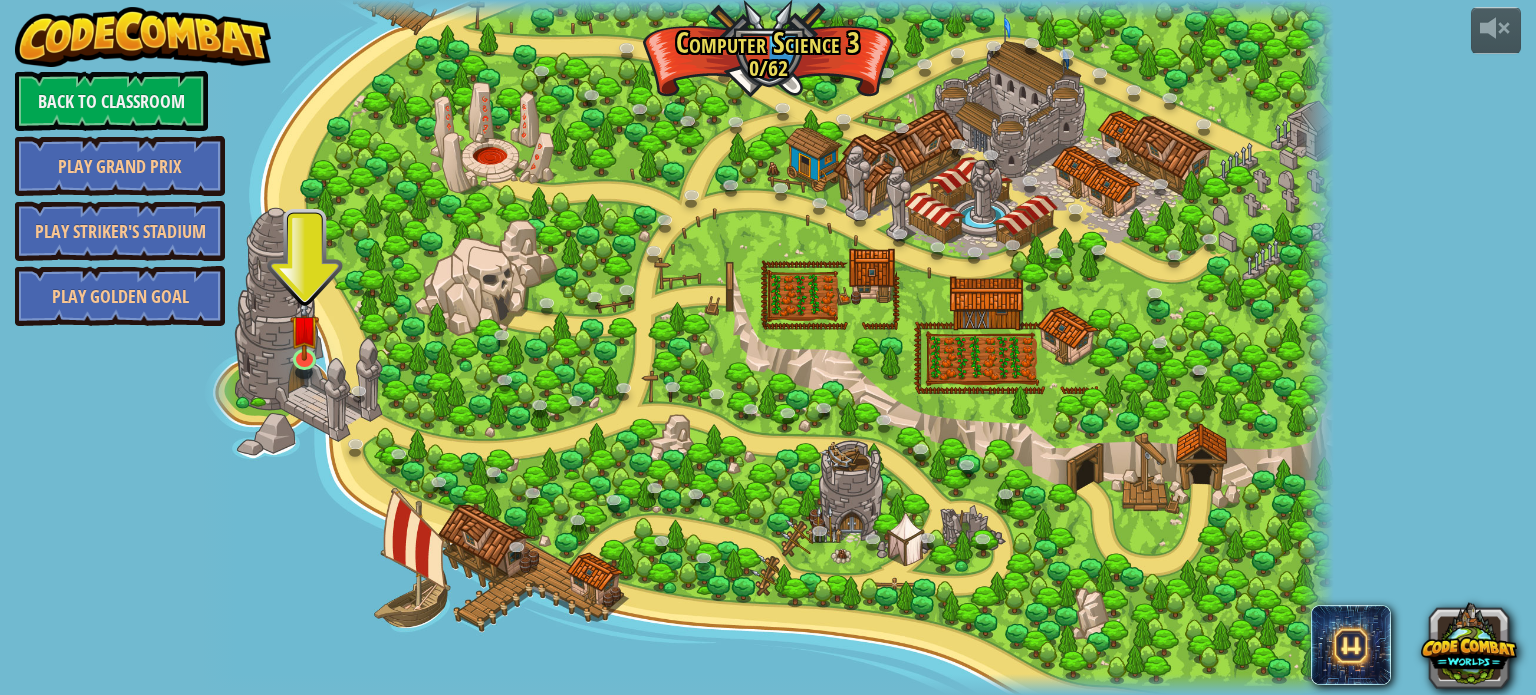click at bounding box center (304, 329) 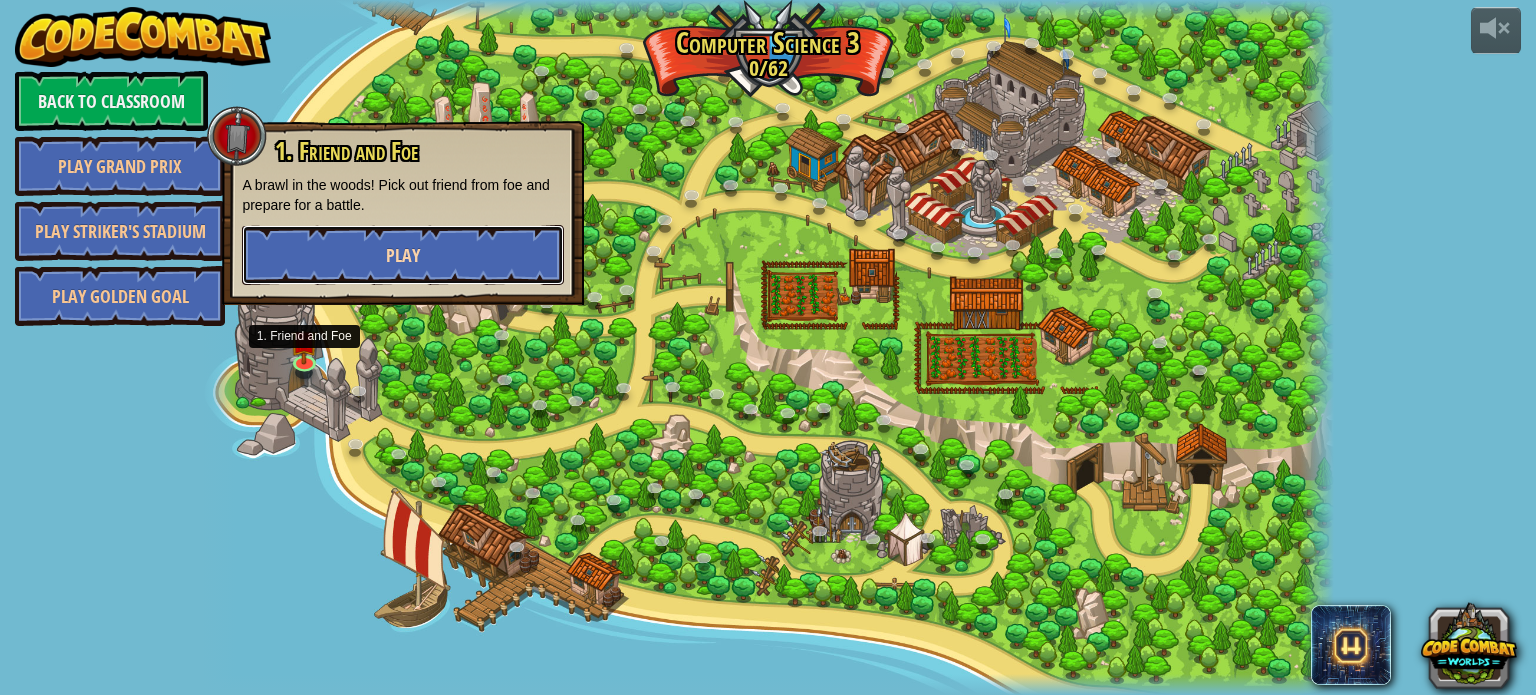 click on "Play" at bounding box center (403, 255) 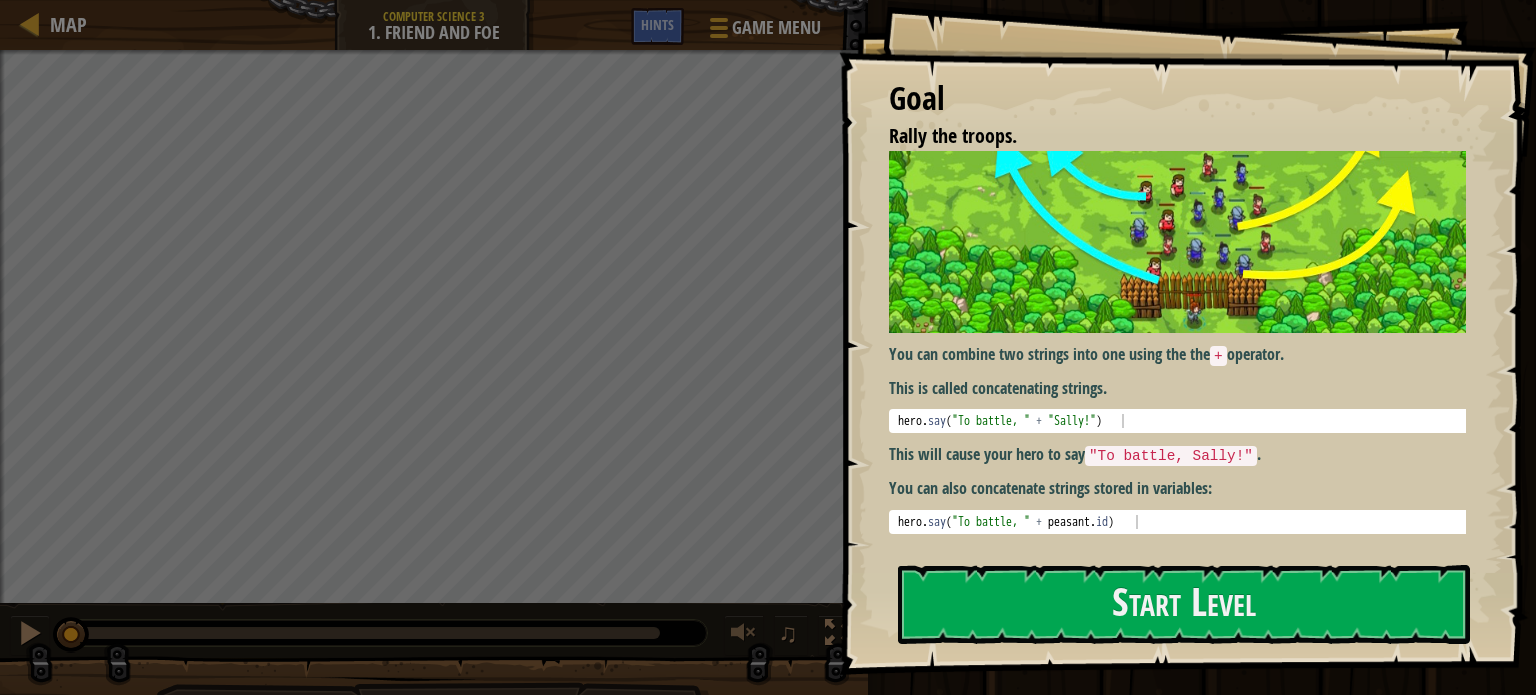 click on "This will cause your hero to say  "To battle, Sally!" .
1 hero ." at bounding box center (1187, 337) 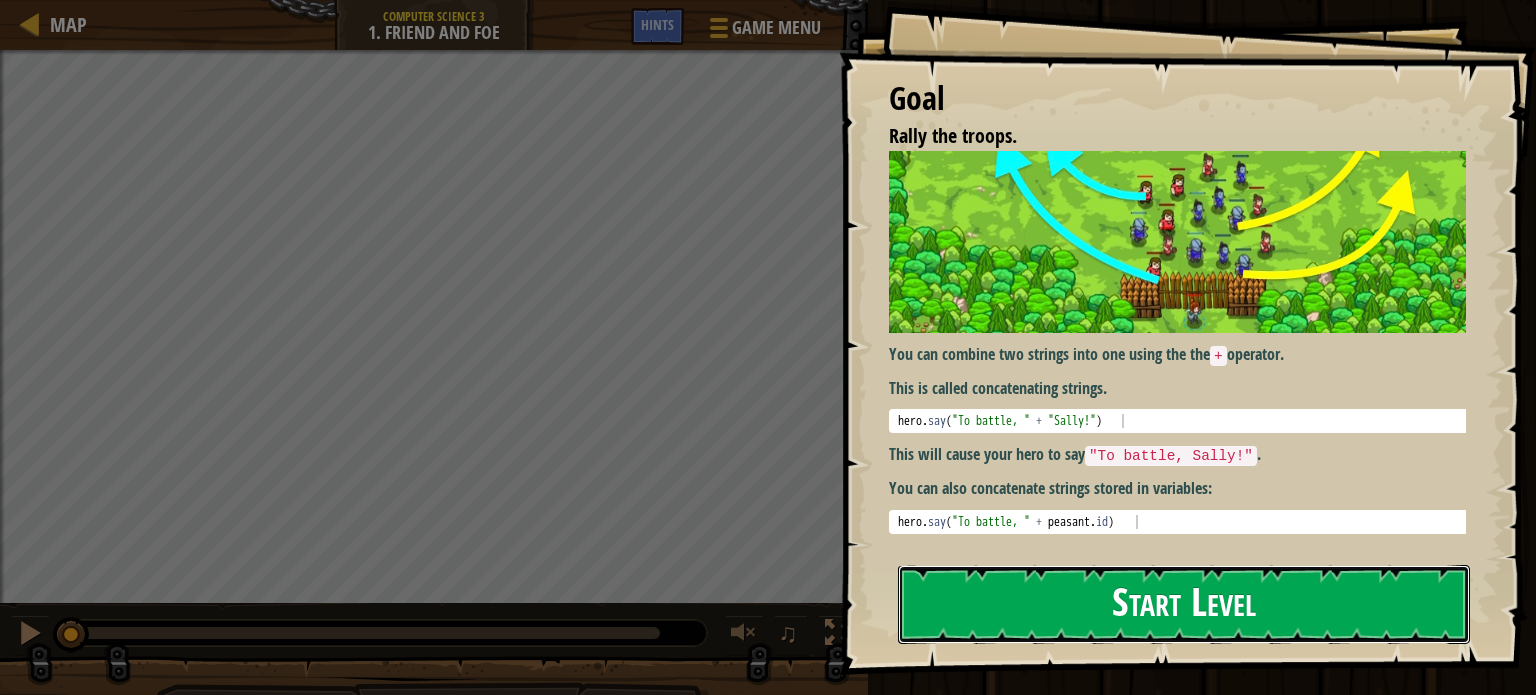 click on "Start Level" at bounding box center [1184, 604] 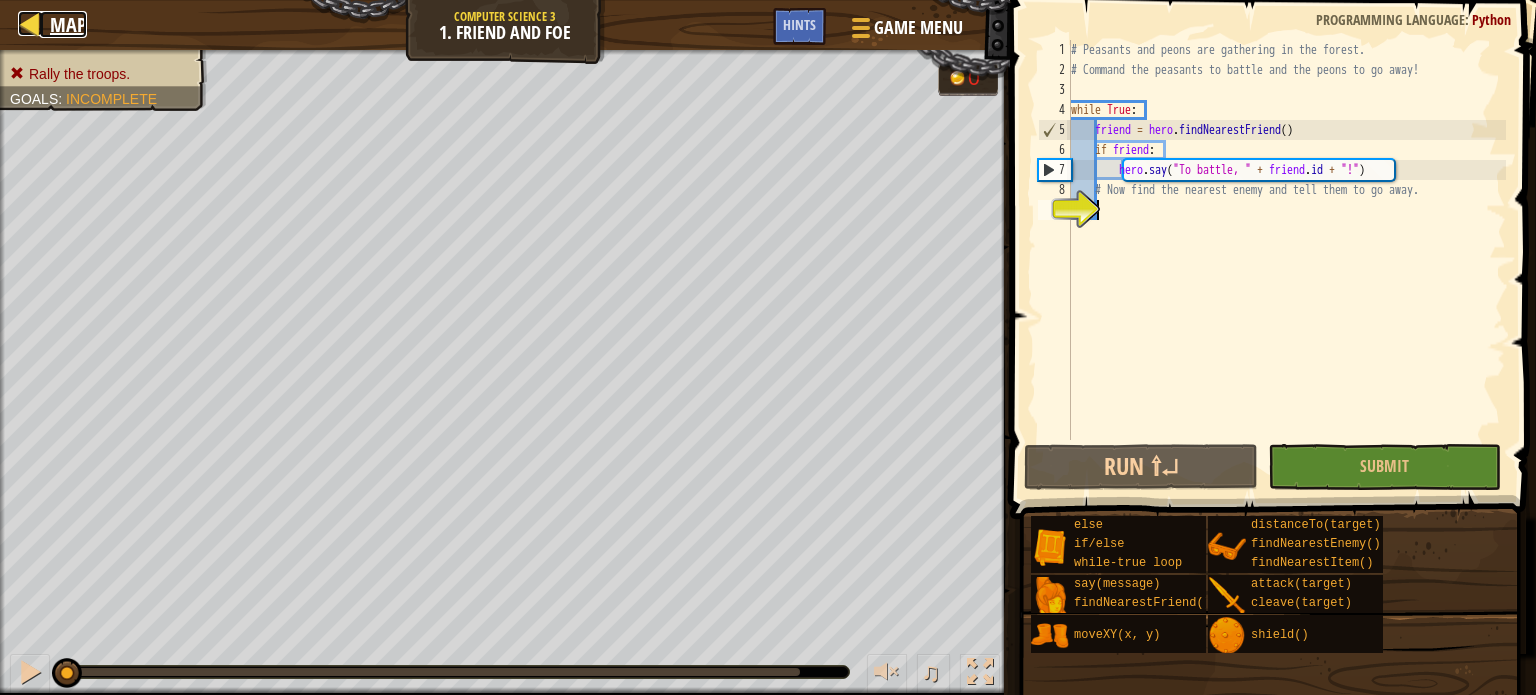 click on "Map" at bounding box center (68, 24) 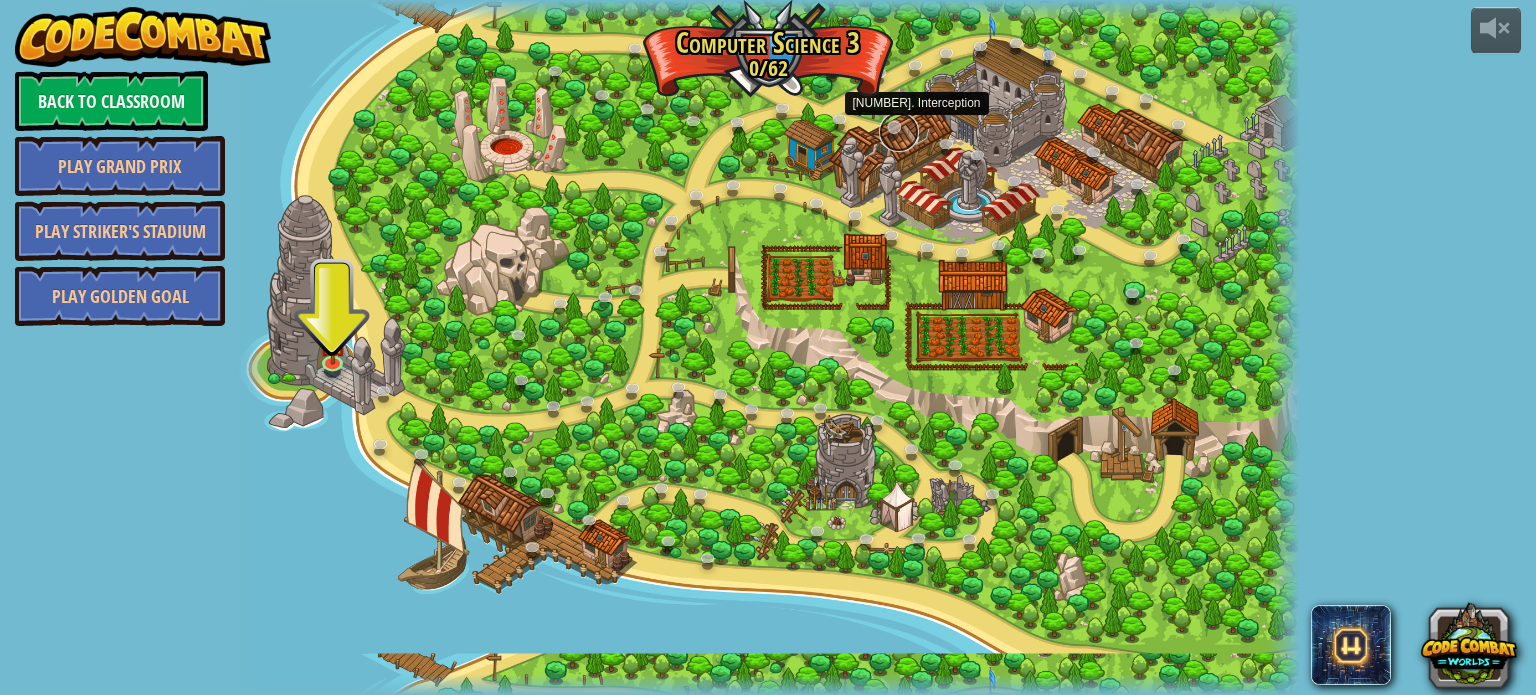 click at bounding box center (899, 132) 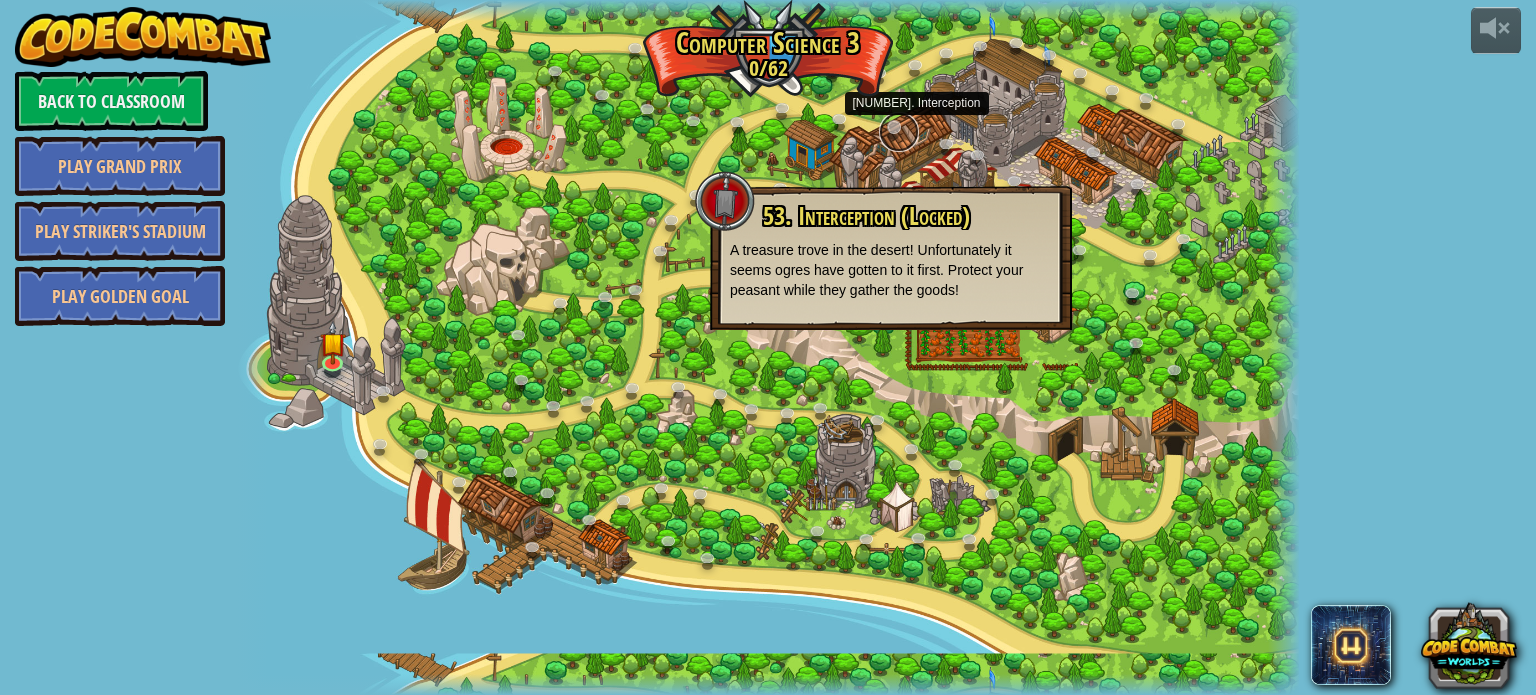click at bounding box center (899, 132) 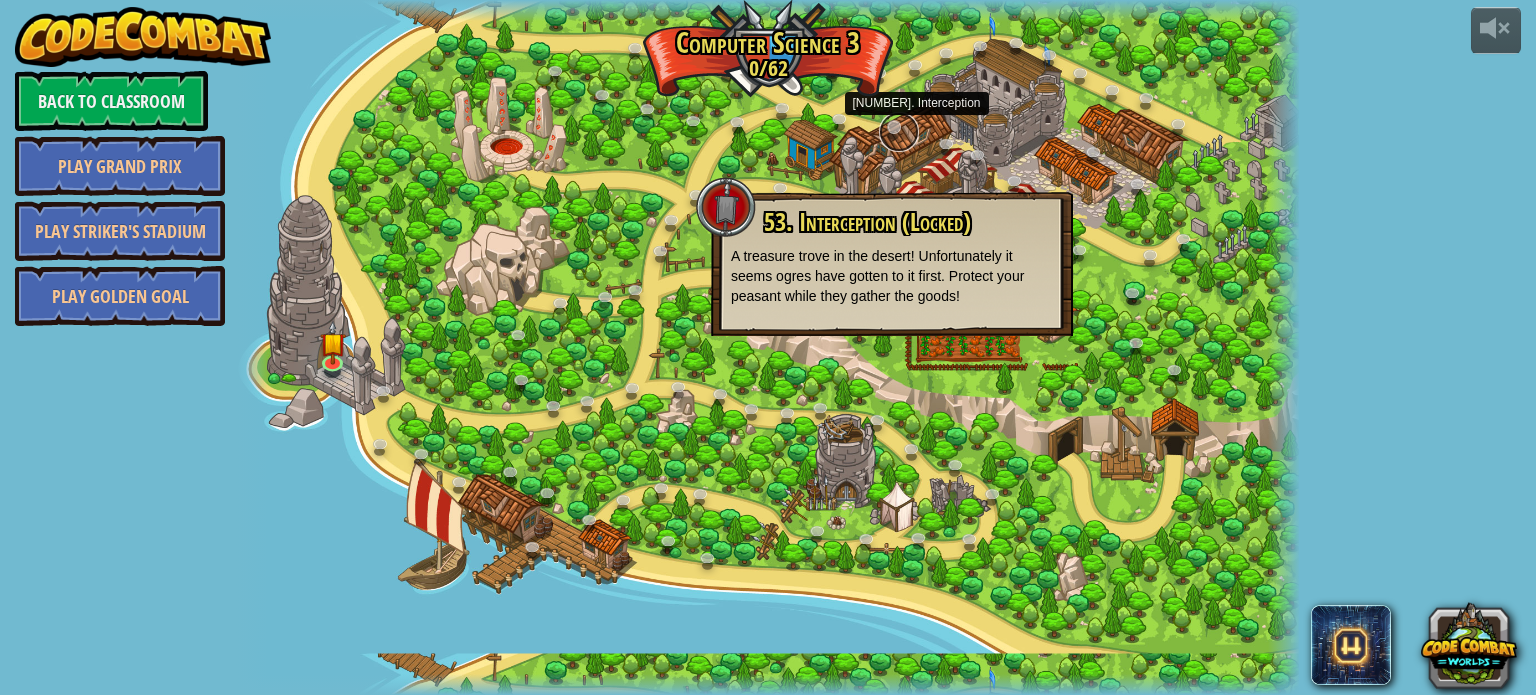 click at bounding box center [899, 132] 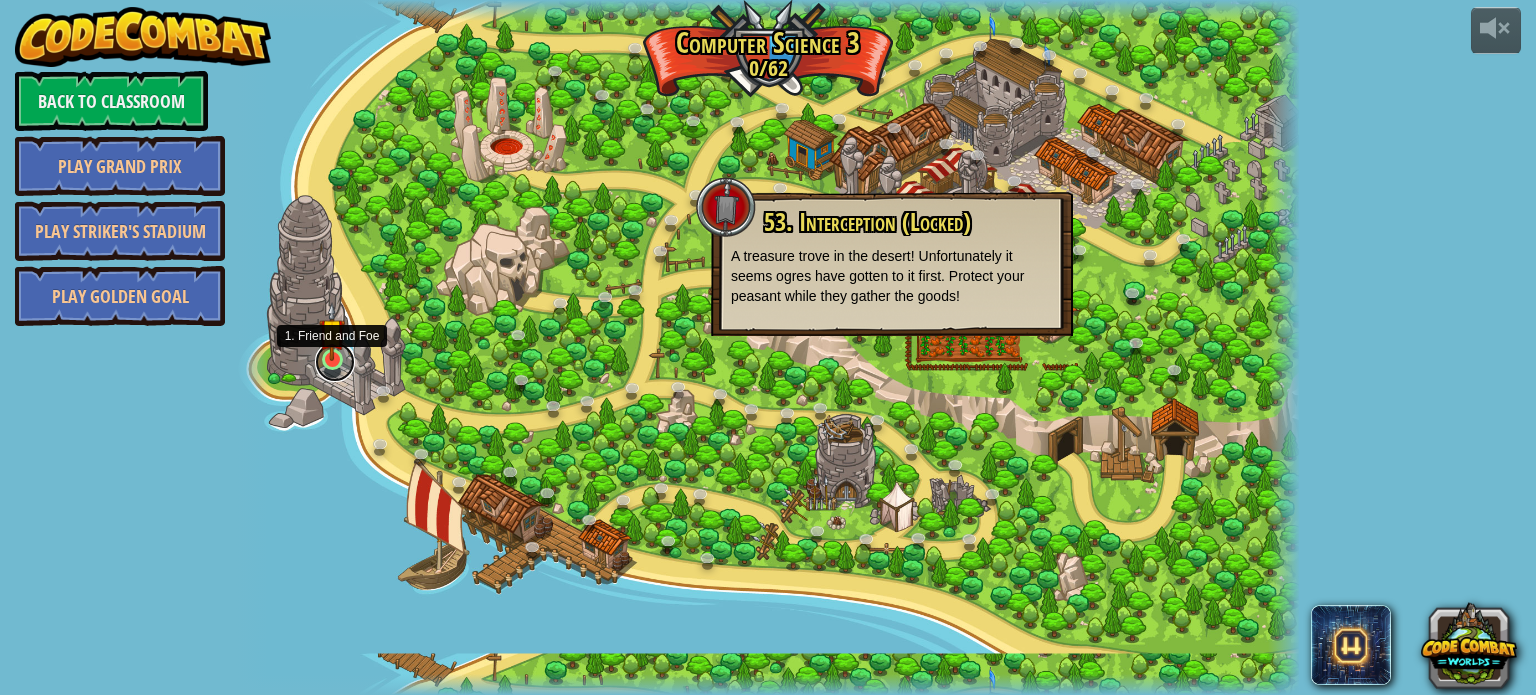 click at bounding box center (335, 362) 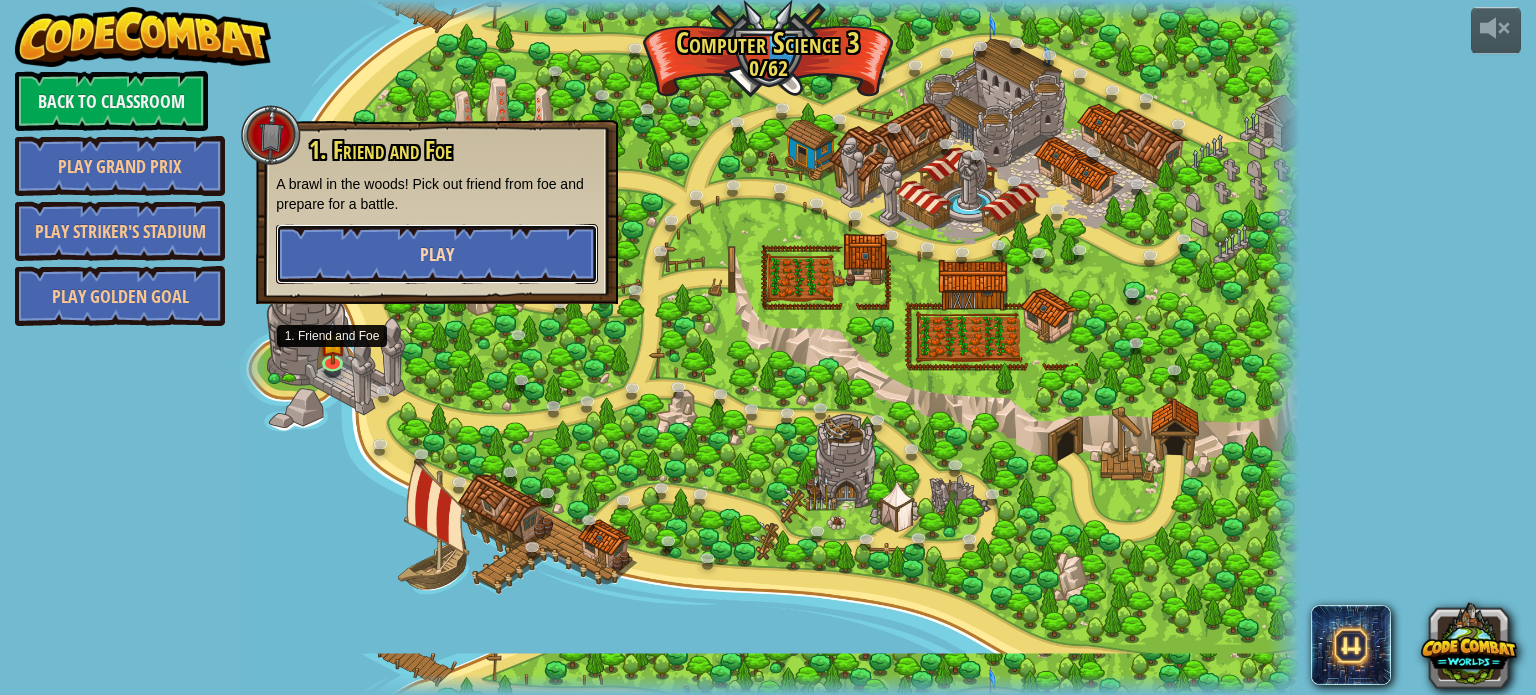 click on "Play" at bounding box center (437, 254) 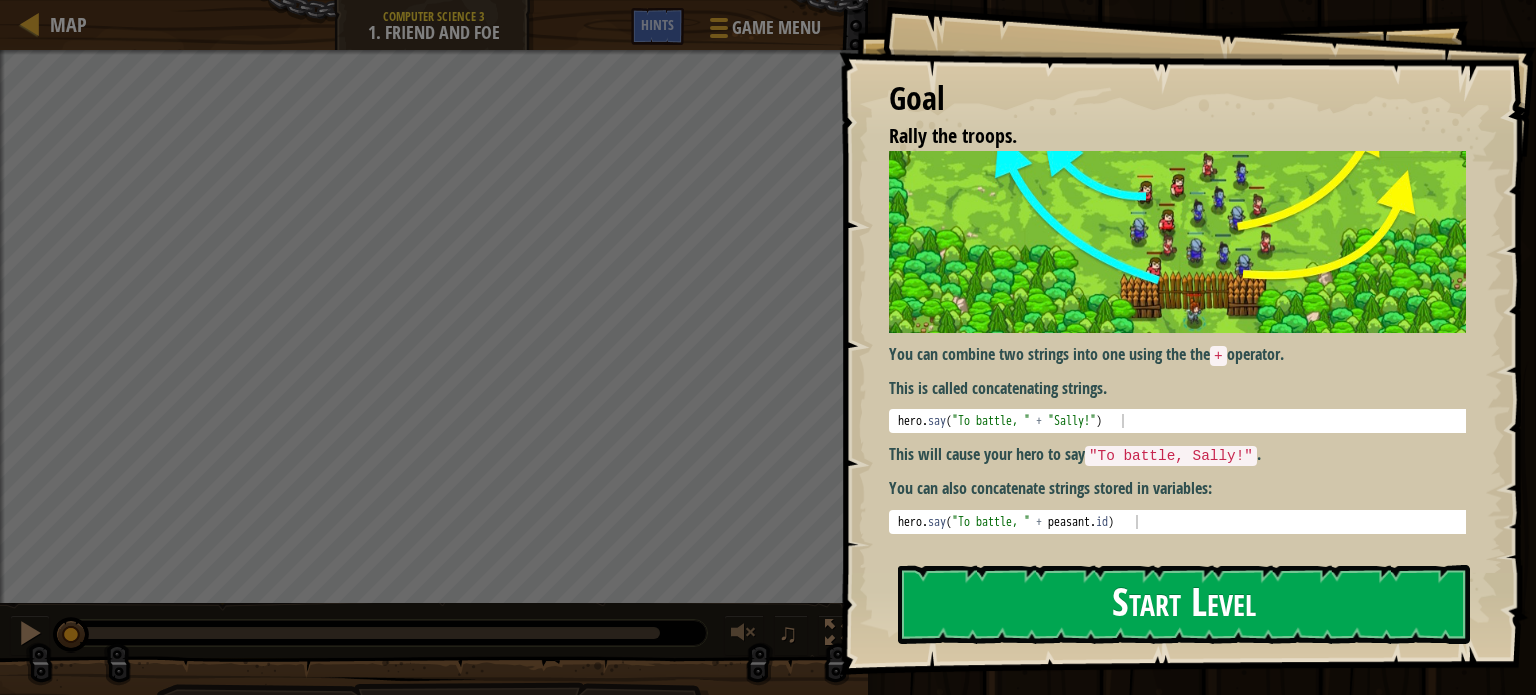 click on "You can combine two strings into one using the the  +  operator." at bounding box center (1185, 355) 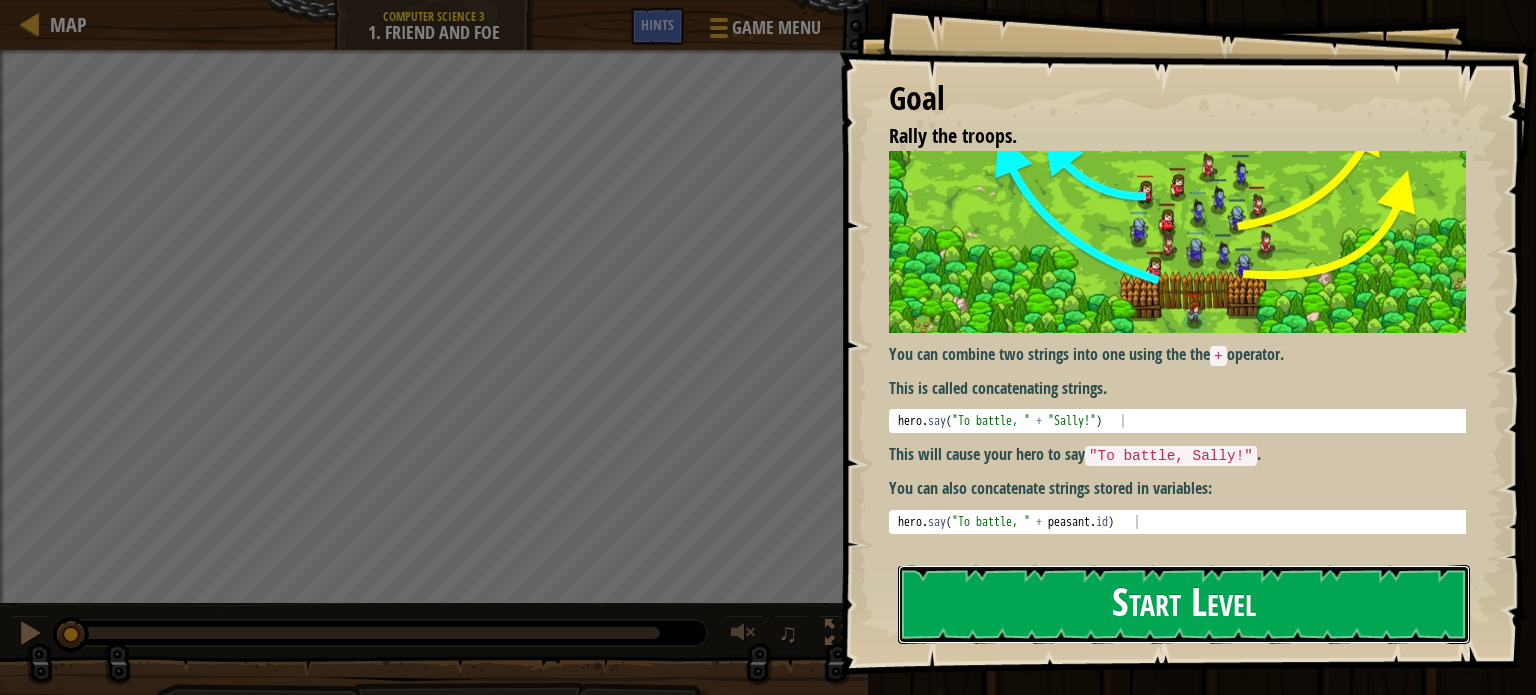 click on "Start Level" at bounding box center [1184, 604] 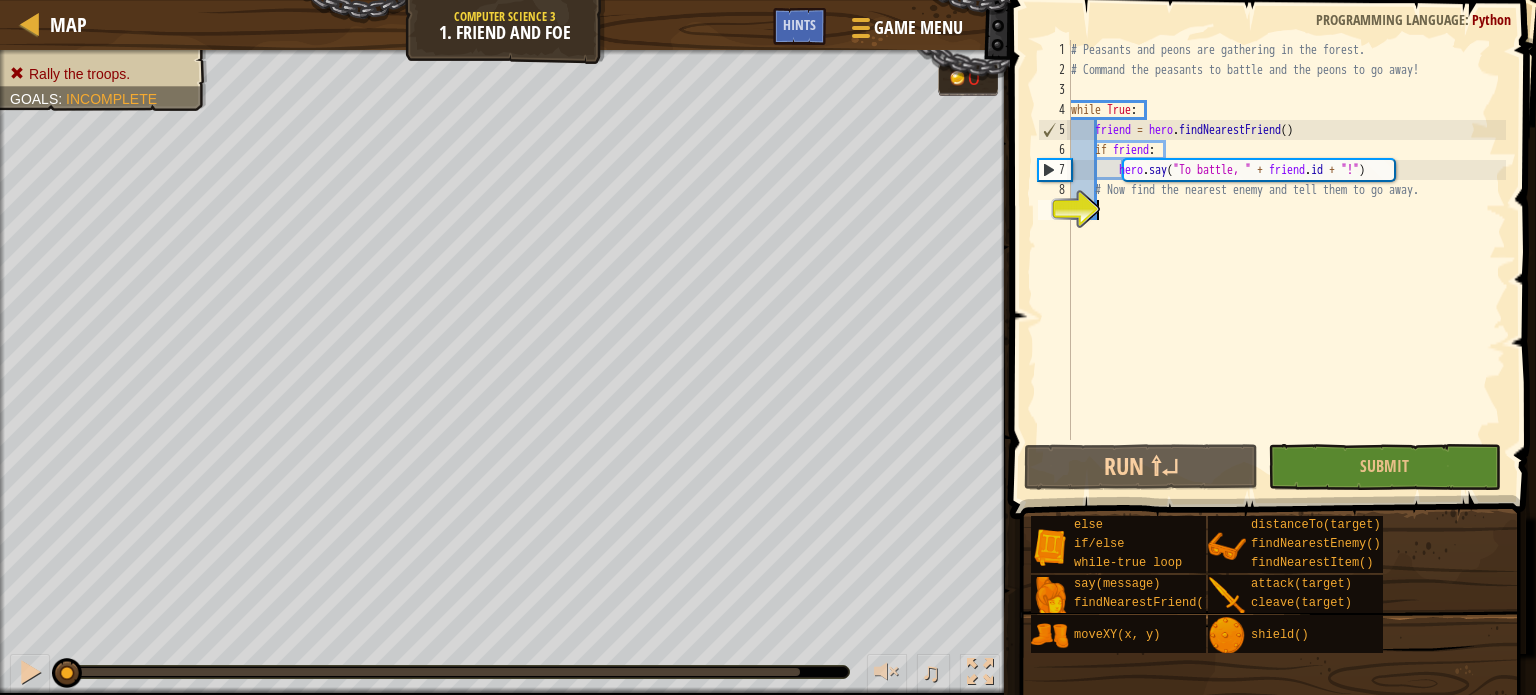 click on "# Peasants and peons are gathering in the forest. # Command the peasants to battle and the peons to go away! while   True :      friend   =   hero . findNearestFriend ( )      if   friend :          hero . say ( "To battle, "   +   friend . id   +   "!" )      # Now find the nearest enemy and tell them to go away." at bounding box center [1286, 260] 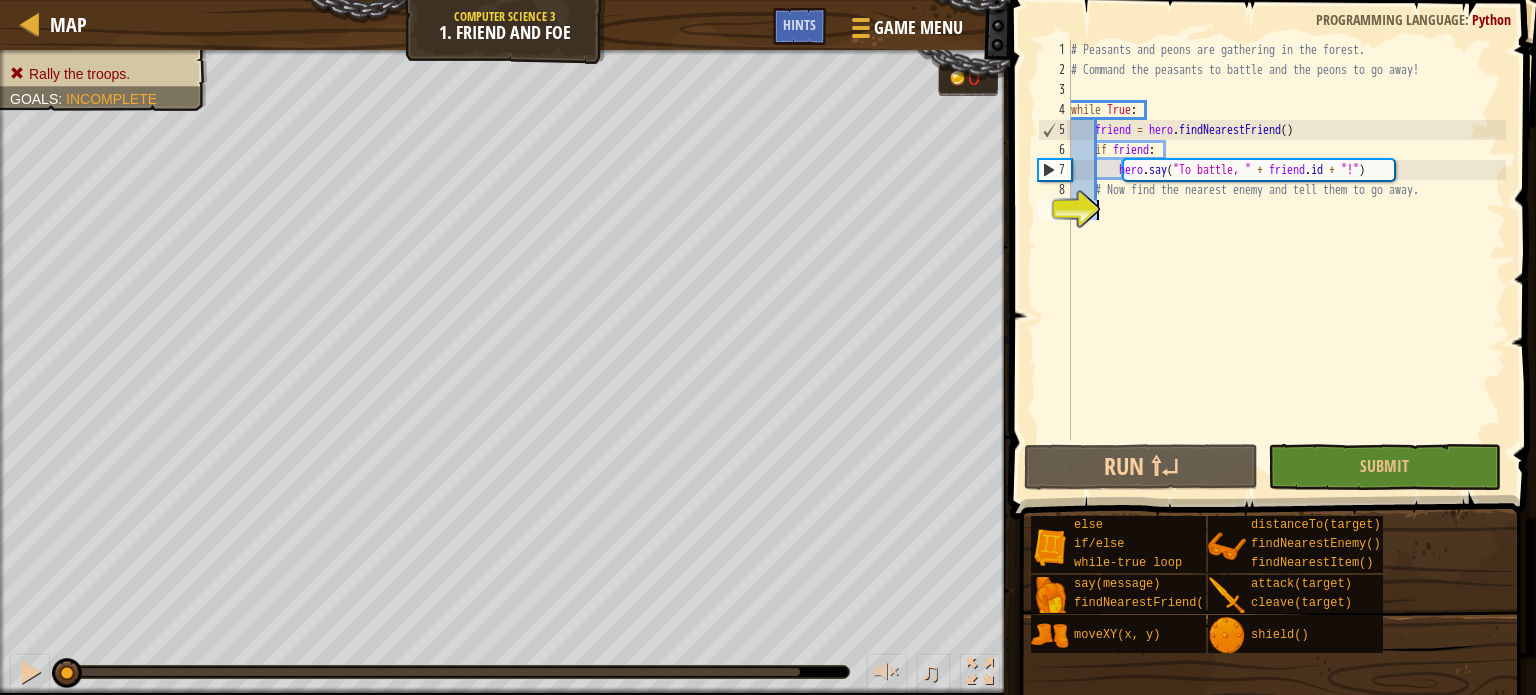 click on "# Peasants and peons are gathering in the forest. # Command the peasants to battle and the peons to go away! while   True :      friend   =   hero . findNearestFriend ( )      if   friend :          hero . say ( "To battle, "   +   friend . id   +   "!" )      # Now find the nearest enemy and tell them to go away." at bounding box center [1286, 240] 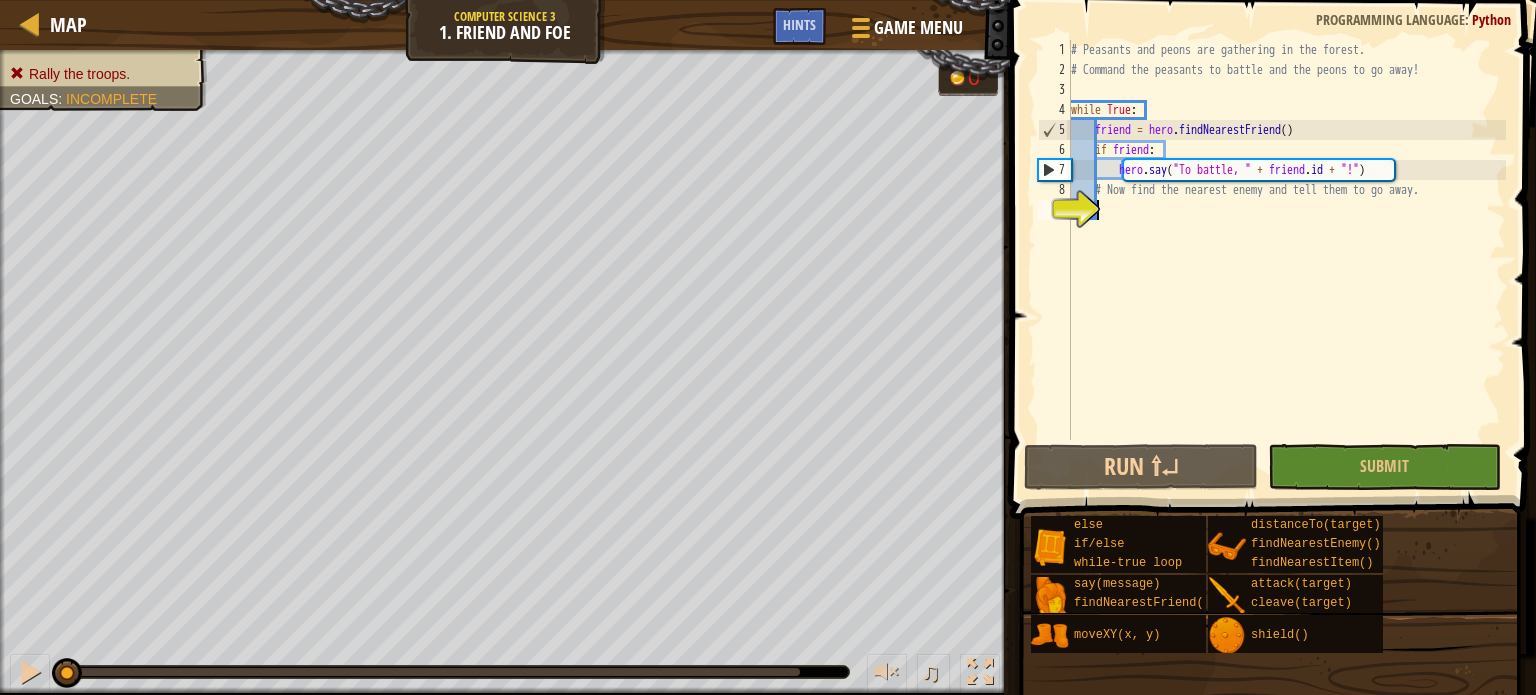 type on "# Now find the nearest enemy and tell them to go away." 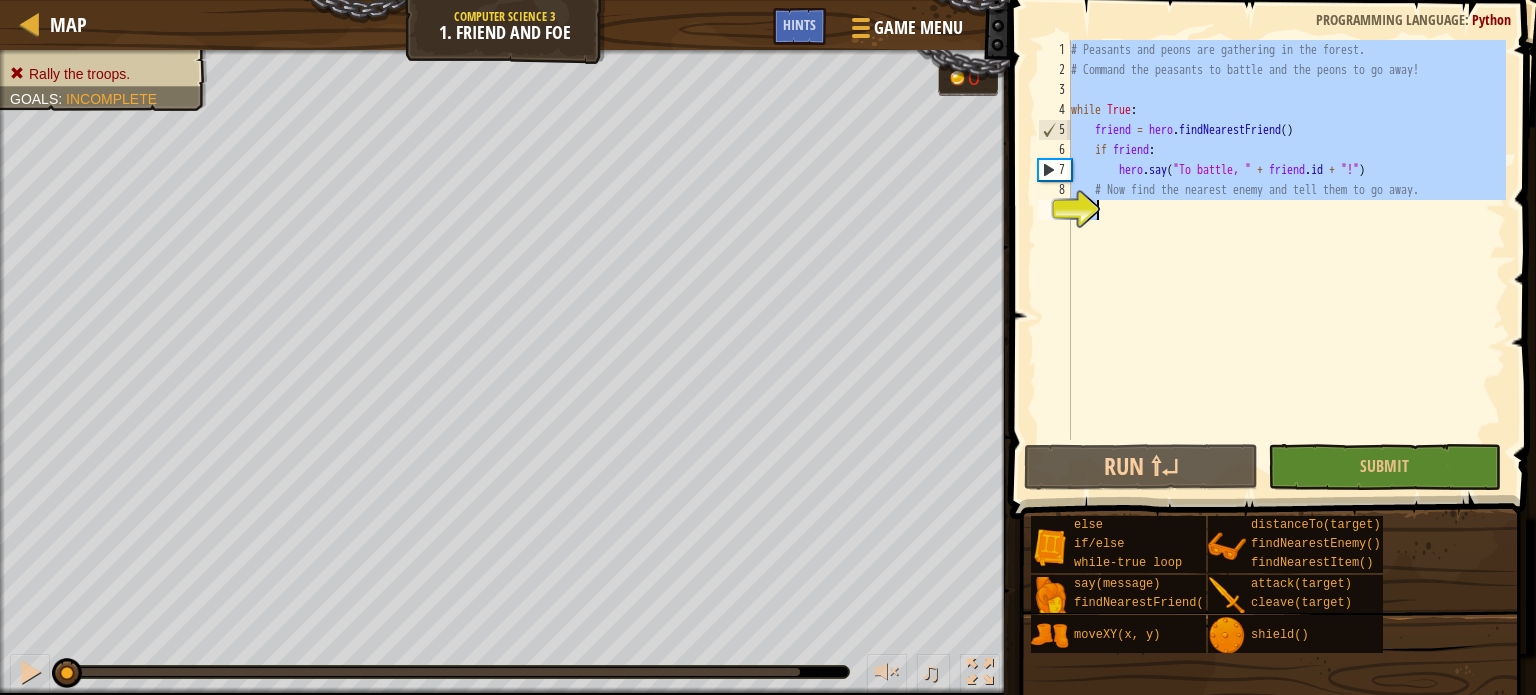 paste 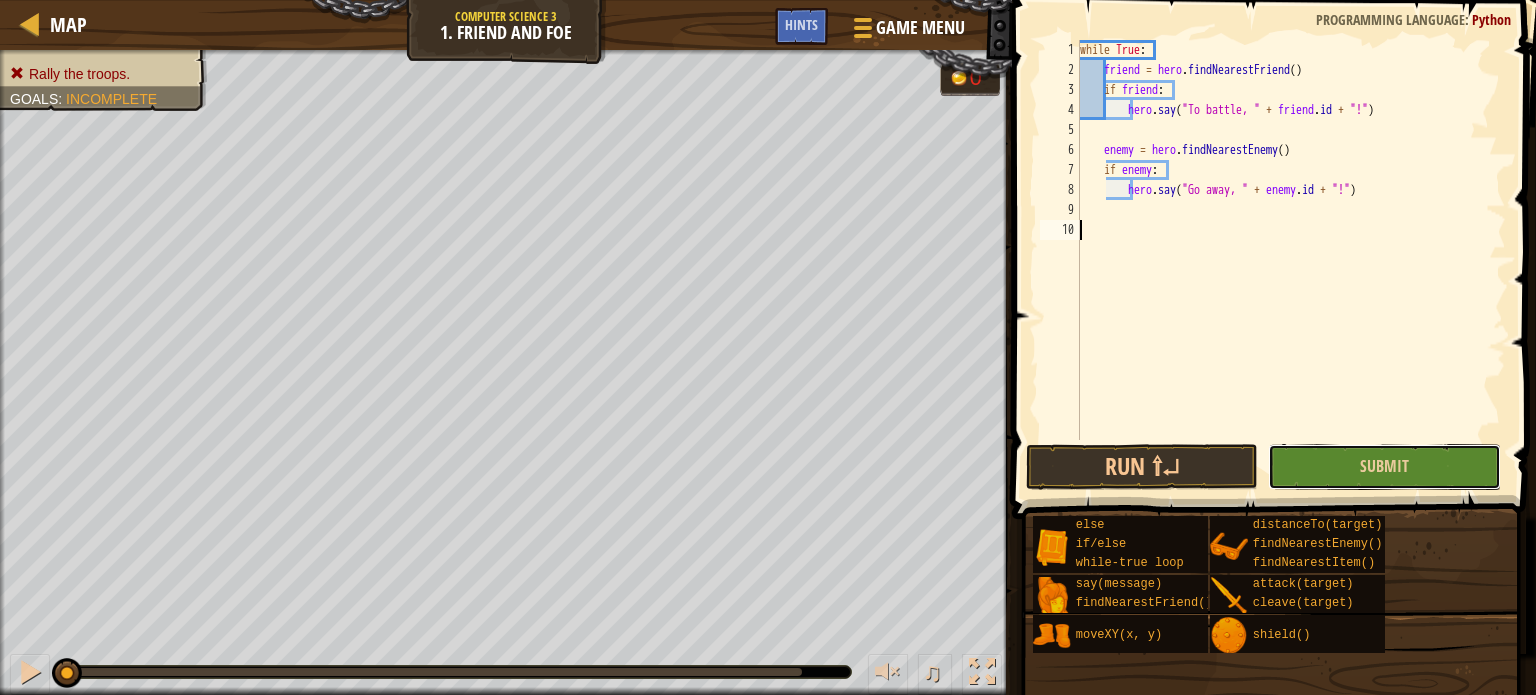 click on "Submit" at bounding box center (1384, 467) 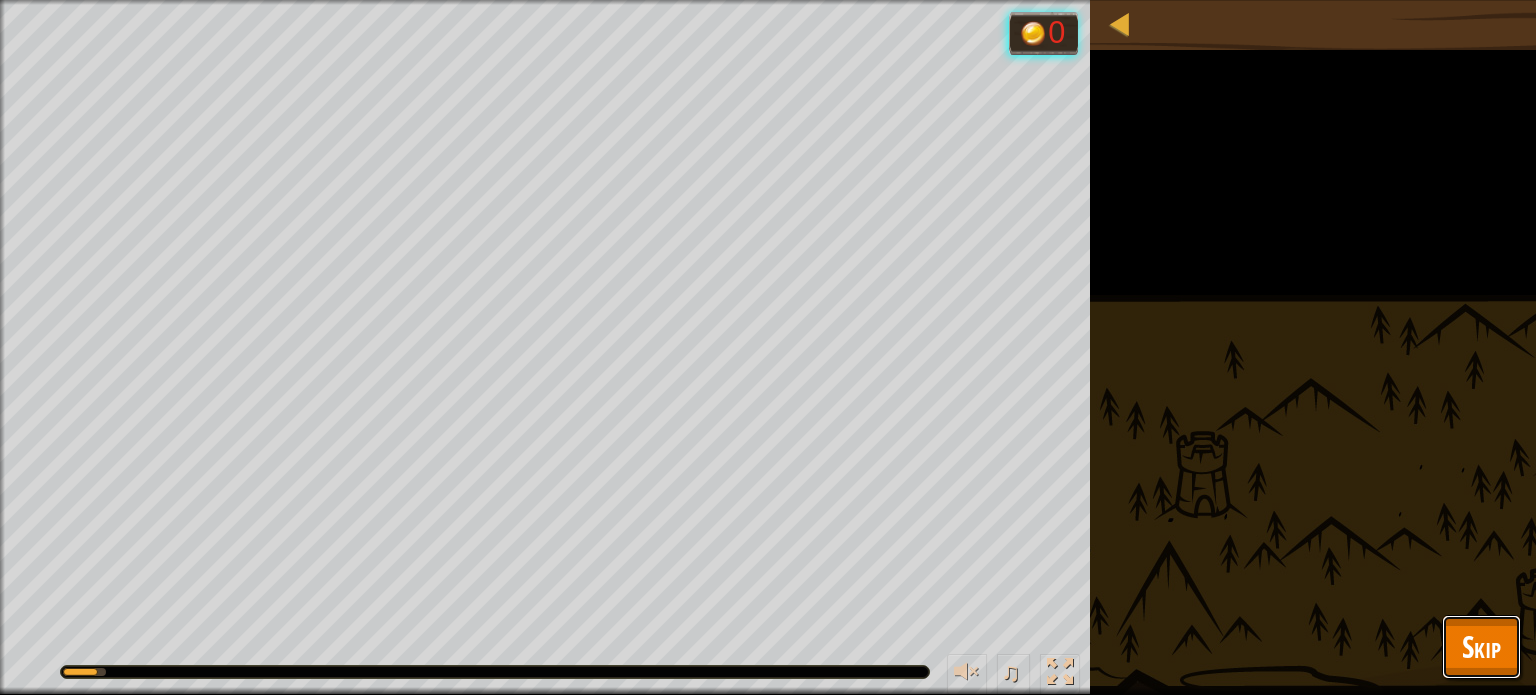 click on "Skip" at bounding box center [1481, 646] 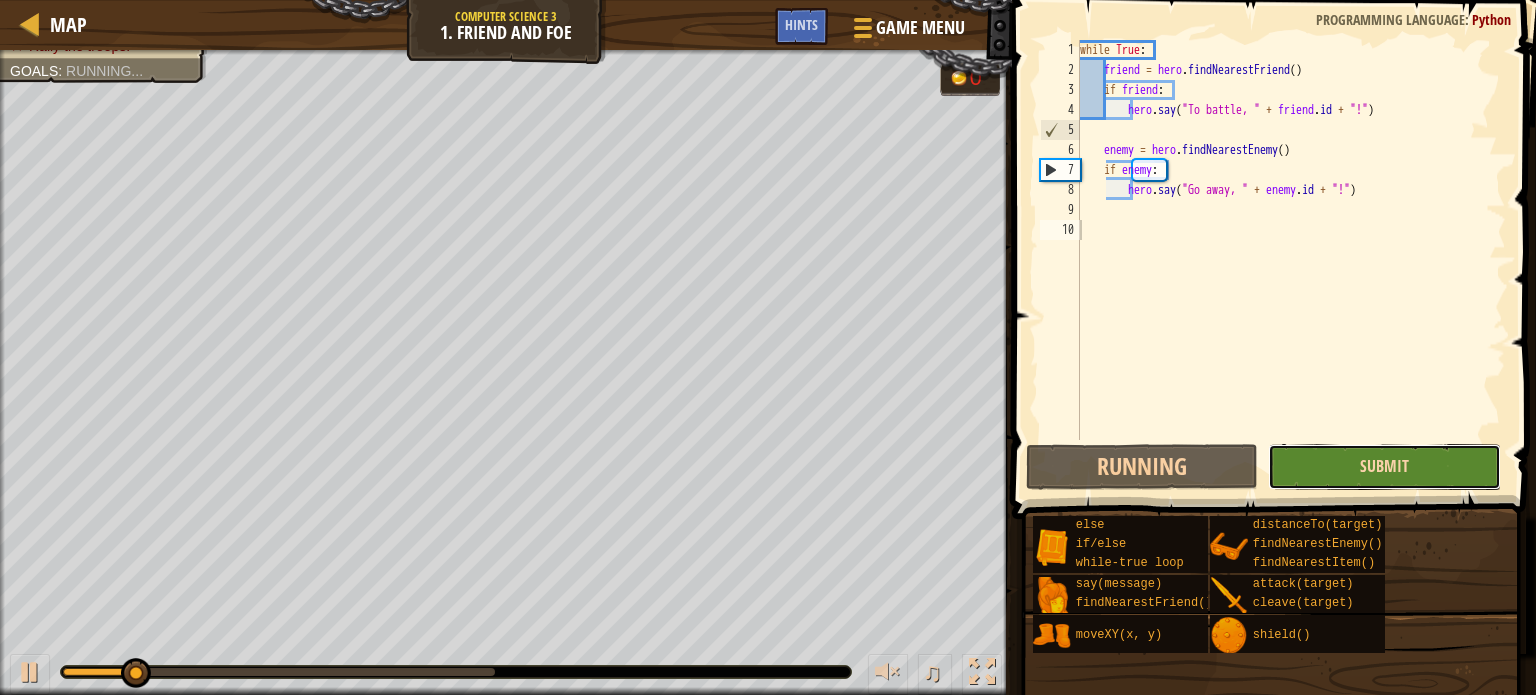 click on "Submit" at bounding box center [1384, 466] 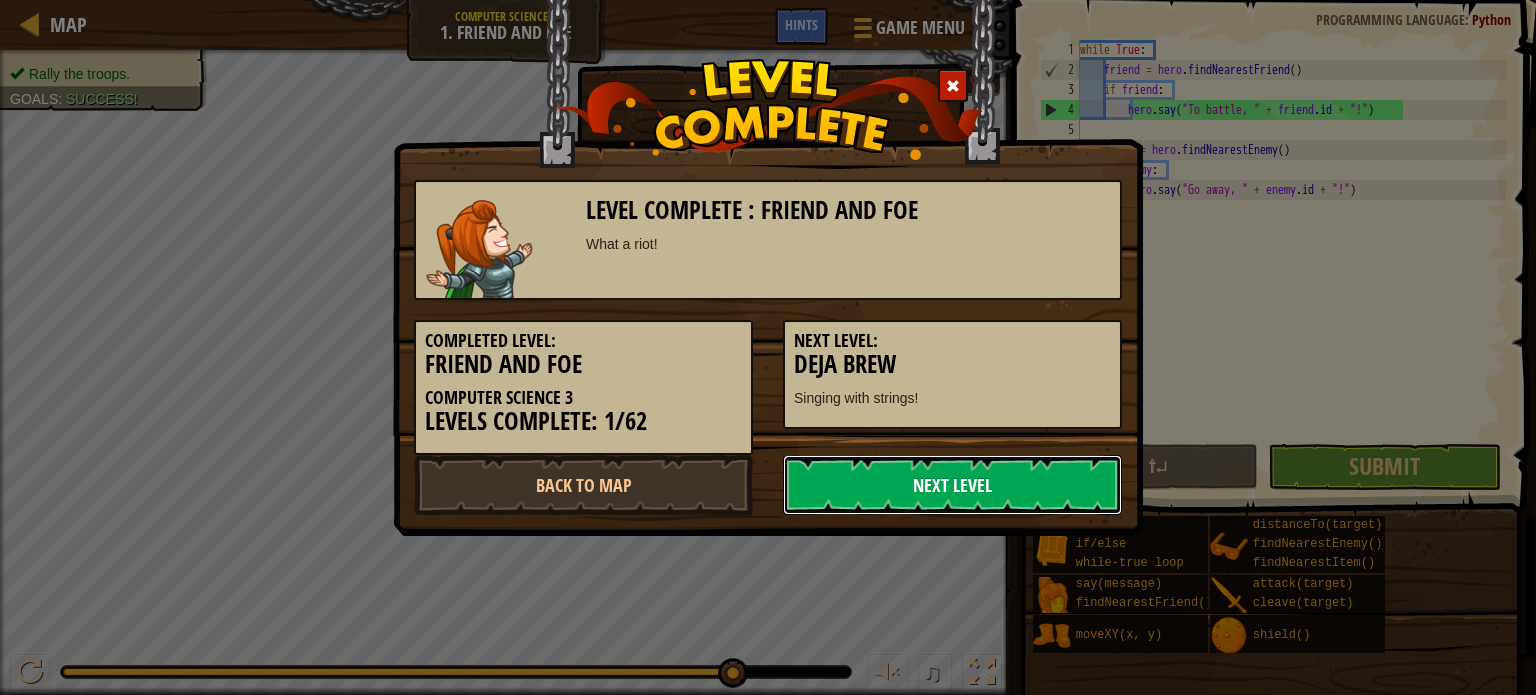 click on "Next Level" at bounding box center (952, 485) 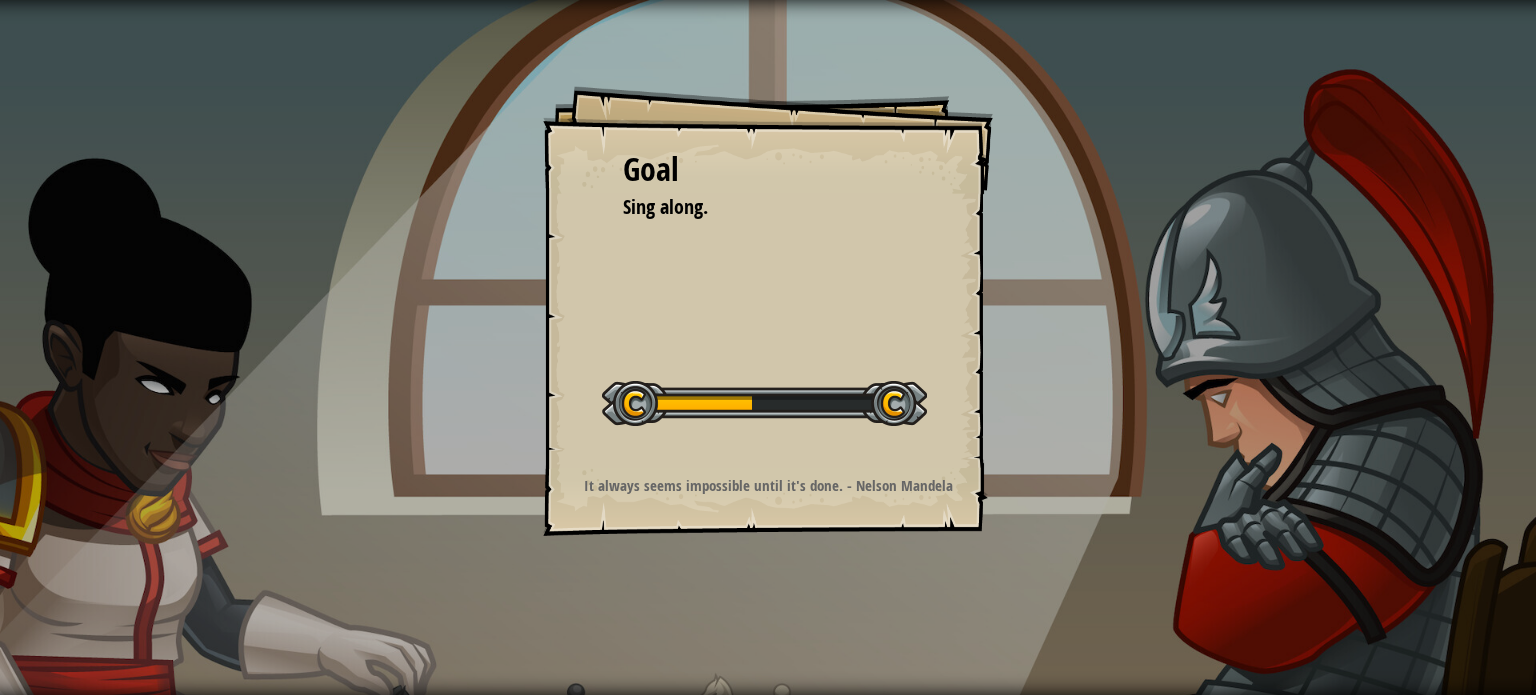 click on "Goal Sing along. Start Level Error loading from server. Try refreshing the page. You'll need a subscription to play this level. Subscribe You'll need to join a course to play this level. Back to my courses Ask your teacher to assign a license to you so you can continue to play CodeCombat! Back to my courses This level is locked. Back to my courses It always seems impossible until it's done. - Nelson Mandela" at bounding box center (768, 347) 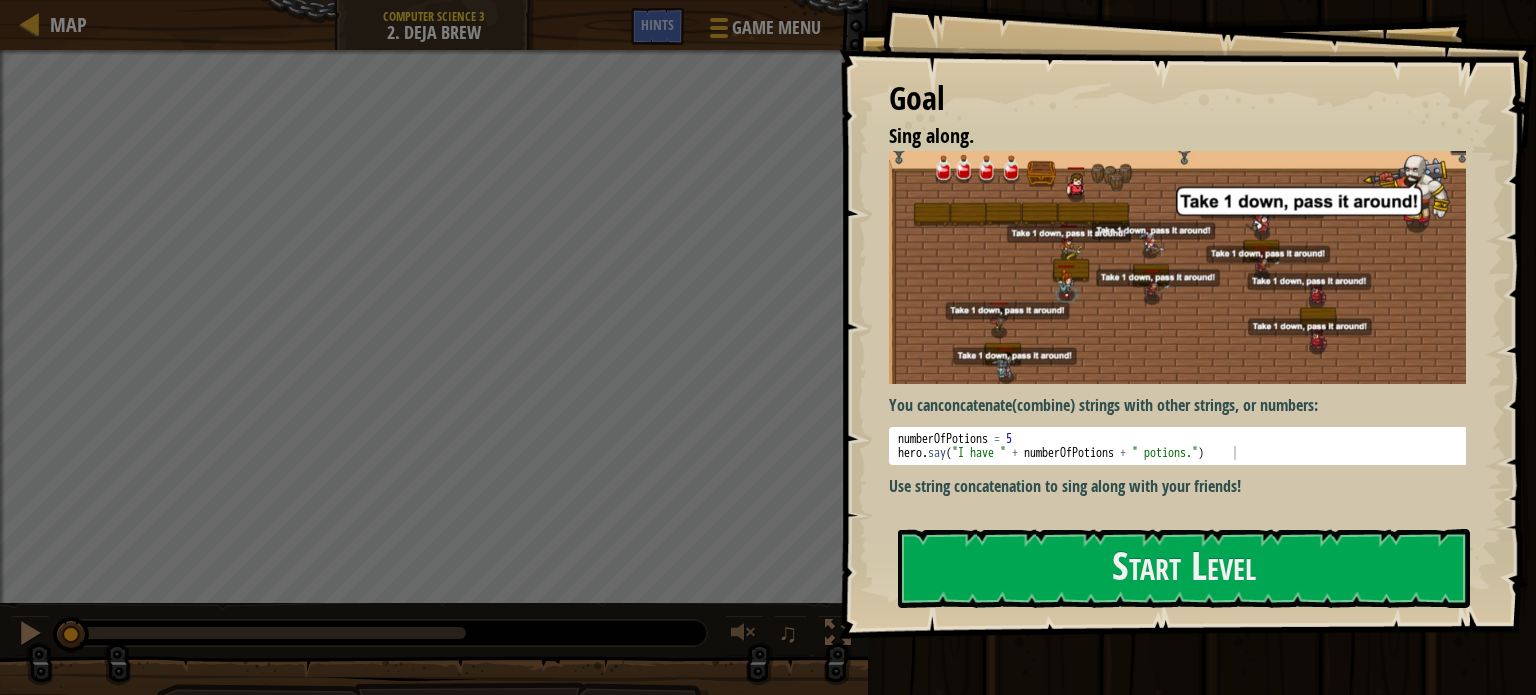 click at bounding box center (2, 341) 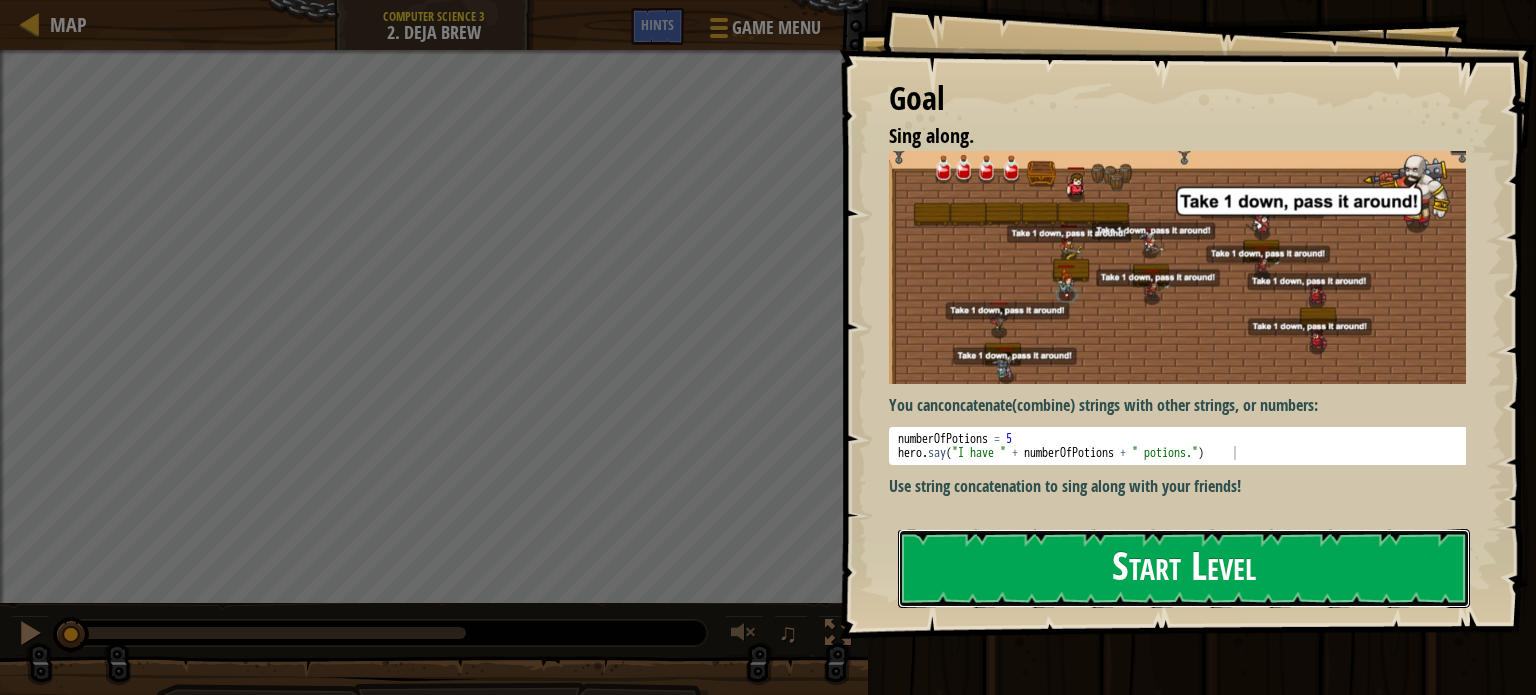 click on "Start Level" at bounding box center (1184, 568) 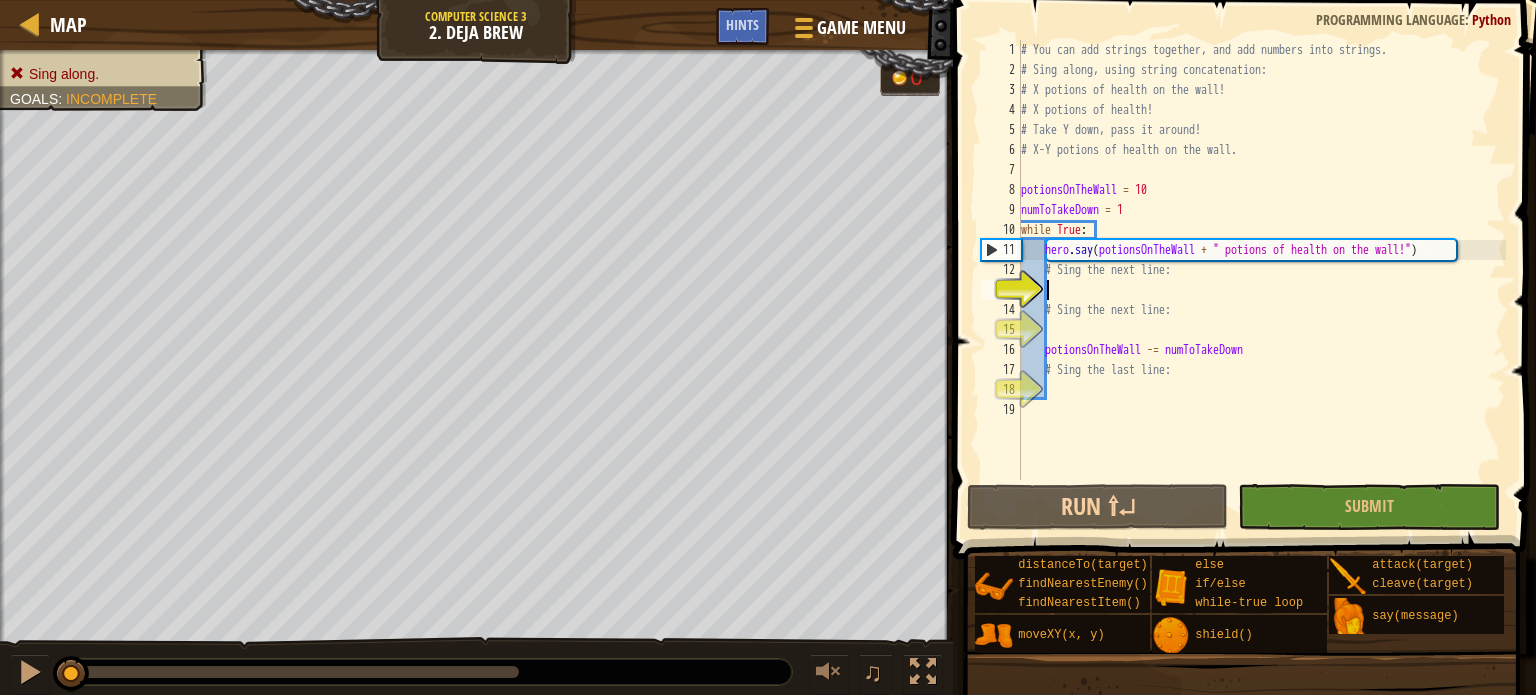 click on "# You can add strings together, and add numbers into strings. # Sing along, using string concatenation: # X potions of health on the wall! # X potions of health! # Take Y down, pass it around! # X-Y potions of health on the wall. potionsOnTheWall   =   [NUMBER] numToTakeDown   =   [NUMBER] while   True :      hero . say ( potionsOnTheWall   +   " potions of health on the wall!" )      # Sing the next line:           # Sing the next line:           potionsOnTheWall   -=   numToTakeDown      # Sing the last line:" at bounding box center [1261, 280] 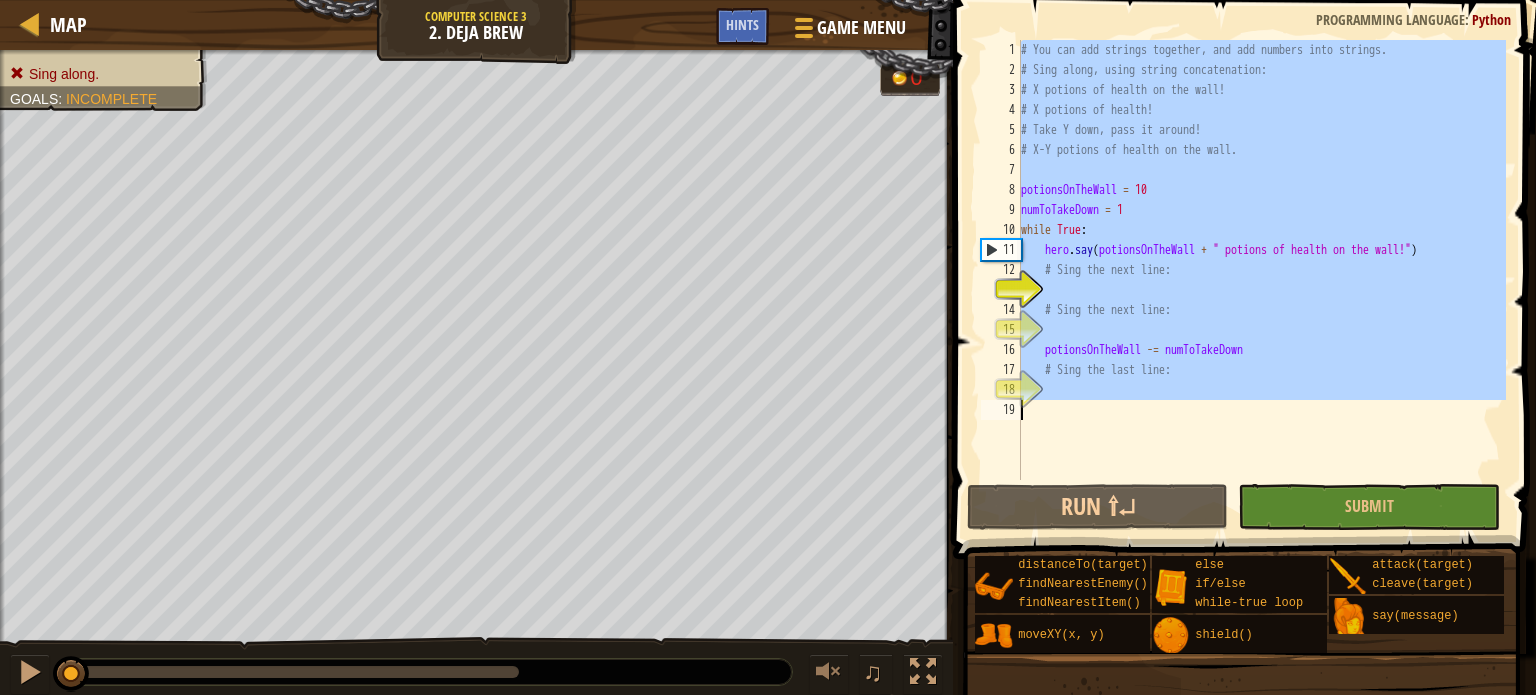 paste 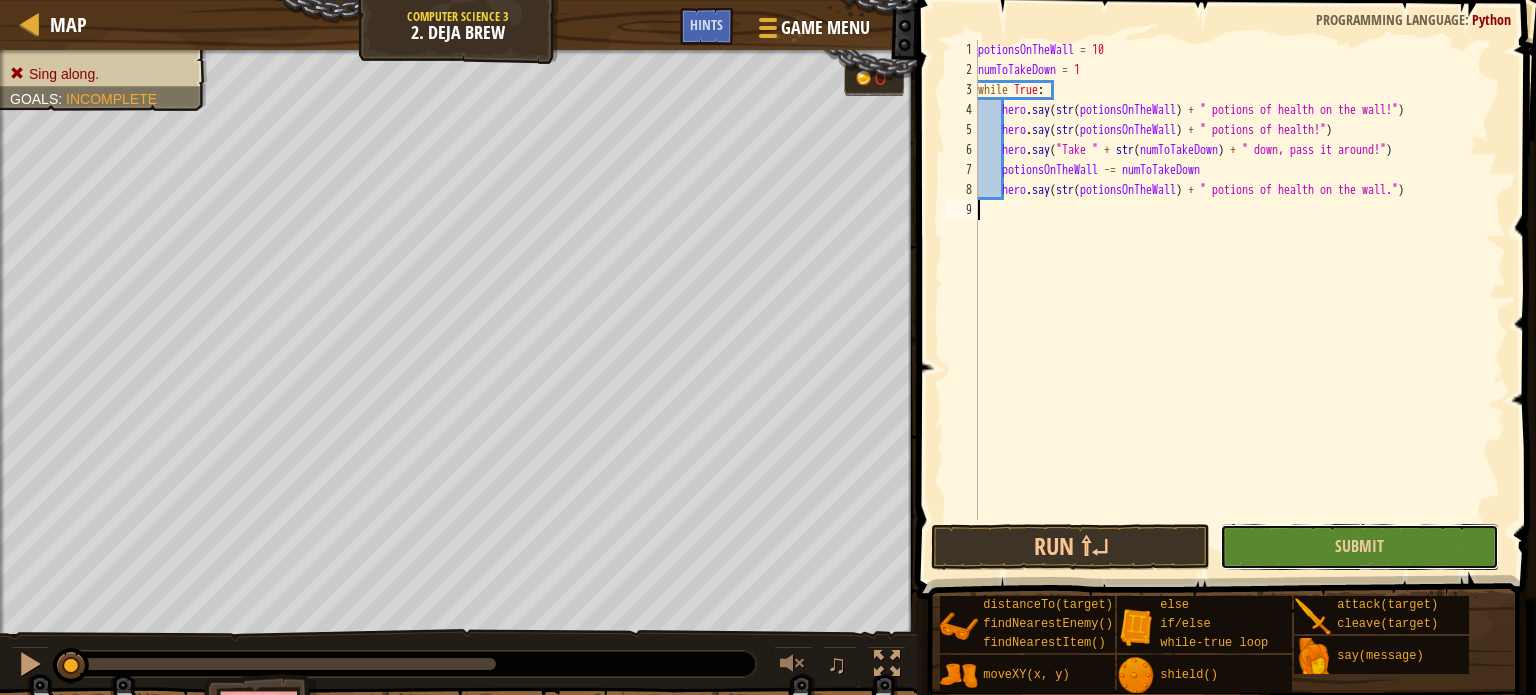 click on "Submit" at bounding box center [1359, 547] 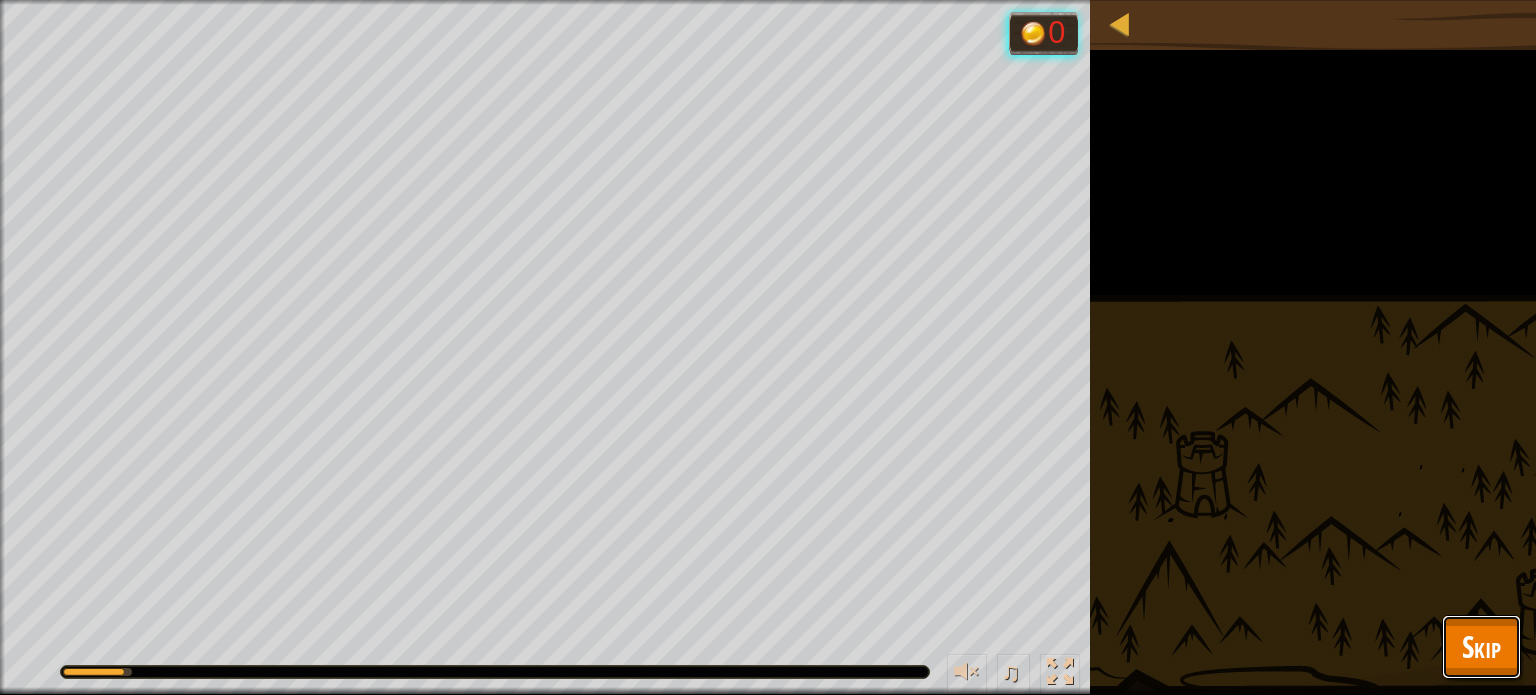 click on "Skip" at bounding box center (1481, 647) 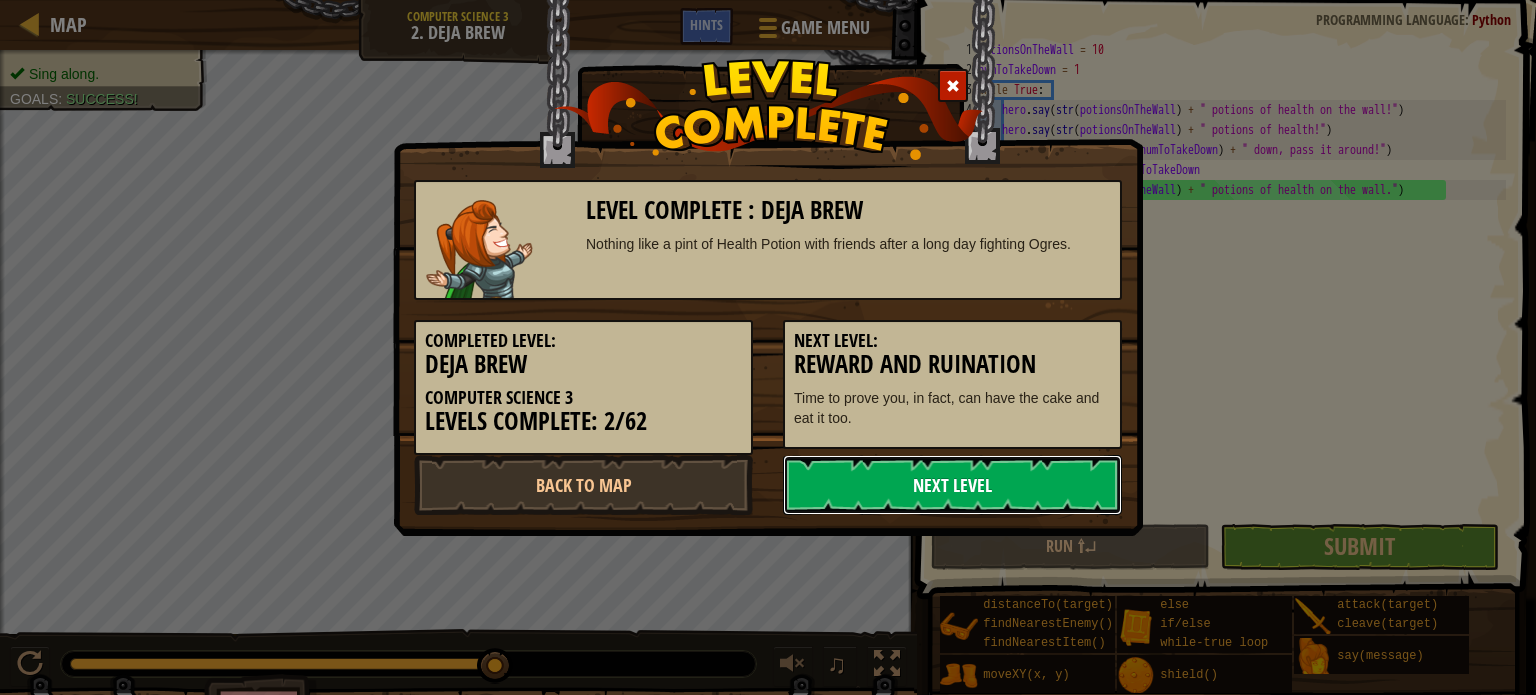 click on "Next Level" at bounding box center (952, 485) 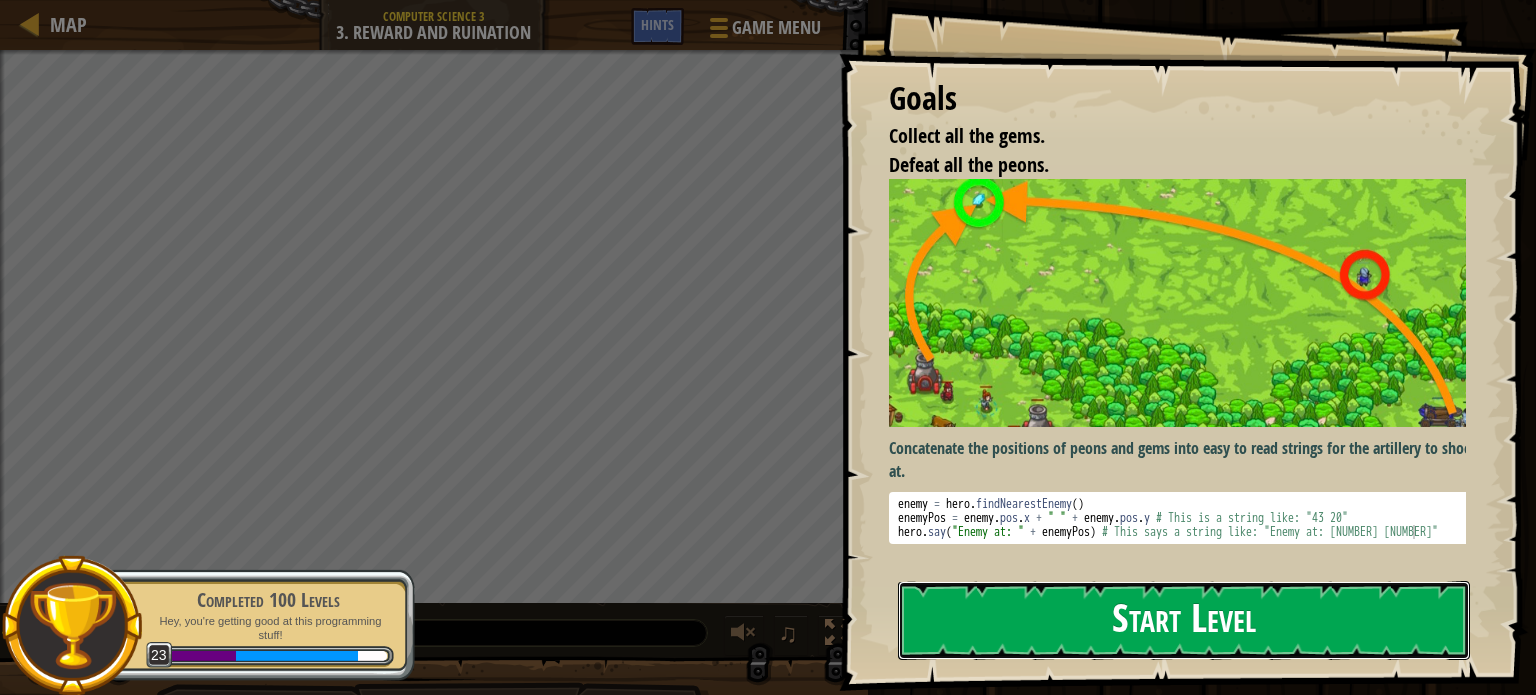 click on "Start Level" at bounding box center (1184, 620) 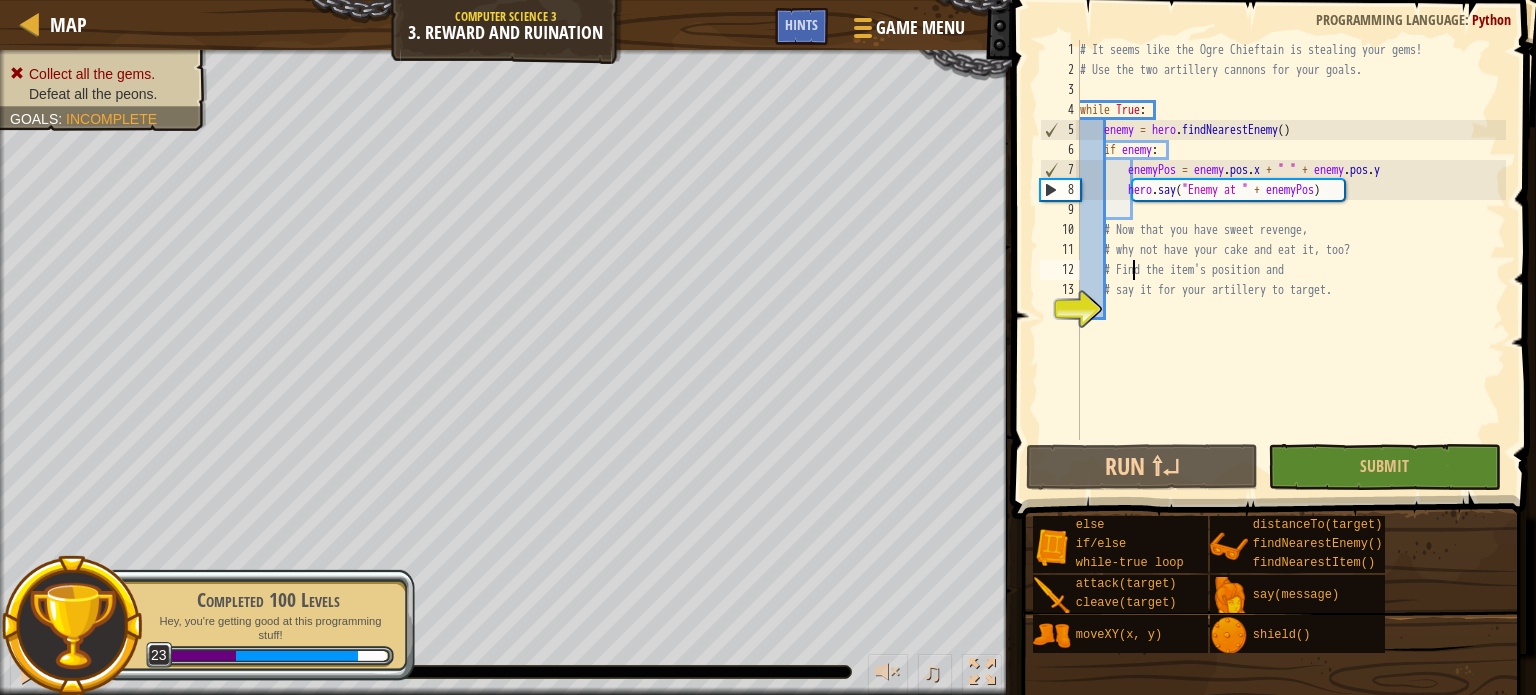 click on "# It seems like the Ogre Chieftain is stealing your gems! # Use the two artillery cannons for your goals. while   True :      enemy   =   hero . findNearestEnemy ( )      if   enemy :          enemyPos   =   enemy . pos . x   +   " "   +   enemy . pos . y          hero . say ( "Enemy at "   +   enemyPos )               # Now that you have sweet revenge,      # why not have your cake and eat it, too?      # Find the item's position and       # say it for your artillery to target." at bounding box center [1291, 260] 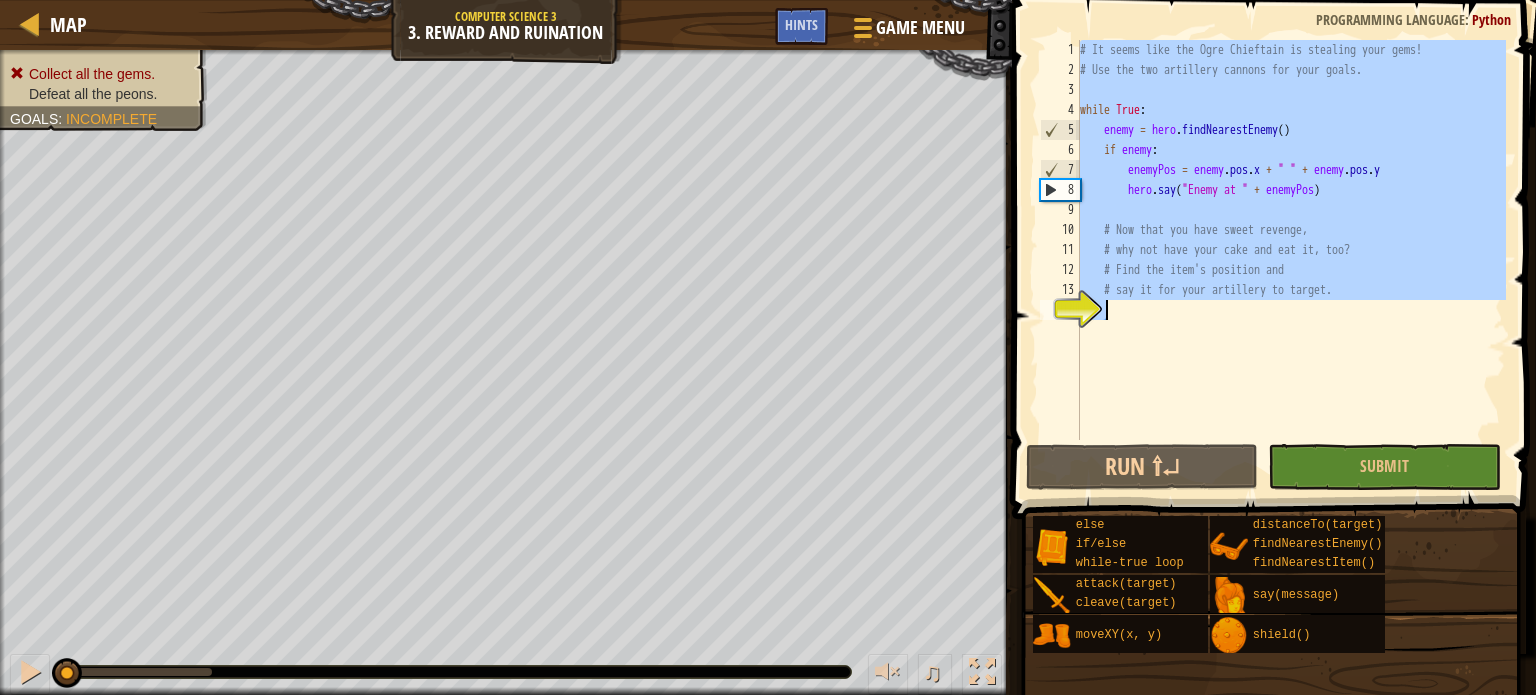 paste 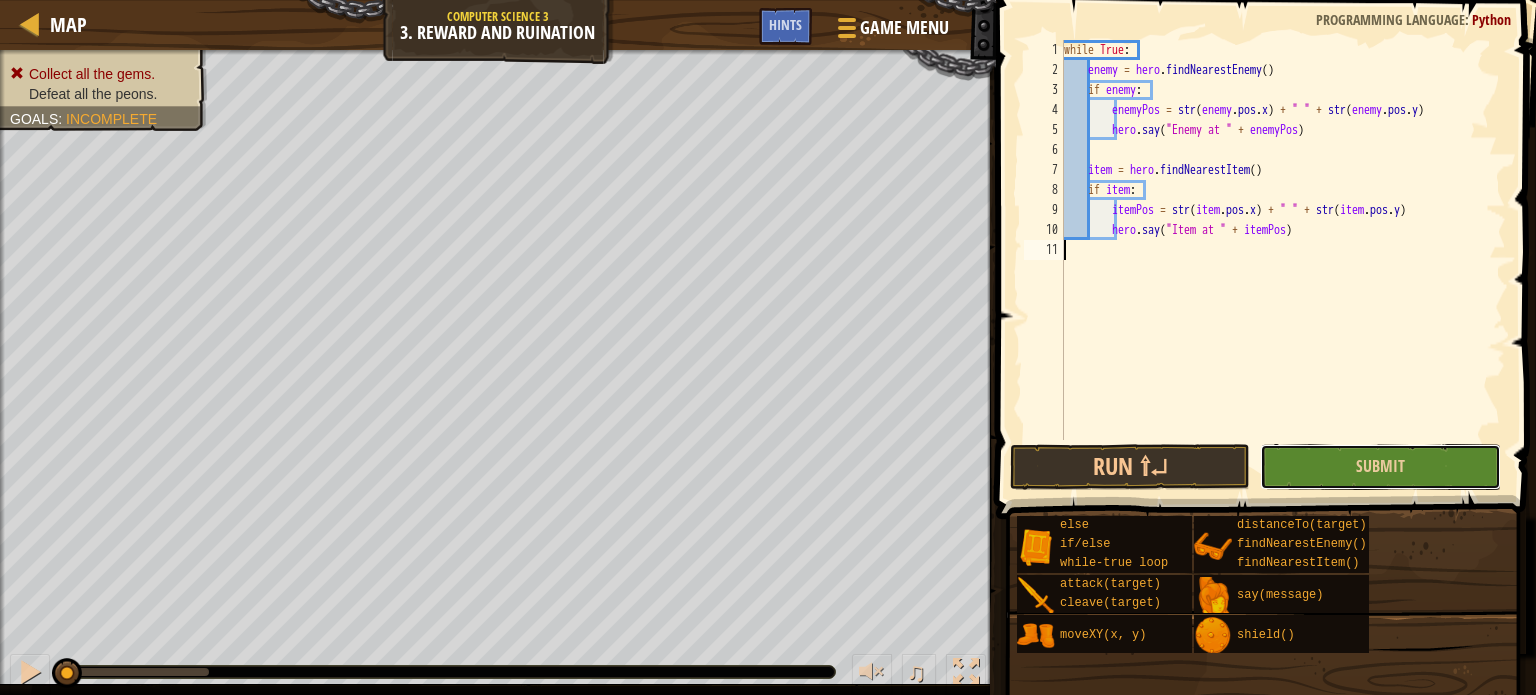 click on "Submit" at bounding box center (1380, 467) 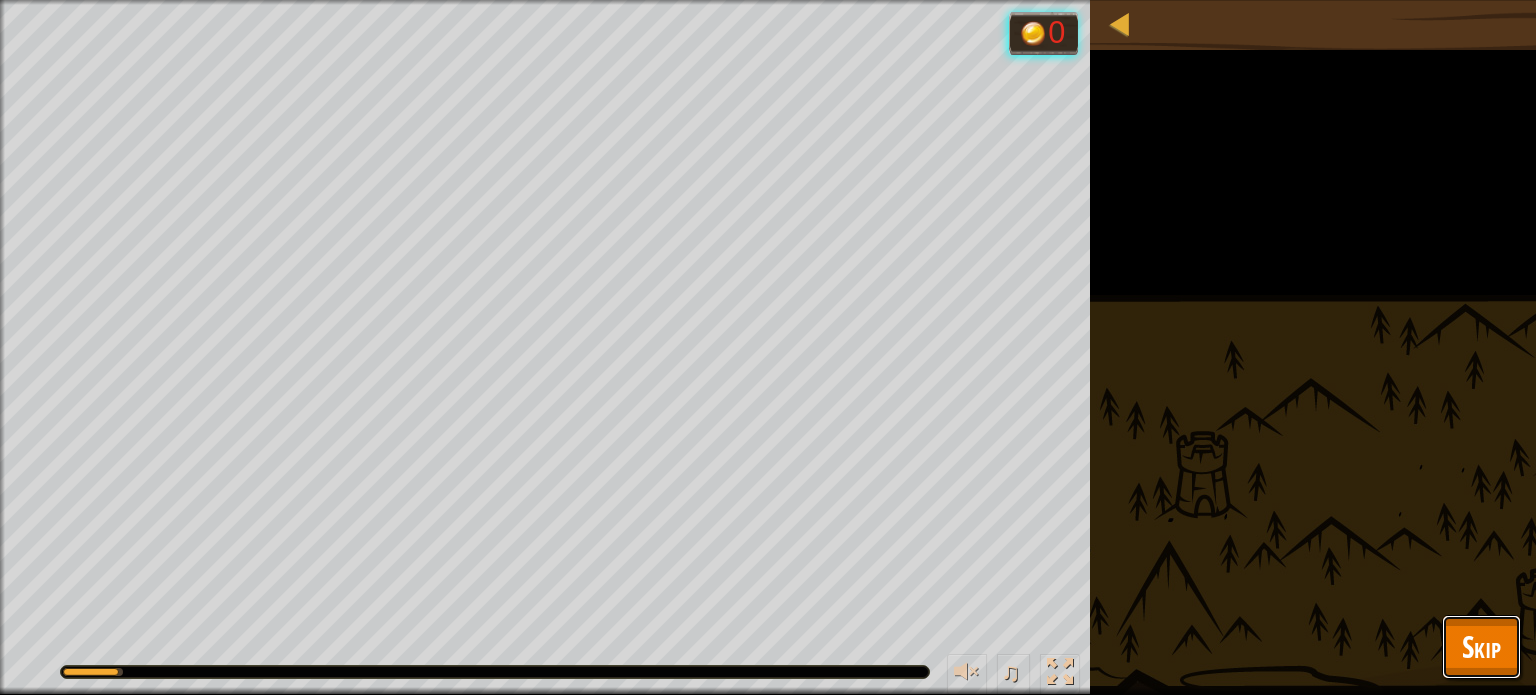 click on "Skip" at bounding box center (1481, 646) 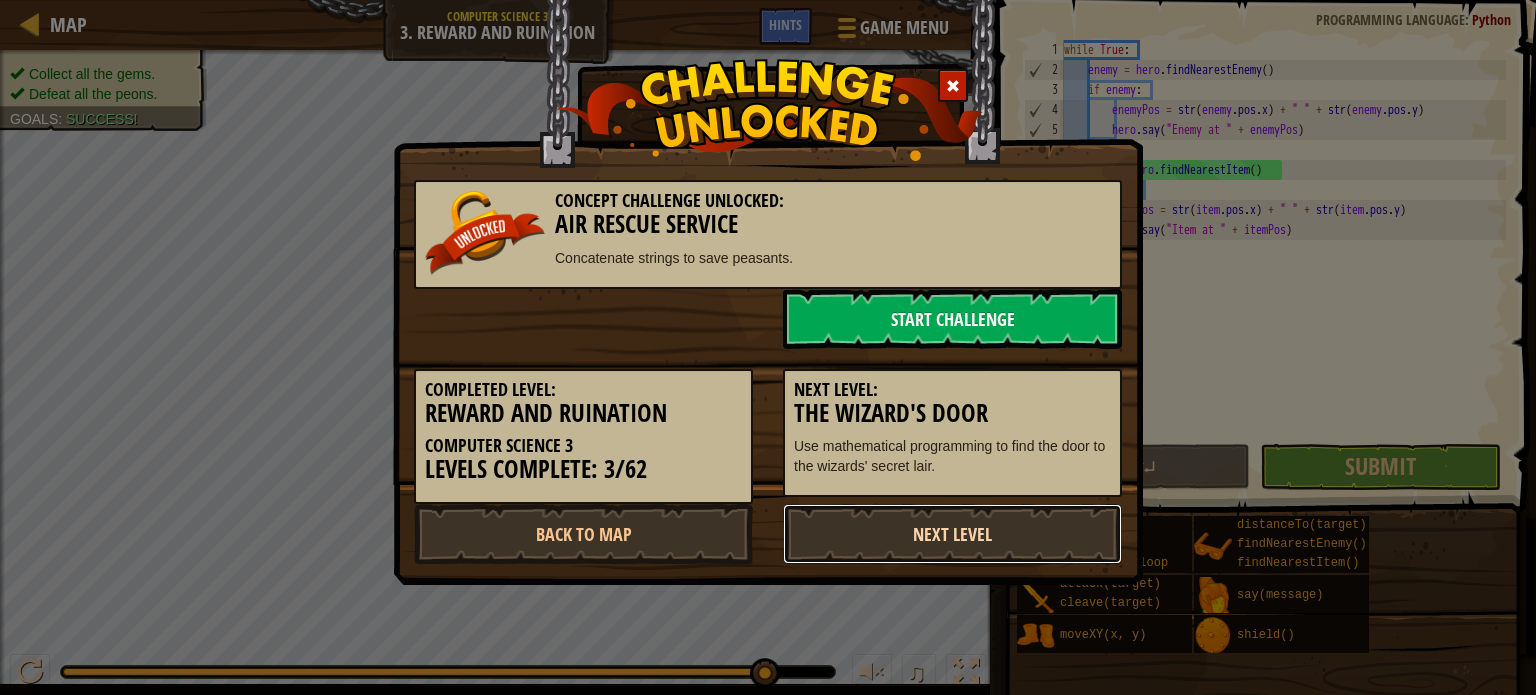 click on "Next Level" at bounding box center (952, 534) 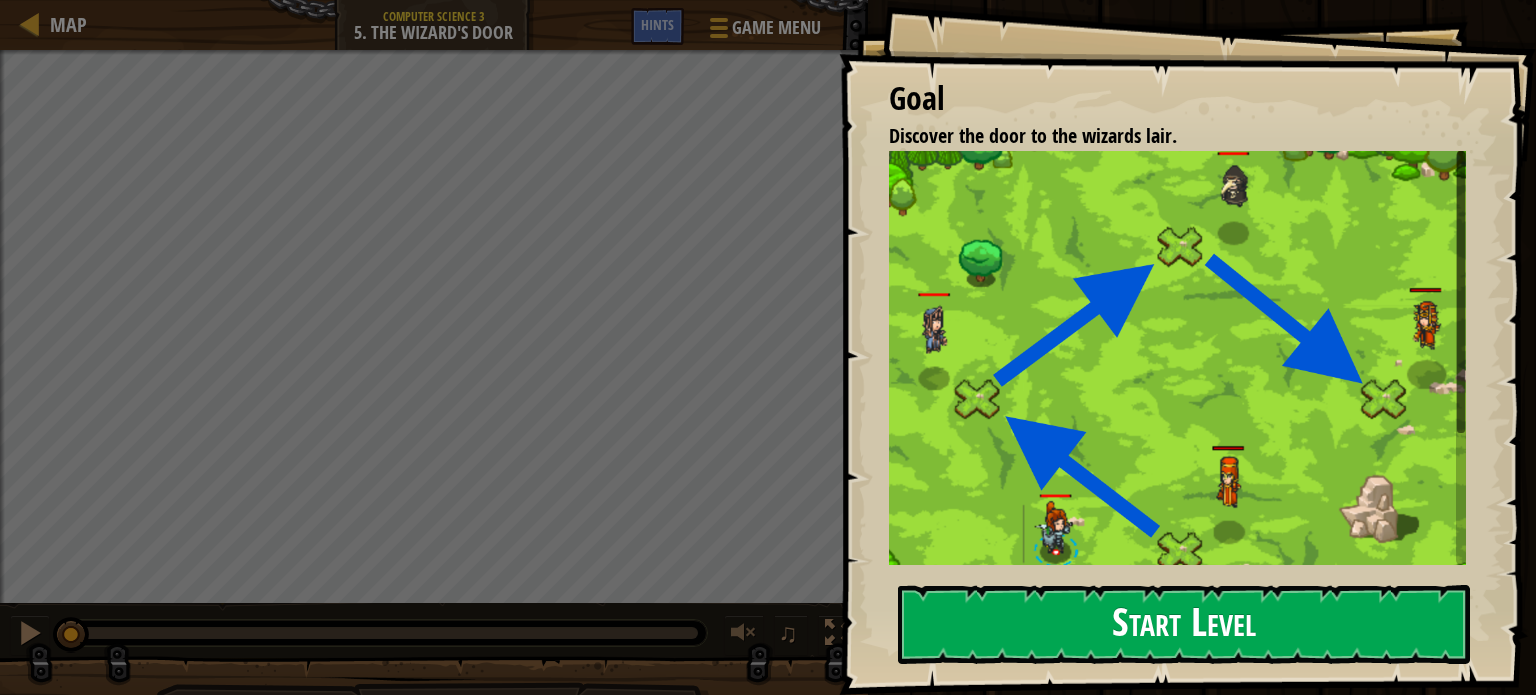 click on "Start Level" at bounding box center (1184, 624) 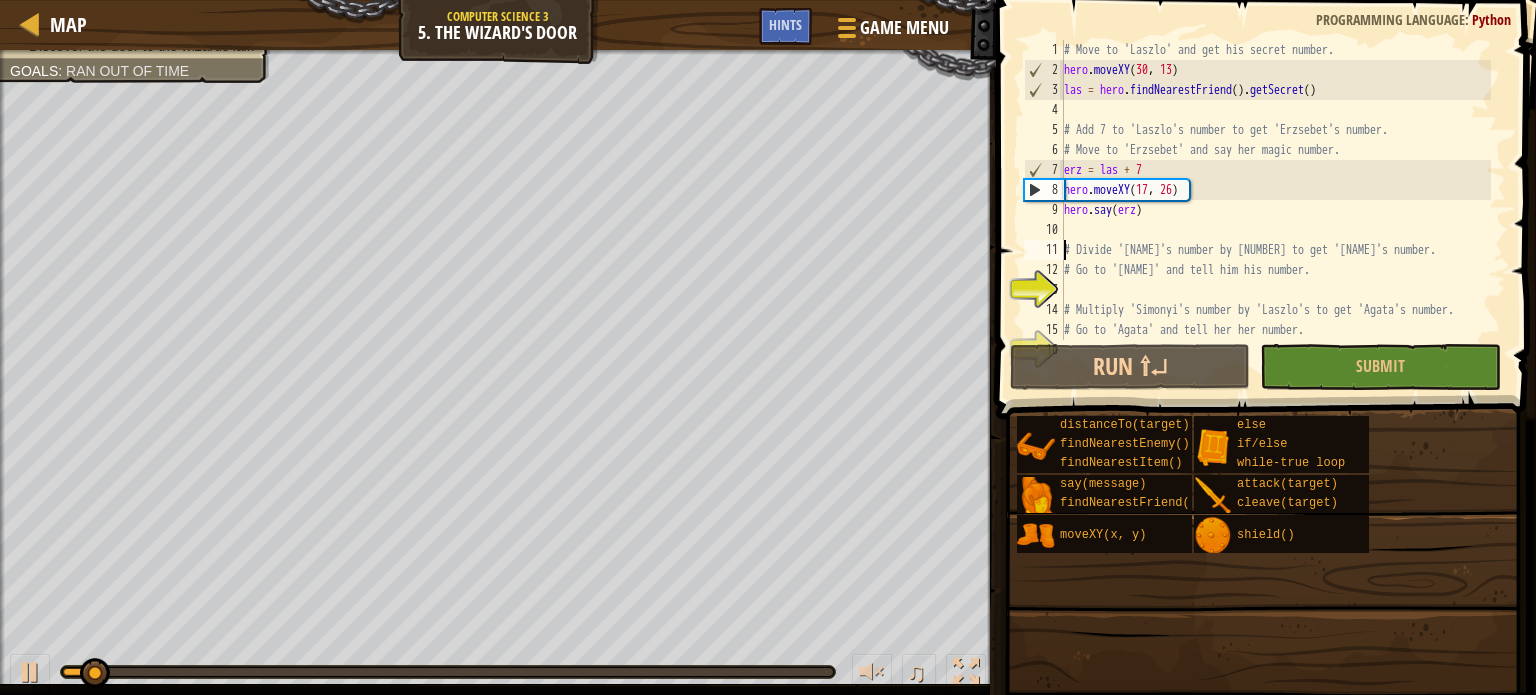 click on "# Move to 'Laszlo' and get his secret number. hero . moveXY ( 30 ,   13 ) las   =   hero . findNearestFriend ( ) . getSecret ( ) # Add 7 to 'Laszlo's number to get 'Erzsebet's number. # Move to 'Erzsebet' and say her magic number. erz   =   las   +   7 hero . moveXY ( 17 ,   26 ) hero . say ( erz ) # Divide 'Erzsebet's number by 4 to get 'Simonyi's number. # Go to 'Simonyi' and tell him his number. # Multiply 'Simonyi's number by 'Laszlo's to get 'Agata's number. # Go to 'Agata' and tell her her number." at bounding box center (1340, 210) 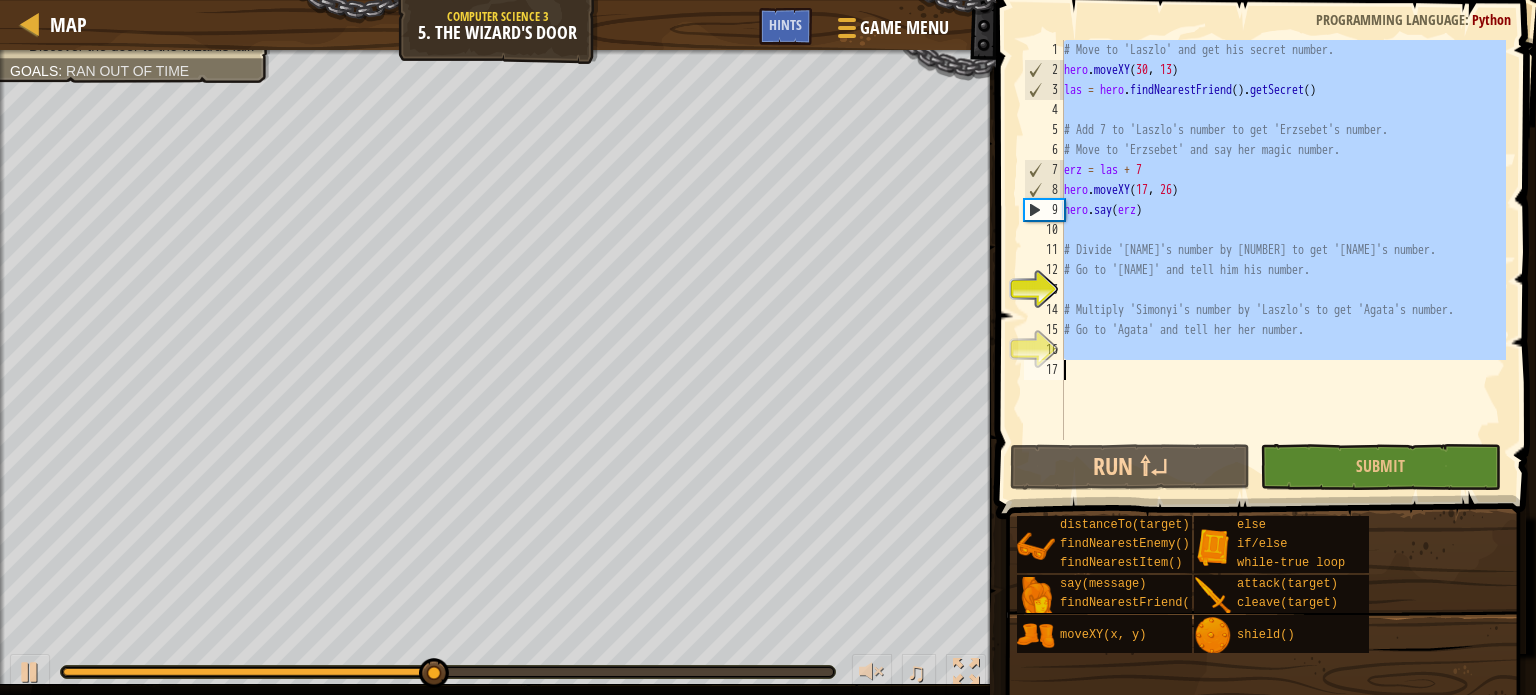 paste 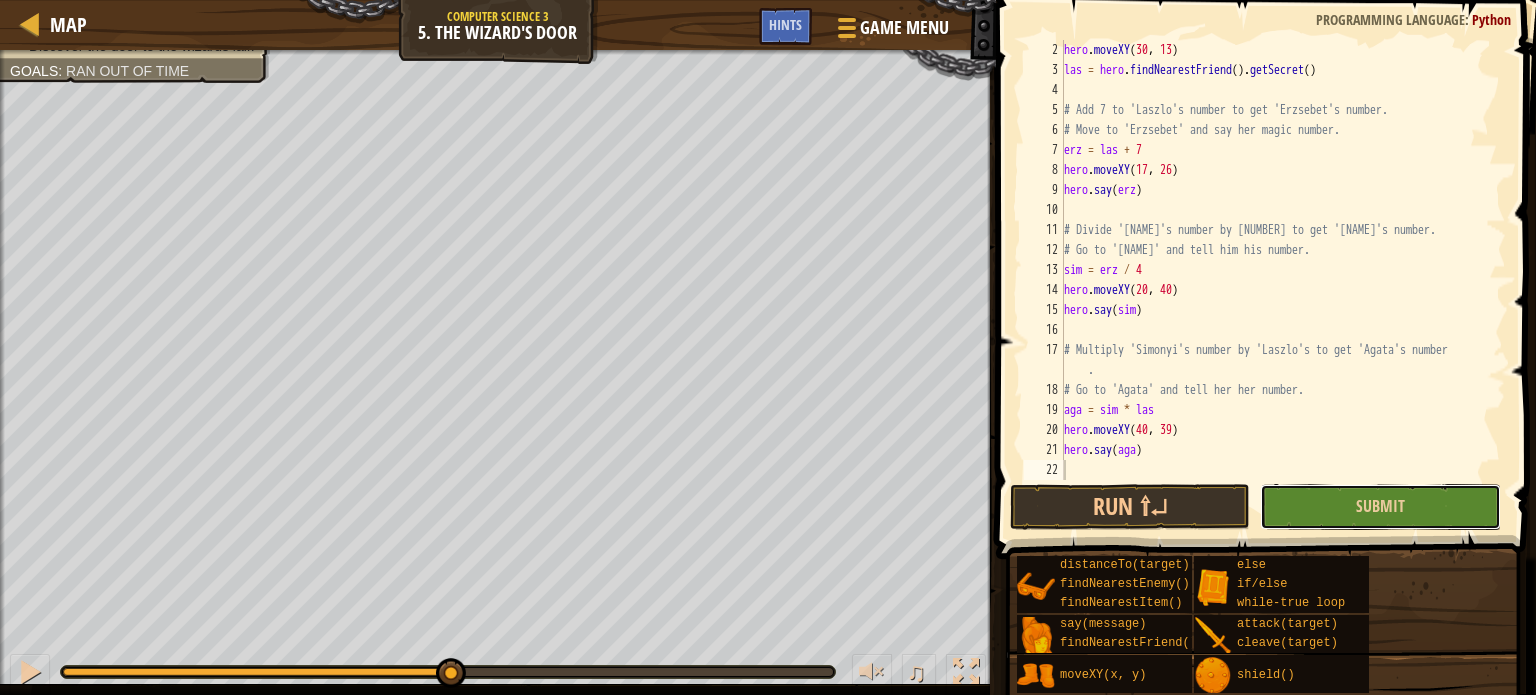 click on "Submit" at bounding box center [1380, 507] 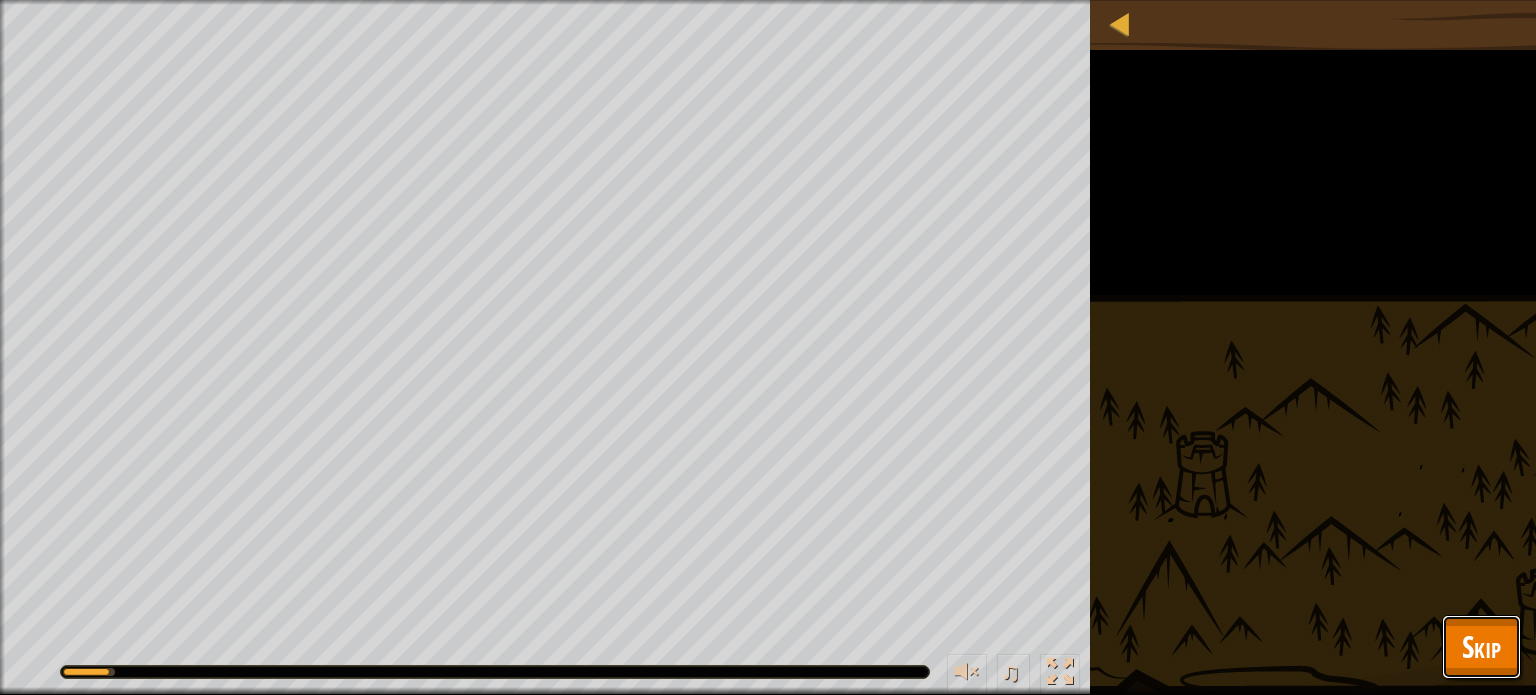 click on "Skip" at bounding box center [1481, 646] 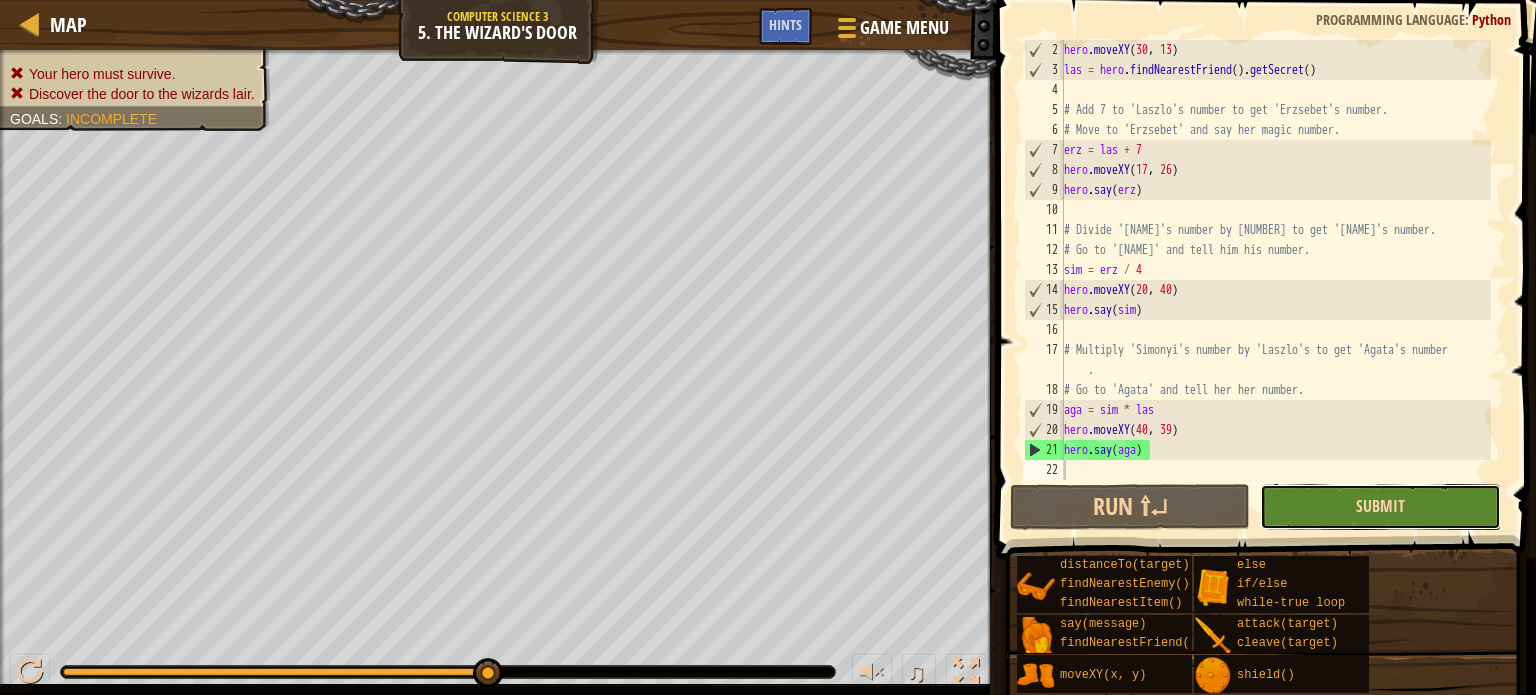 click on "Submit" at bounding box center (1380, 506) 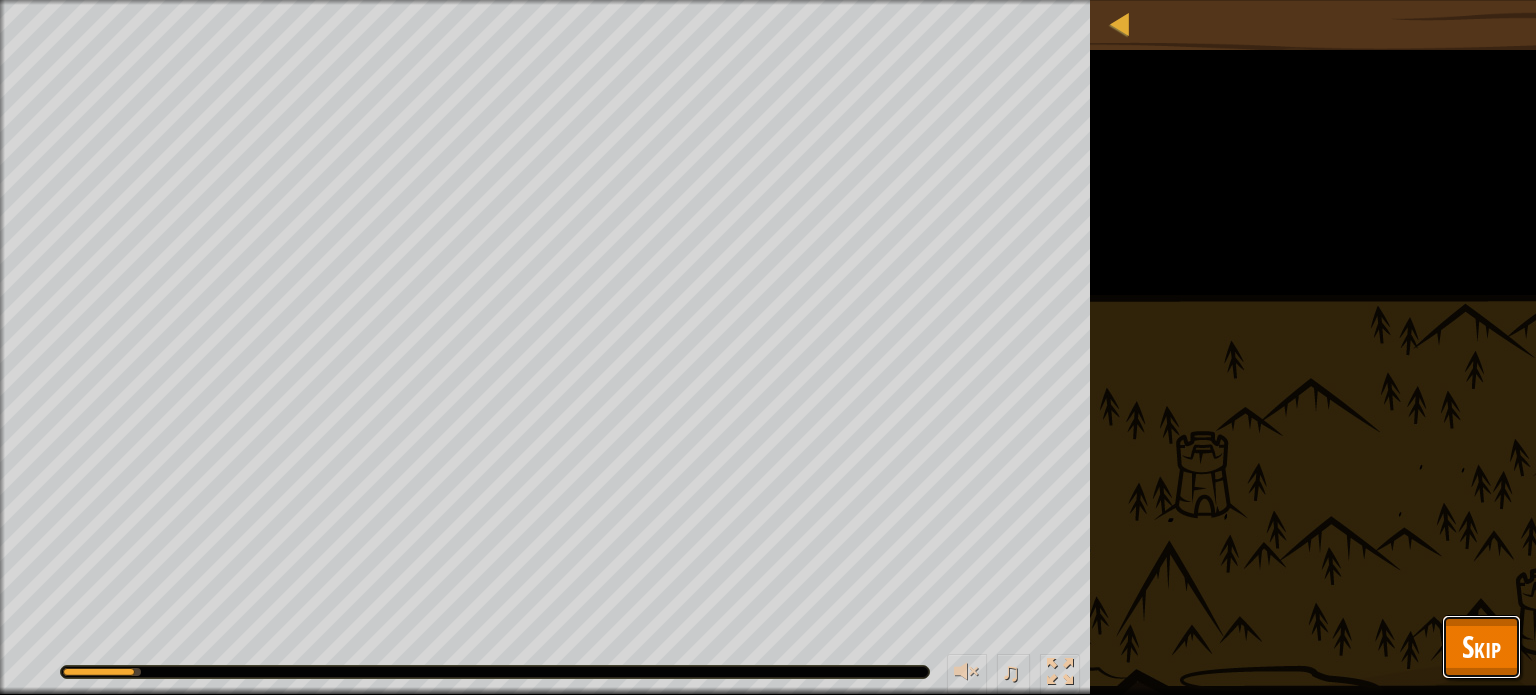 click on "Skip" at bounding box center [1481, 646] 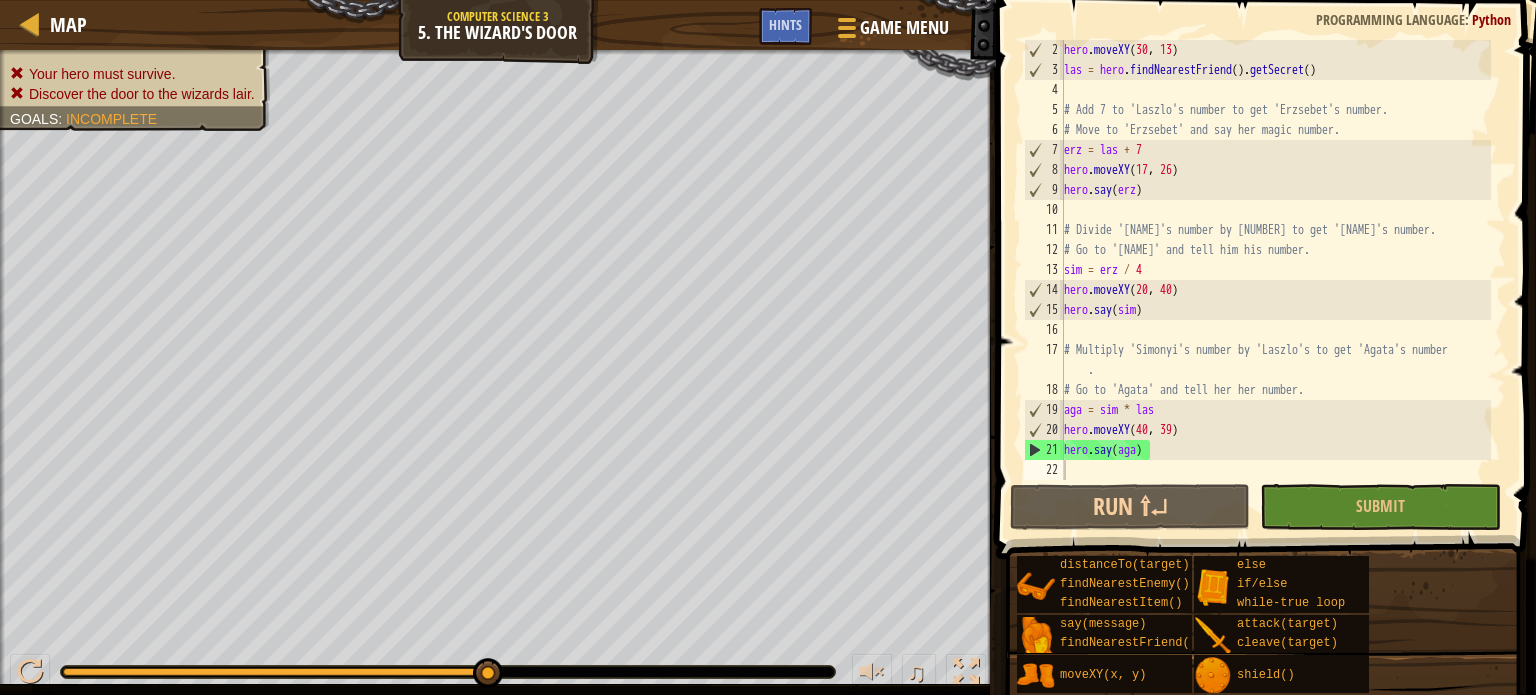 click on "hero . moveXY ( 30 ,   13 ) las   =   hero . findNearestFriend ( ) . getSecret ( ) # Add 7 to 'Laszlo's number to get 'Erzsebet's number. # Move to 'Erzsebet' and say her magic number. erz   =   las   +   7 hero . moveXY ( 17 ,   26 ) hero . say ( erz ) # Divide 'Erzsebet's number by 4 to get 'Simonyi's number. # Go to 'Simonyi' and tell him his number. sim   =   erz   /   4 hero . moveXY ( 20 ,   40 ) hero . say ( sim ) # Multiply 'Simonyi's number by 'Laszlo's to get 'Agata's number      . # Go to 'Agata' and tell her her number. aga   =   sim   *   las hero . moveXY ( 40 ,   39 ) hero . say ( aga )" at bounding box center (1275, 280) 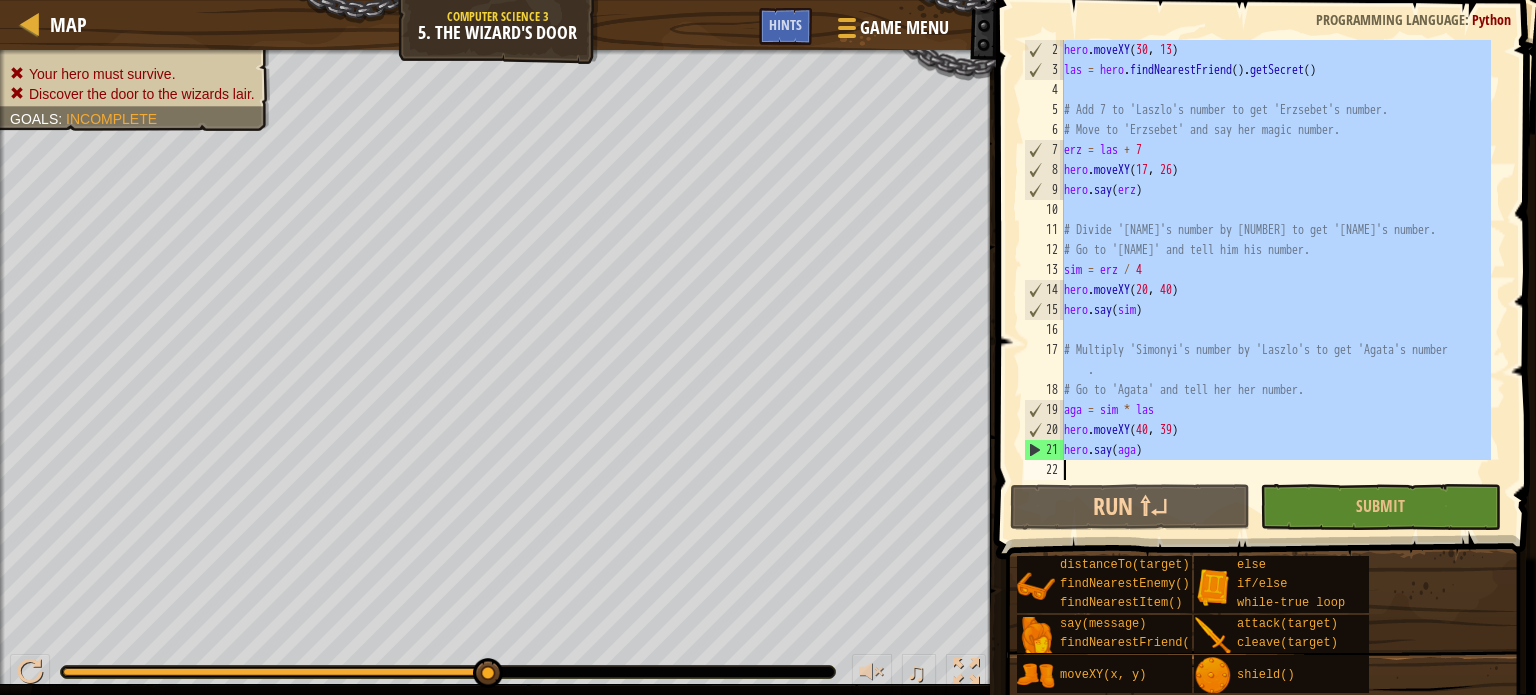 click on "hero . moveXY ( 30 ,   13 ) las   =   hero . findNearestFriend ( ) . getSecret ( ) # Add 7 to 'Laszlo's number to get 'Erzsebet's number. # Move to 'Erzsebet' and say her magic number. erz   =   las   +   7 hero . moveXY ( 17 ,   26 ) hero . say ( erz ) # Divide 'Erzsebet's number by 4 to get 'Simonyi's number. # Go to 'Simonyi' and tell him his number. sim   =   erz   /   4 hero . moveXY ( 20 ,   40 ) hero . say ( sim ) # Multiply 'Simonyi's number by 'Laszlo's to get 'Agata's number      . # Go to 'Agata' and tell her her number. aga   =   sim   *   las hero . moveXY ( 40 ,   39 ) hero . say ( aga )" at bounding box center [1275, 260] 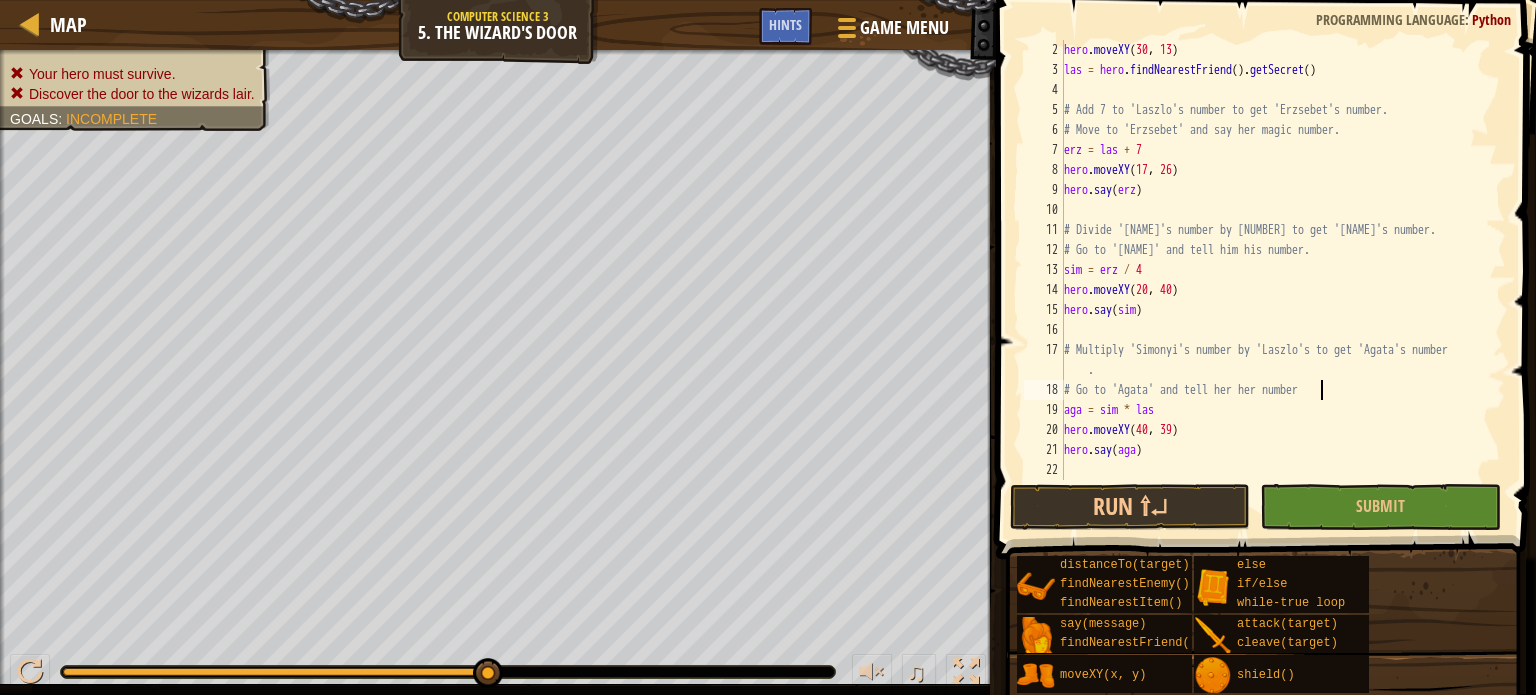 type on "hero.say(aga)" 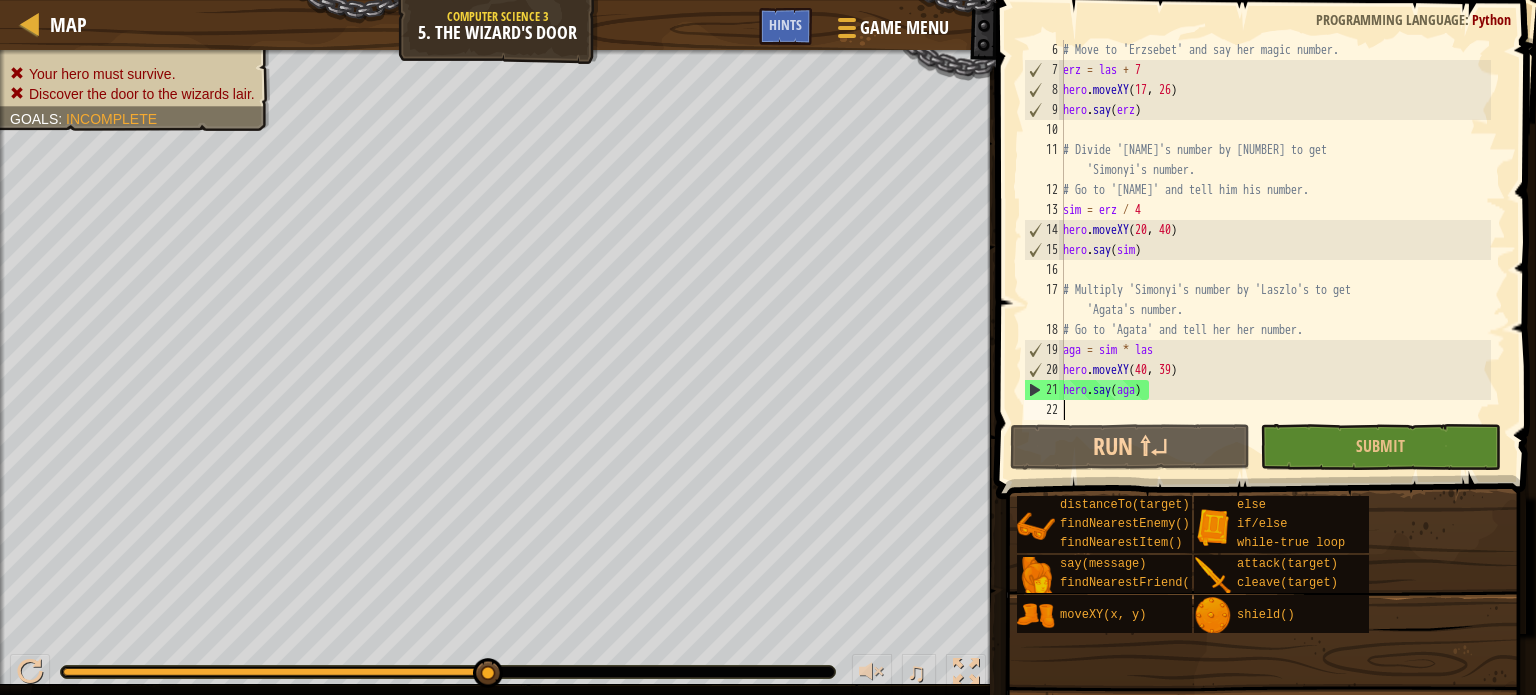 scroll, scrollTop: 20, scrollLeft: 0, axis: vertical 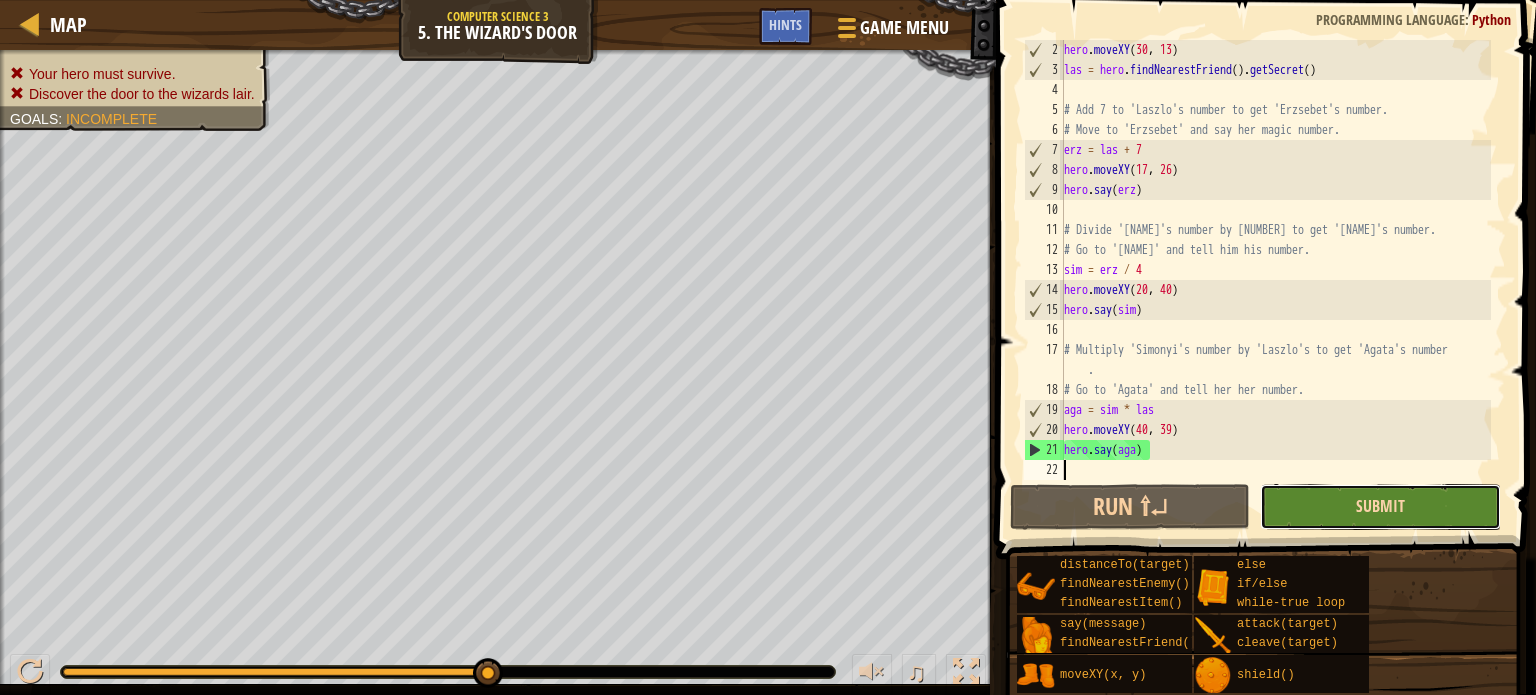 click on "Submit" at bounding box center [1380, 506] 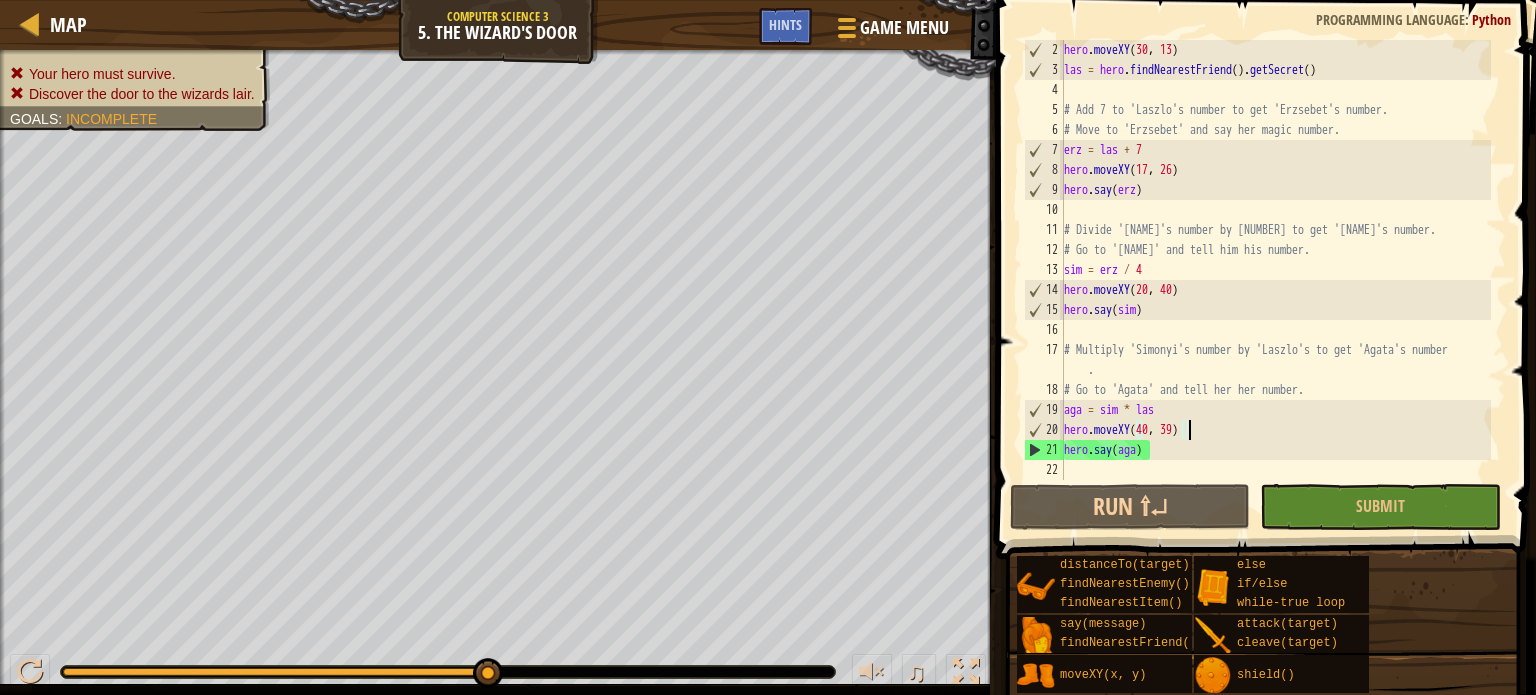 click on "hero . moveXY ( 30 ,   13 ) las   =   hero . findNearestFriend ( ) . getSecret ( ) # Add 7 to 'Laszlo's number to get 'Erzsebet's number. # Move to 'Erzsebet' and say her magic number. erz   =   las   +   7 hero . moveXY ( 17 ,   26 ) hero . say ( erz ) # Divide 'Erzsebet's number by 4 to get 'Simonyi's number. # Go to 'Simonyi' and tell him his number. sim   =   erz   /   4 hero . moveXY ( 20 ,   40 ) hero . say ( sim ) # Multiply 'Simonyi's number by 'Laszlo's to get 'Agata's number      . # Go to 'Agata' and tell her her number. aga   =   sim   *   las hero . moveXY ( 40 ,   39 ) hero . say ( aga )" at bounding box center (1275, 280) 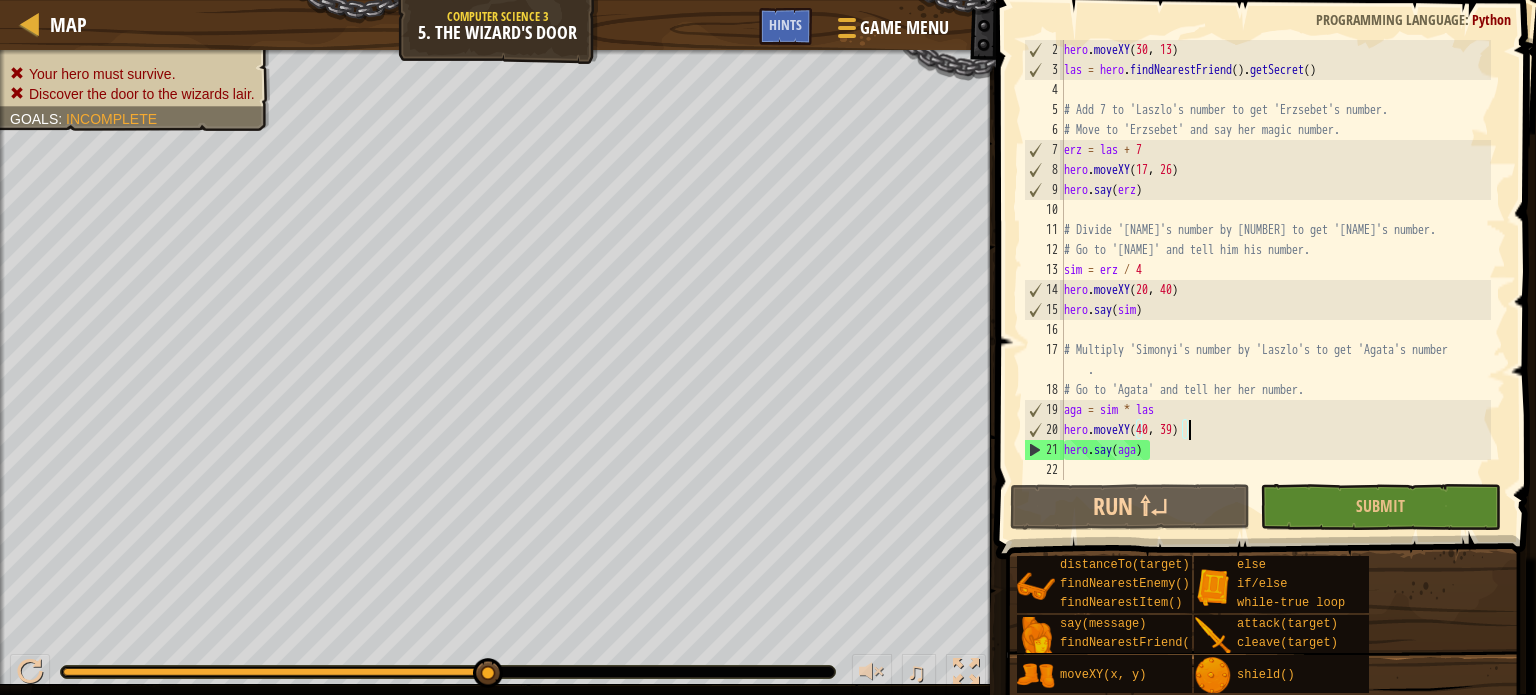 click on "hero . moveXY ( 30 ,   13 ) las   =   hero . findNearestFriend ( ) . getSecret ( ) # Add 7 to 'Laszlo's number to get 'Erzsebet's number. # Move to 'Erzsebet' and say her magic number. erz   =   las   +   7 hero . moveXY ( 17 ,   26 ) hero . say ( erz ) # Divide 'Erzsebet's number by 4 to get 'Simonyi's number. # Go to 'Simonyi' and tell him his number. sim   =   erz   /   4 hero . moveXY ( 20 ,   40 ) hero . say ( sim ) # Multiply 'Simonyi's number by 'Laszlo's to get 'Agata's number      . # Go to 'Agata' and tell her her number. aga   =   sim   *   las hero . moveXY ( 40 ,   39 ) hero . say ( aga )" at bounding box center (1275, 280) 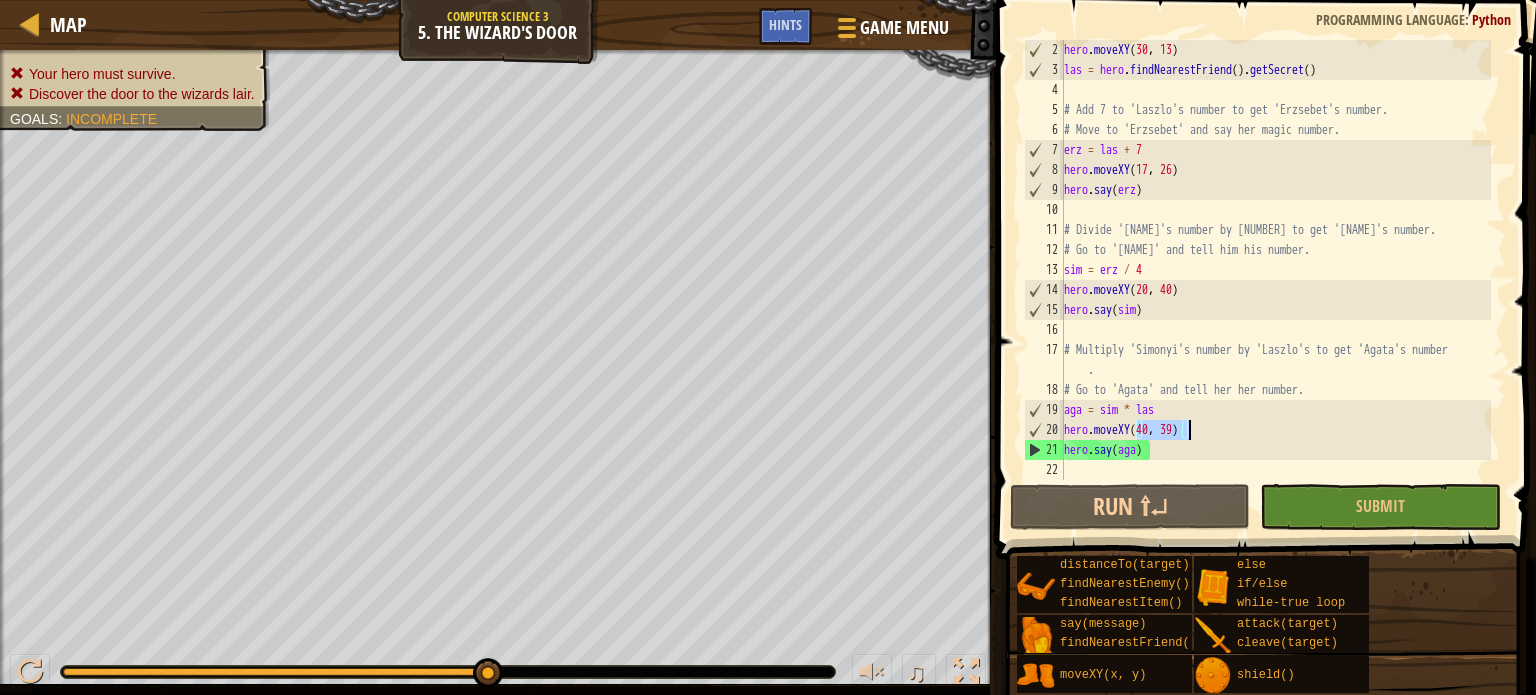 type on "hero.say(aga)" 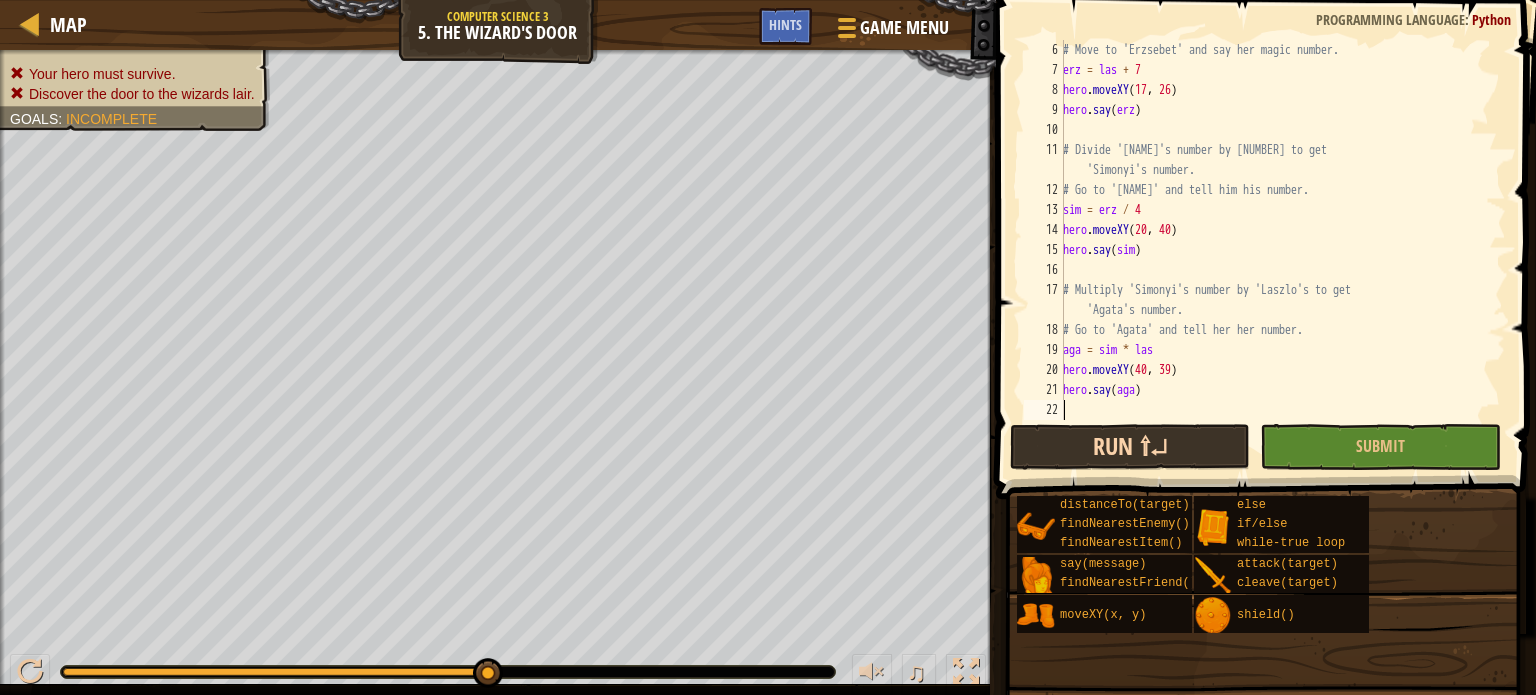 scroll, scrollTop: 20, scrollLeft: 0, axis: vertical 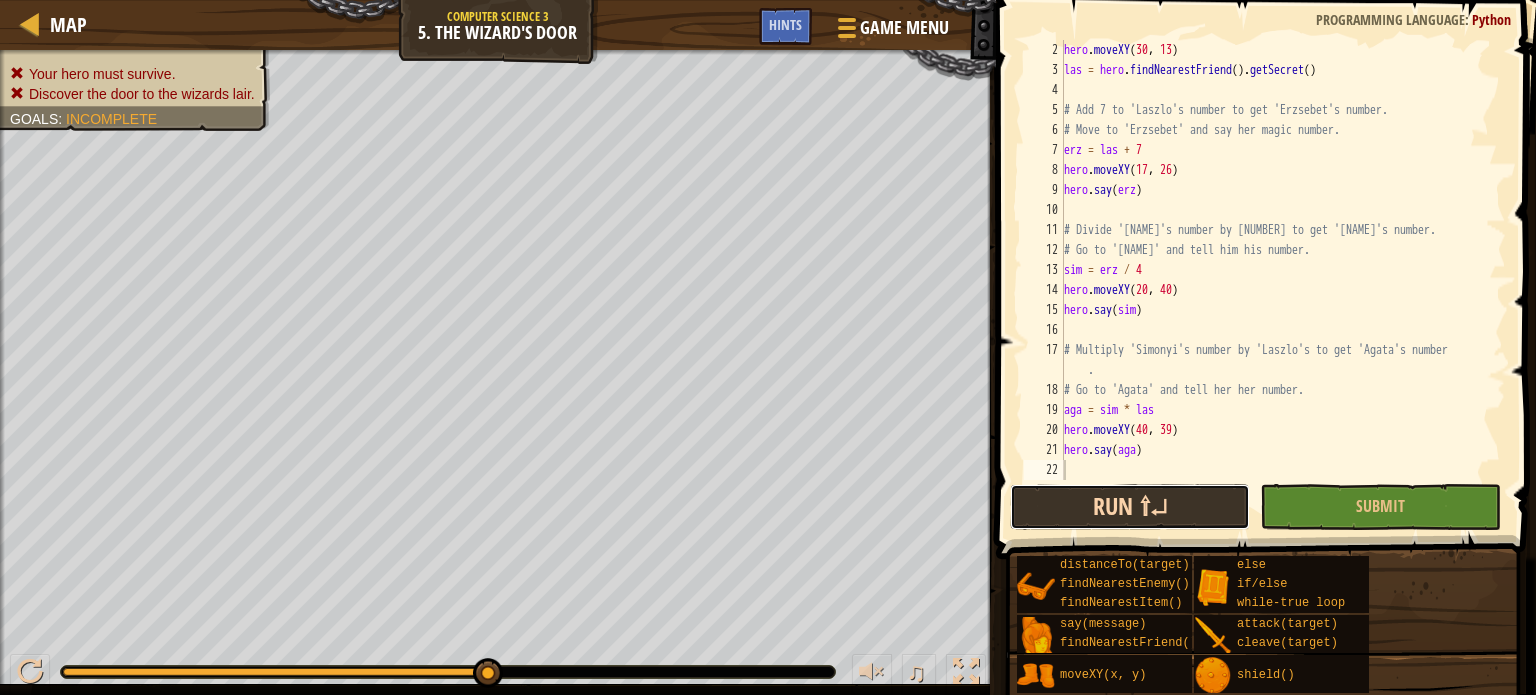 click on "Run ⇧↵" at bounding box center (1130, 507) 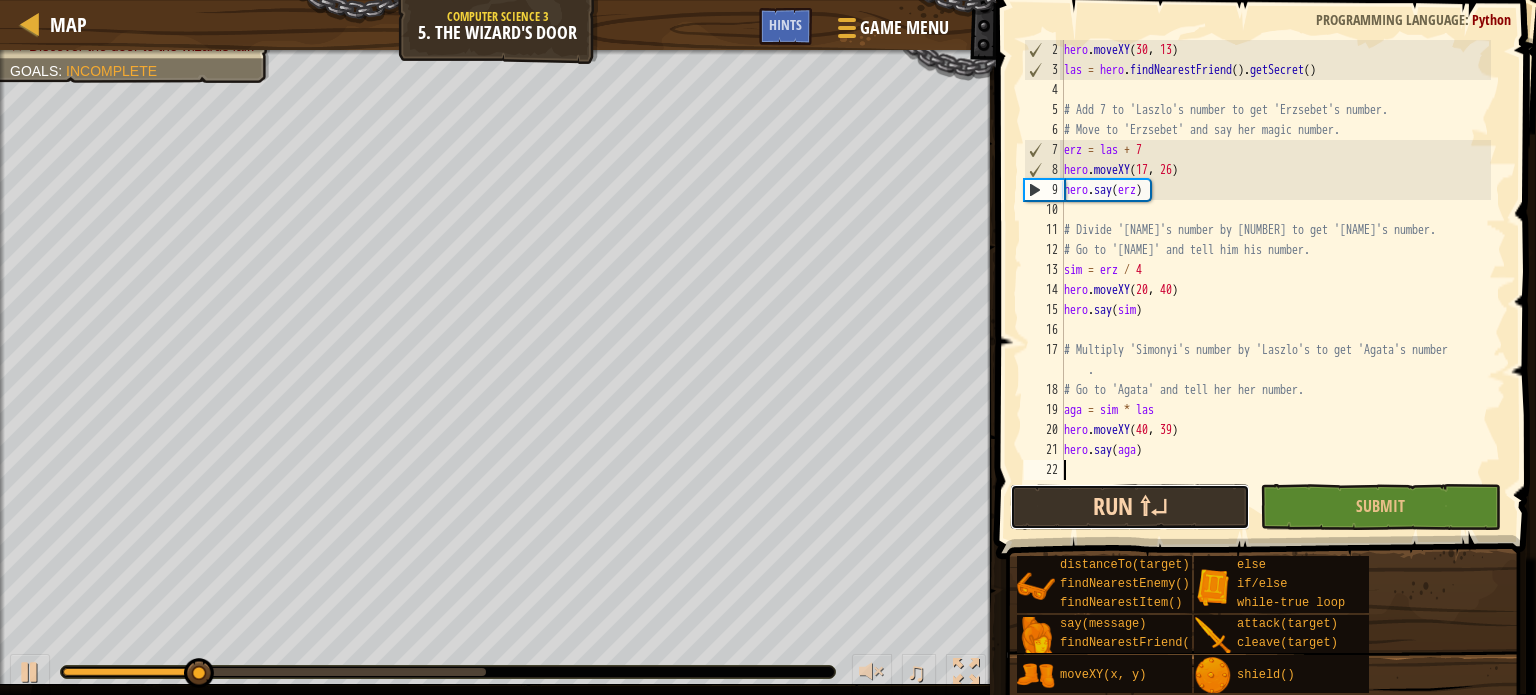 click on "Run ⇧↵" at bounding box center [1130, 507] 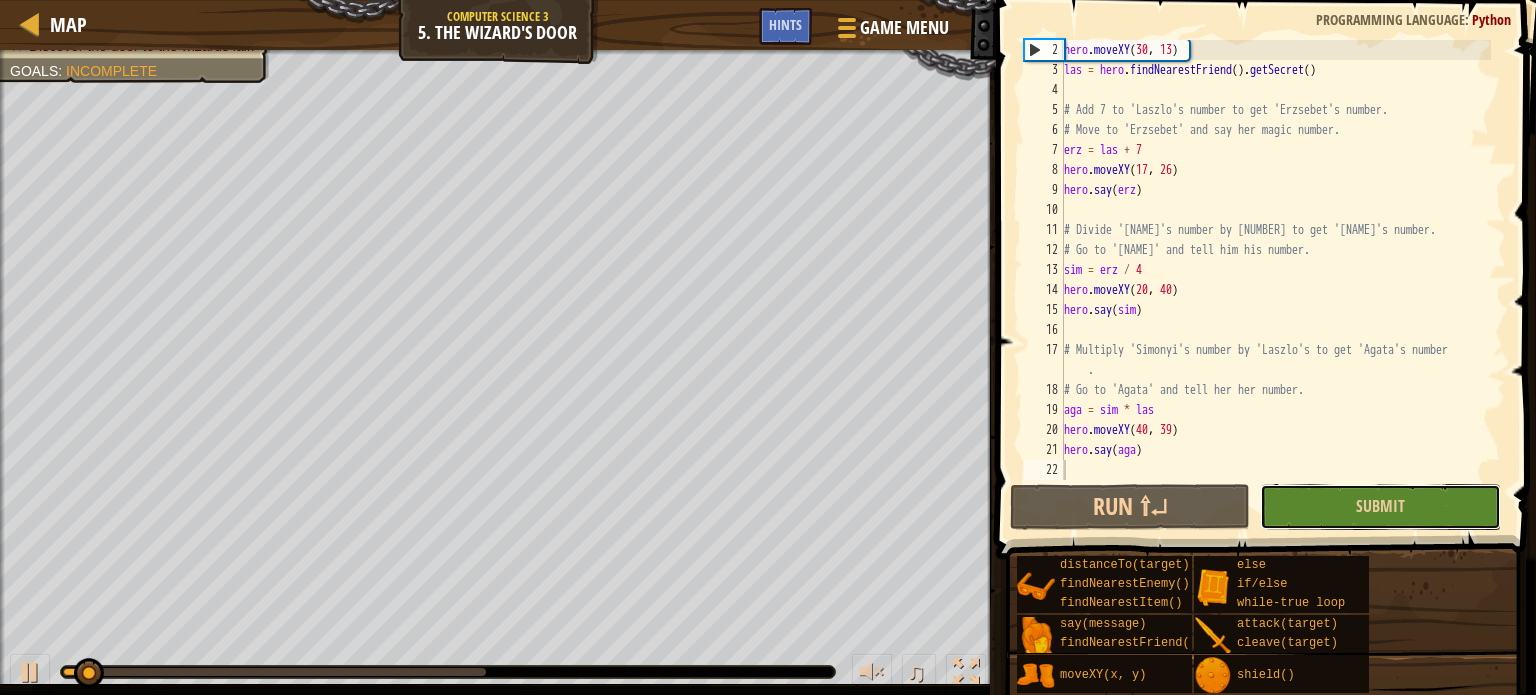 click on "Submit" at bounding box center (1380, 507) 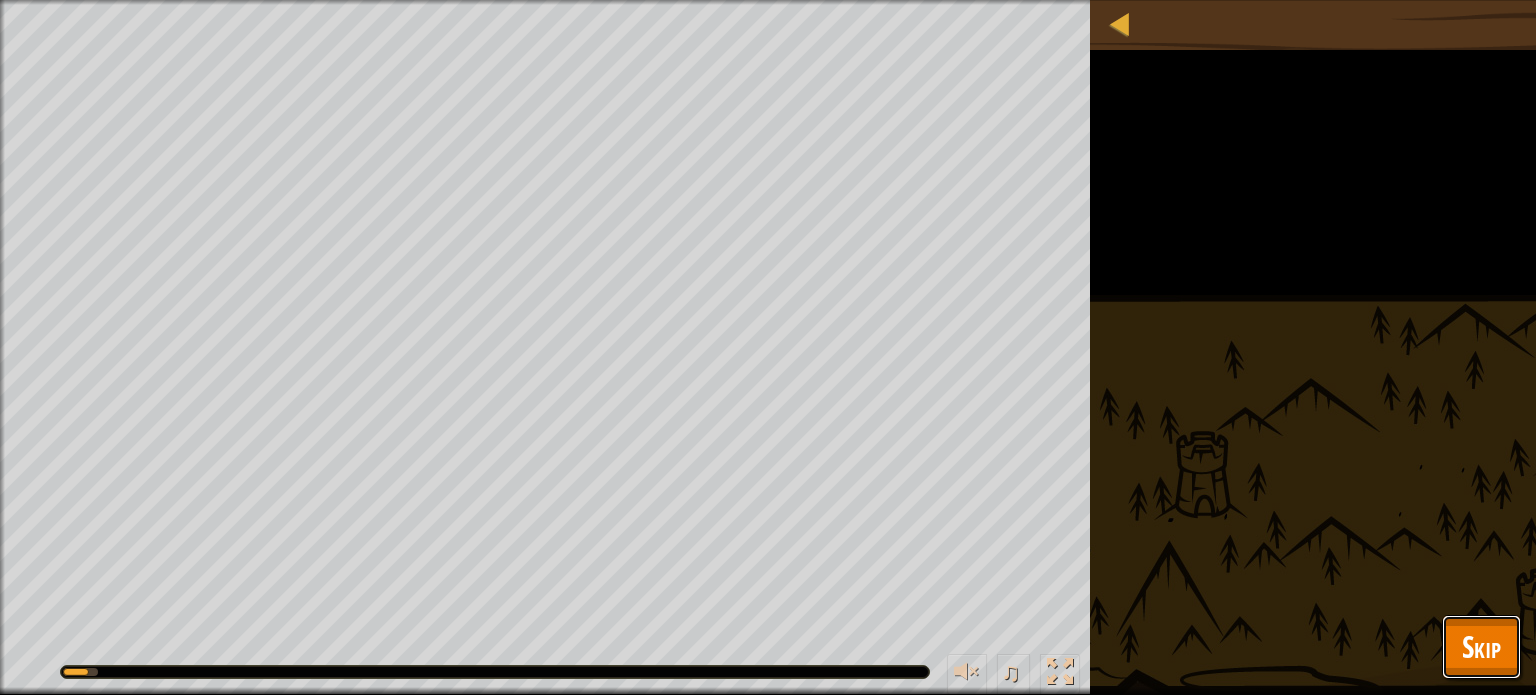 click on "Skip" at bounding box center [1481, 646] 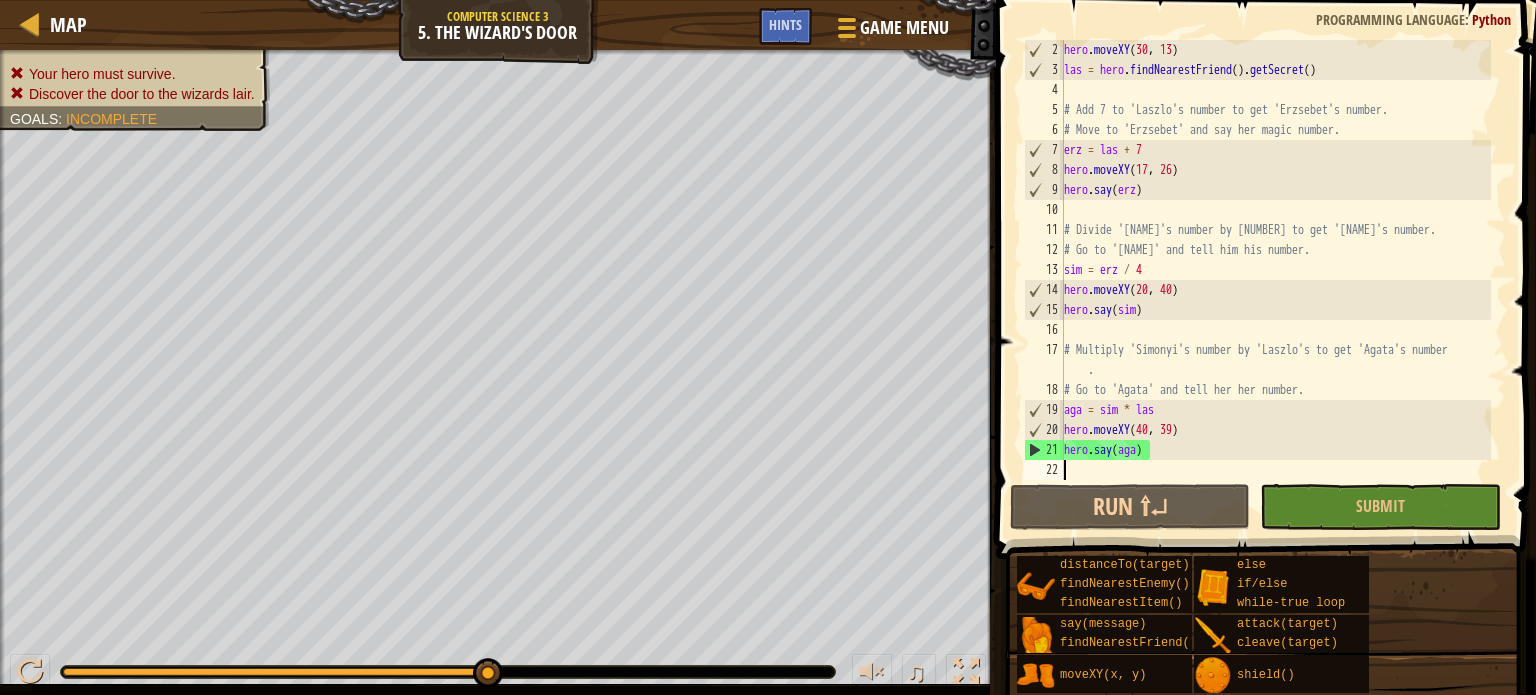 click on "hero . moveXY ( 30 ,   13 ) las   =   hero . findNearestFriend ( ) . getSecret ( ) # Add 7 to 'Laszlo's number to get 'Erzsebet's number. # Move to 'Erzsebet' and say her magic number. erz   =   las   +   7 hero . moveXY ( 17 ,   26 ) hero . say ( erz ) # Divide 'Erzsebet's number by 4 to get 'Simonyi's number. # Go to 'Simonyi' and tell him his number. sim   =   erz   /   4 hero . moveXY ( 20 ,   40 ) hero . say ( sim ) # Multiply 'Simonyi's number by 'Laszlo's to get 'Agata's number      . # Go to 'Agata' and tell her her number. aga   =   sim   *   las hero . moveXY ( 40 ,   39 ) hero . say ( aga )" at bounding box center [1275, 280] 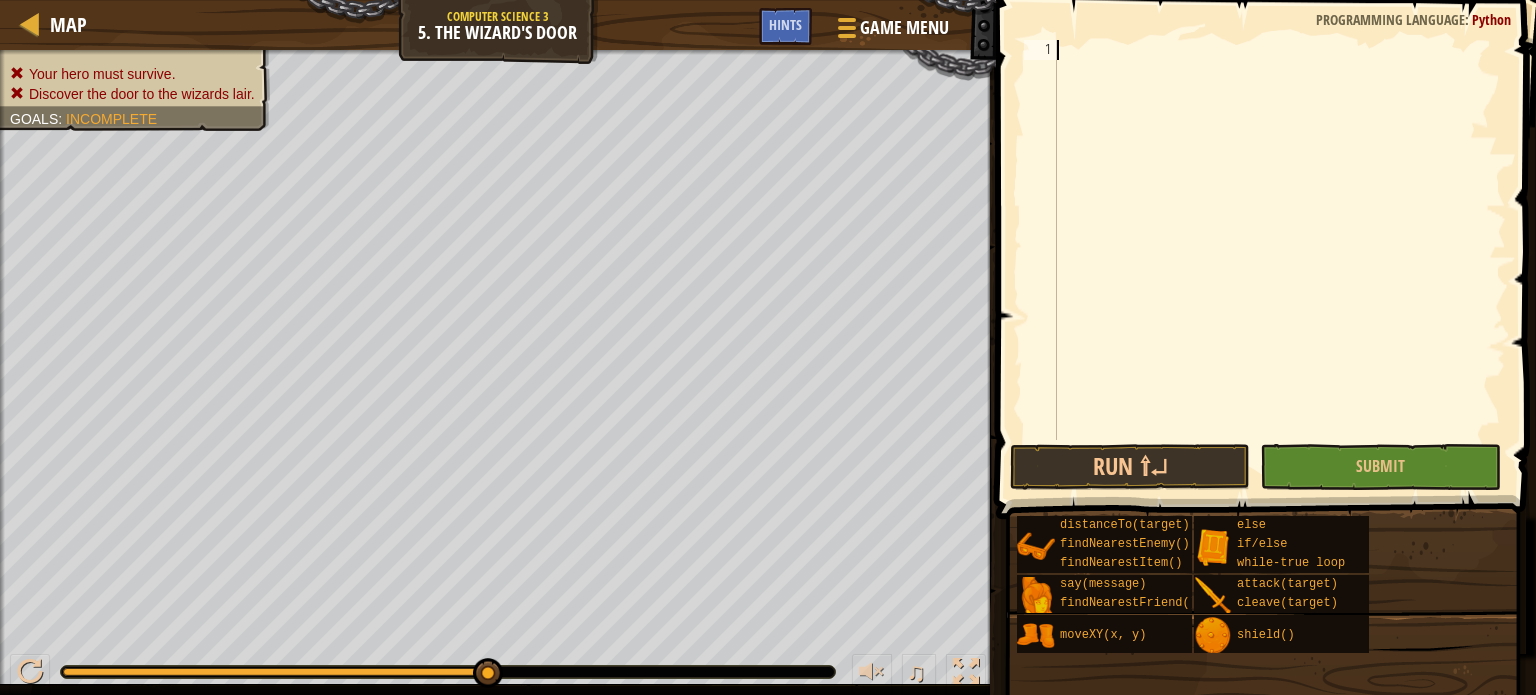 paste on "hero.say(sim*las)" 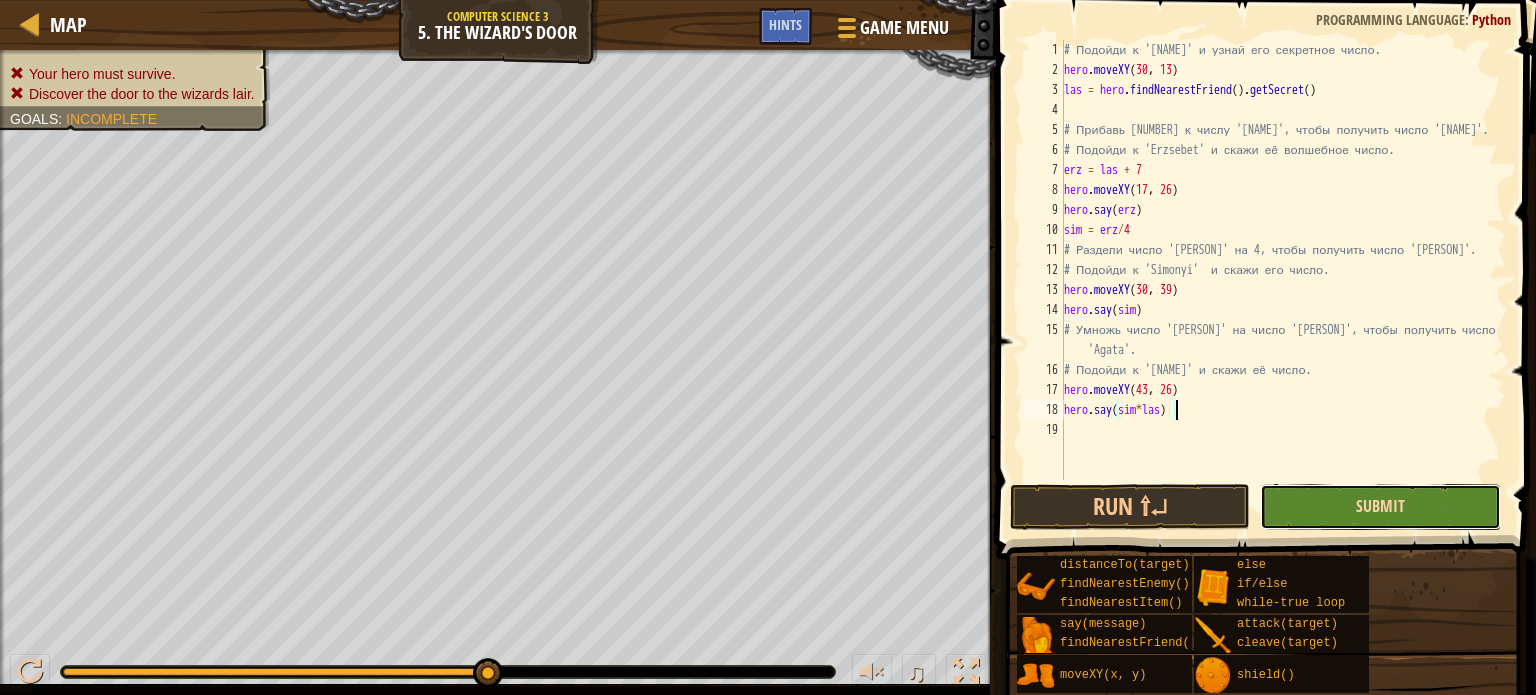 click on "Submit" at bounding box center [1380, 506] 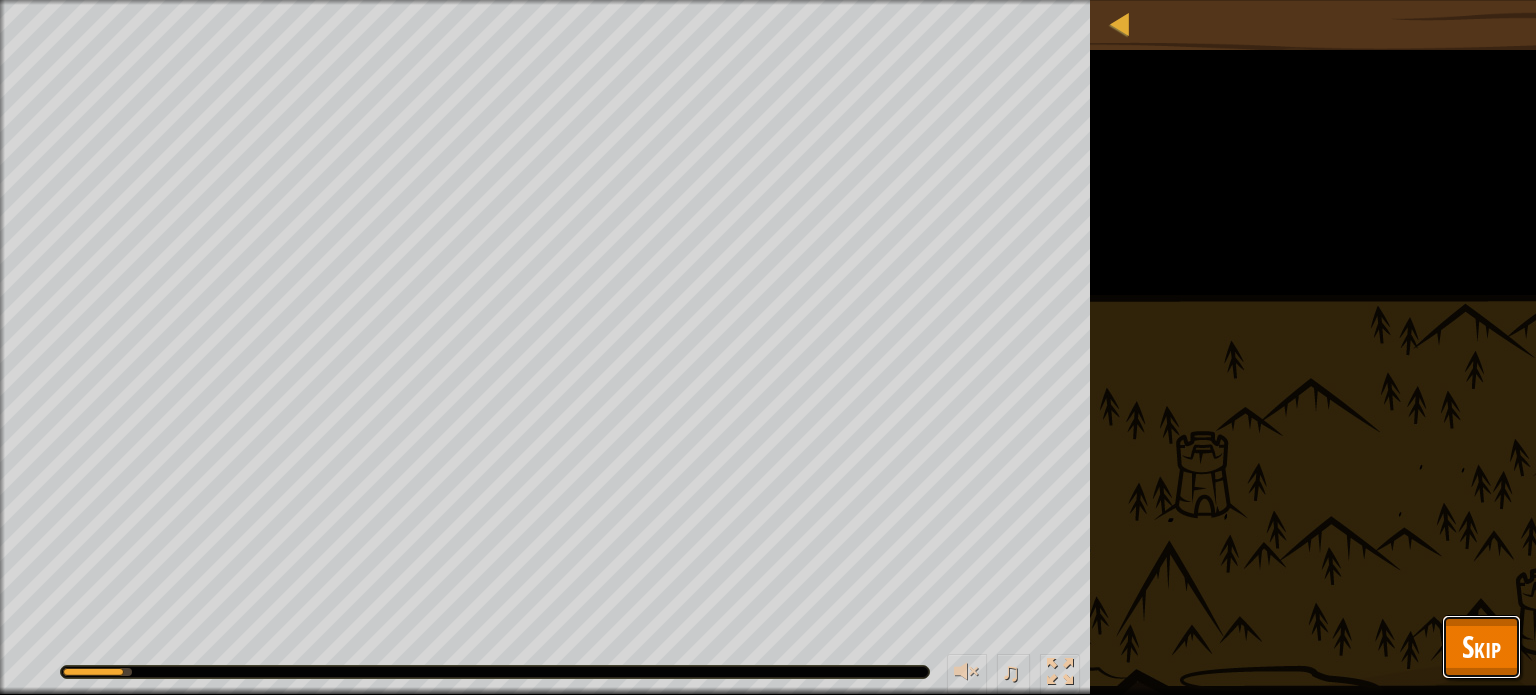 click on "Skip" at bounding box center [1481, 646] 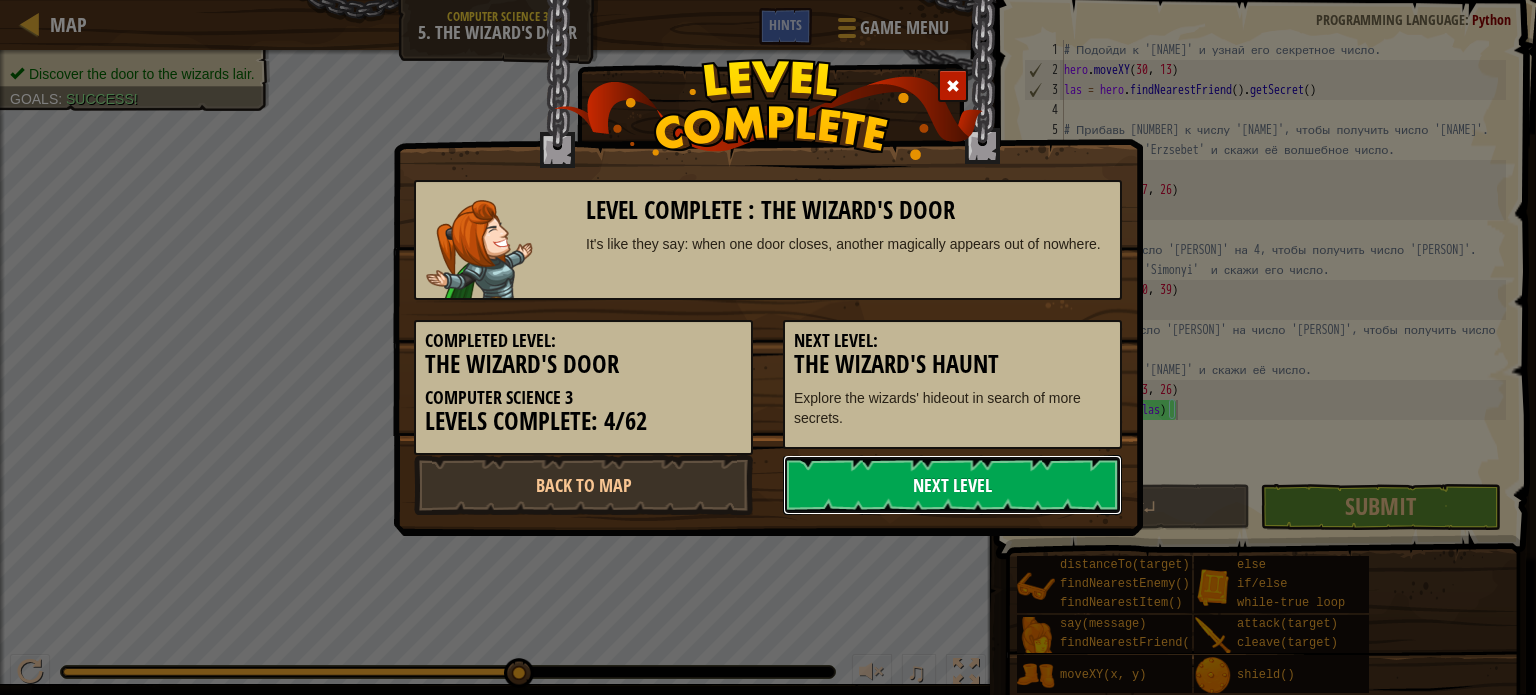 click on "Next Level" at bounding box center (952, 485) 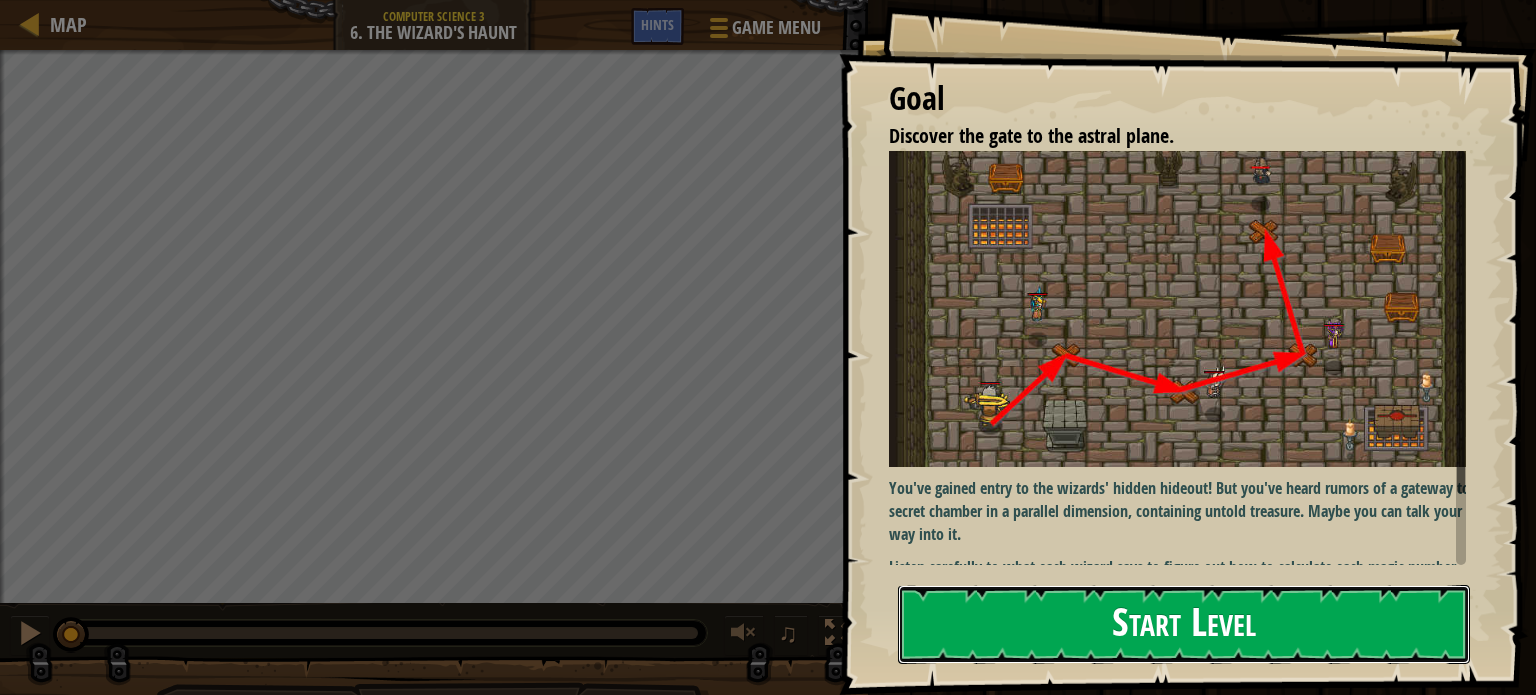 click on "Start Level" at bounding box center (1184, 624) 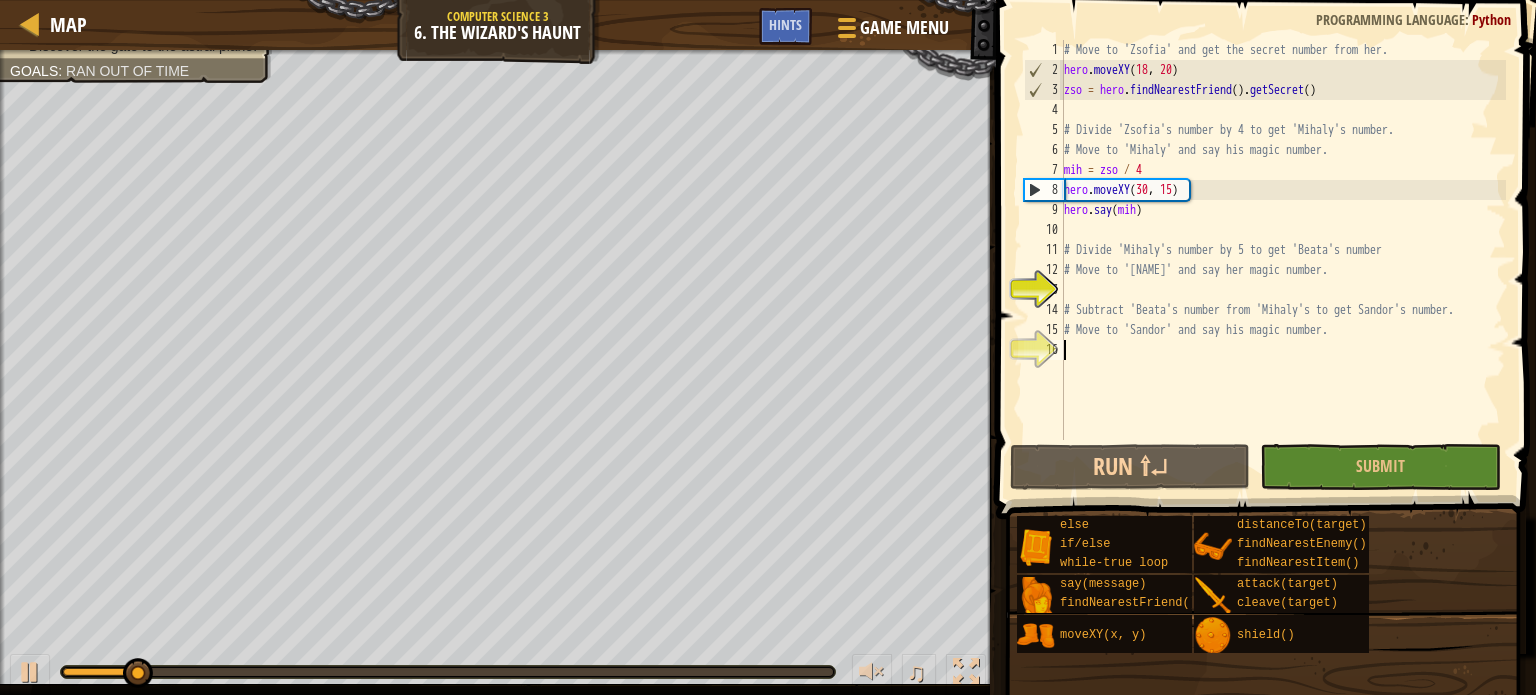click on "# Move to '[FRIEND]' and get the secret number from her. hero . moveXY ( 18 ,   20 ) zso   =   hero . findNearestFriend ( ) . getSecret ( ) # Divide 'Zsofia's number by 4 to get 'Mihaly's number. # Move to 'Mihaly' and say his magic number. mih   =   zso   /   4 hero . moveXY ( 30 ,   15 ) hero . say ( mih ) # Divide 'Mihaly's number by 5 to get 'Beata's number # Move to 'Beata' and say her magic number. # Subtract 'Beata's number from 'Mihaly's to get Sandor's number. # Move to 'Sandor' and say his magic number." at bounding box center [1283, 260] 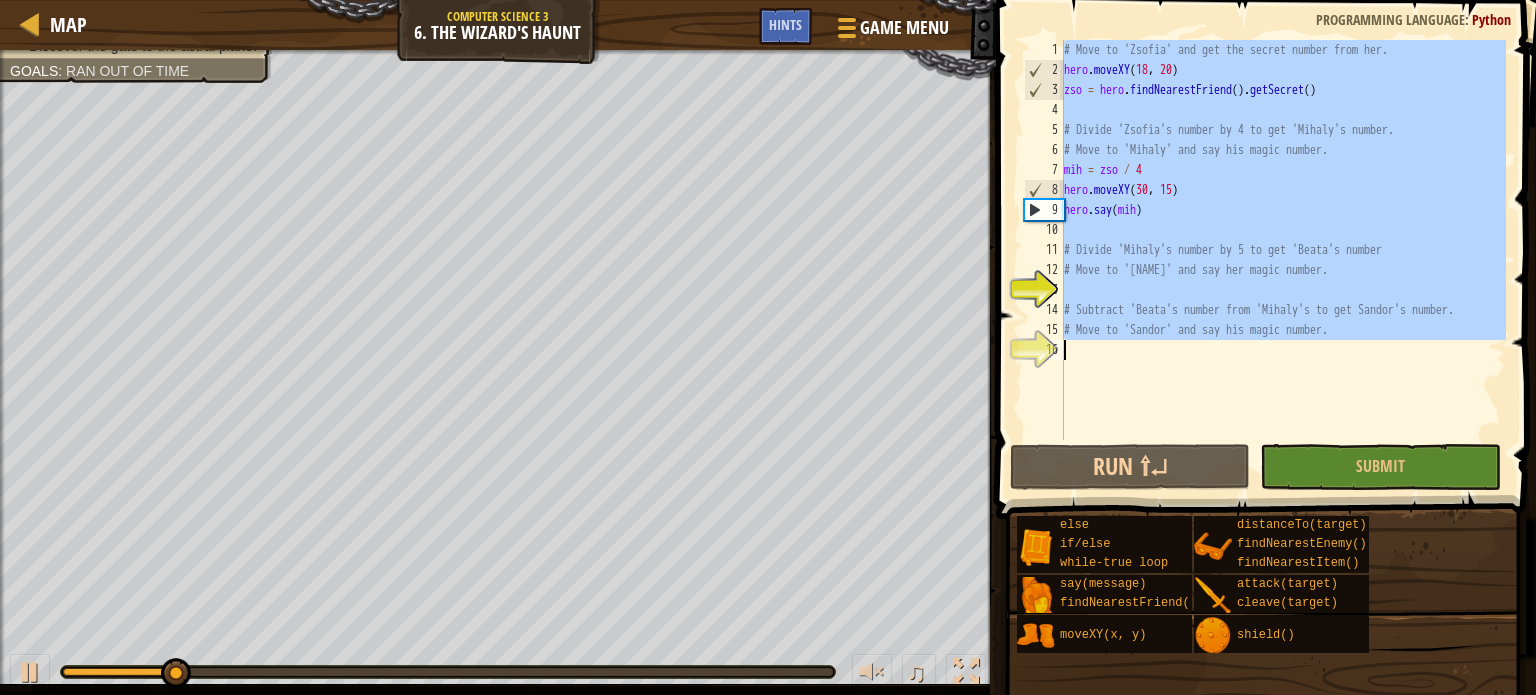 paste on "hero.say(number)" 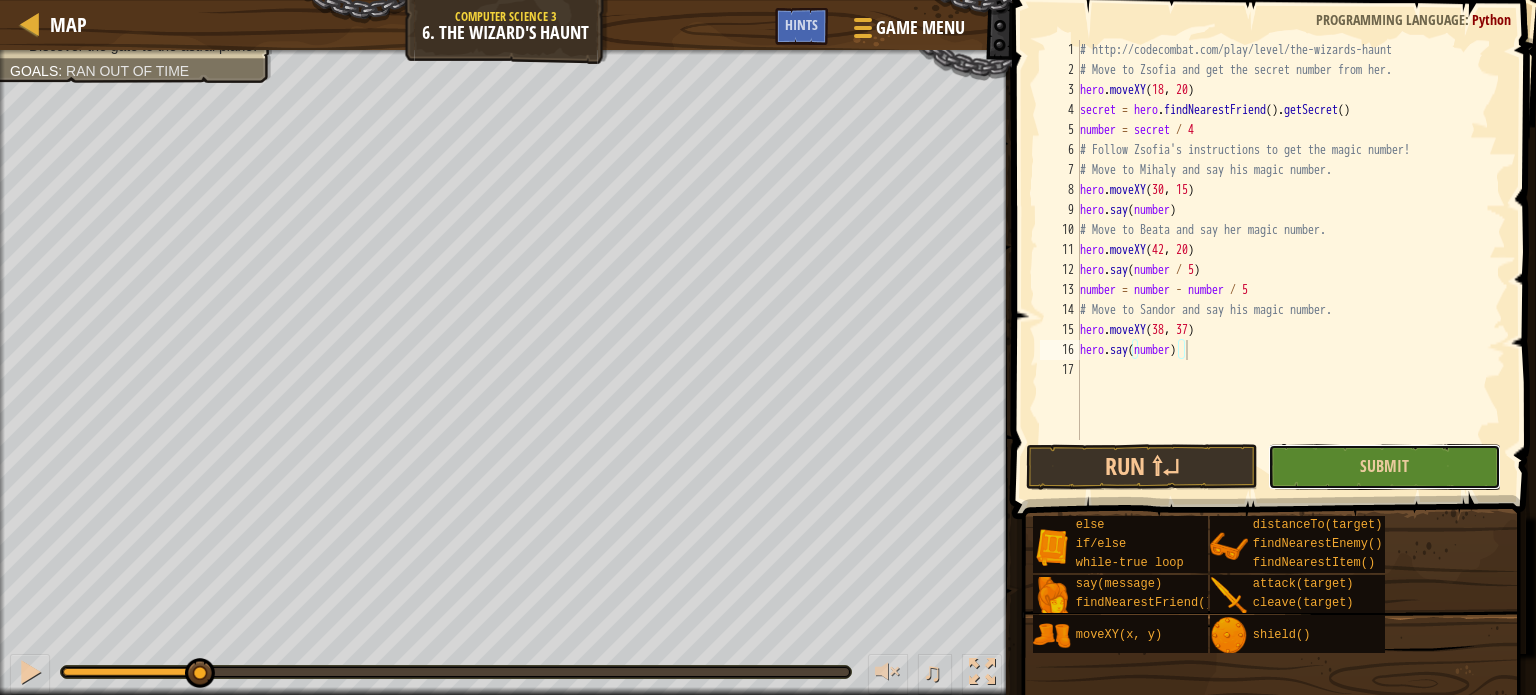click on "Submit" at bounding box center (1384, 467) 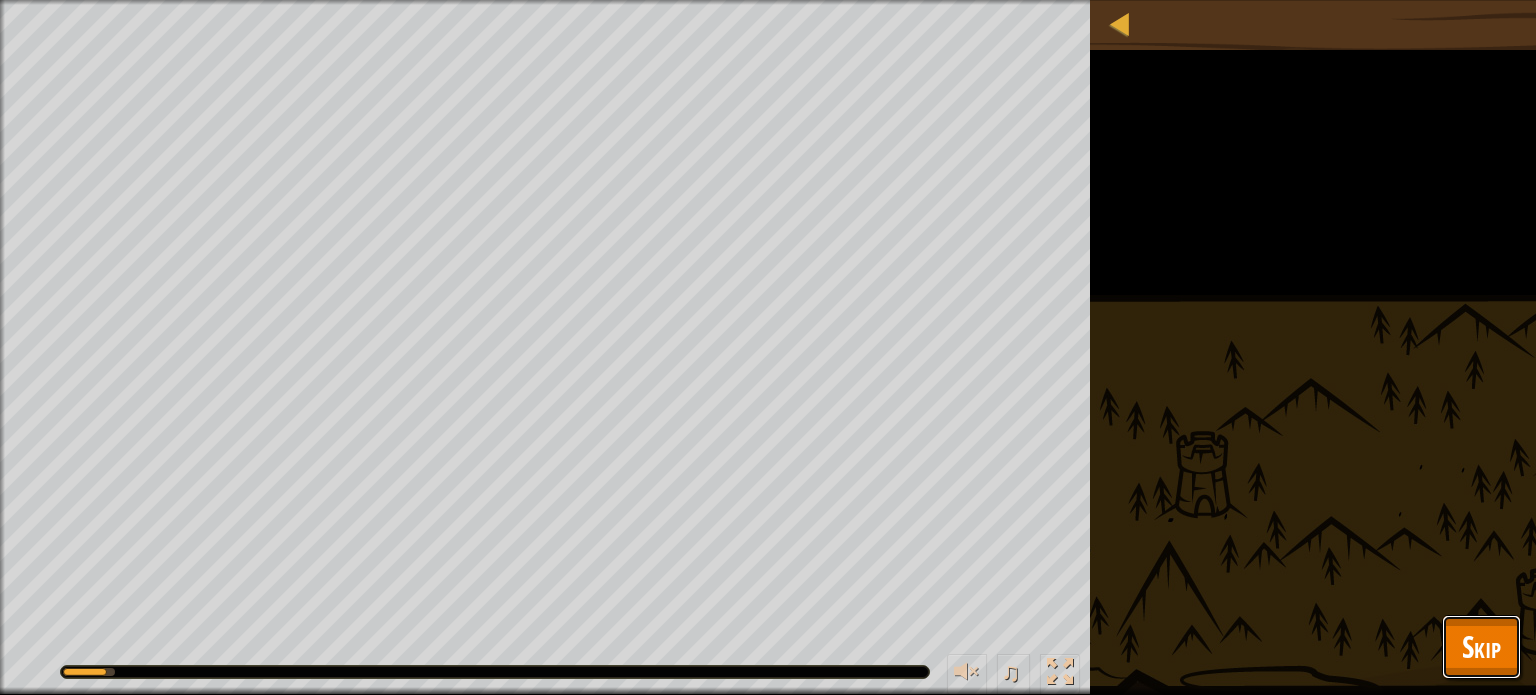 click on "Skip" at bounding box center [1481, 646] 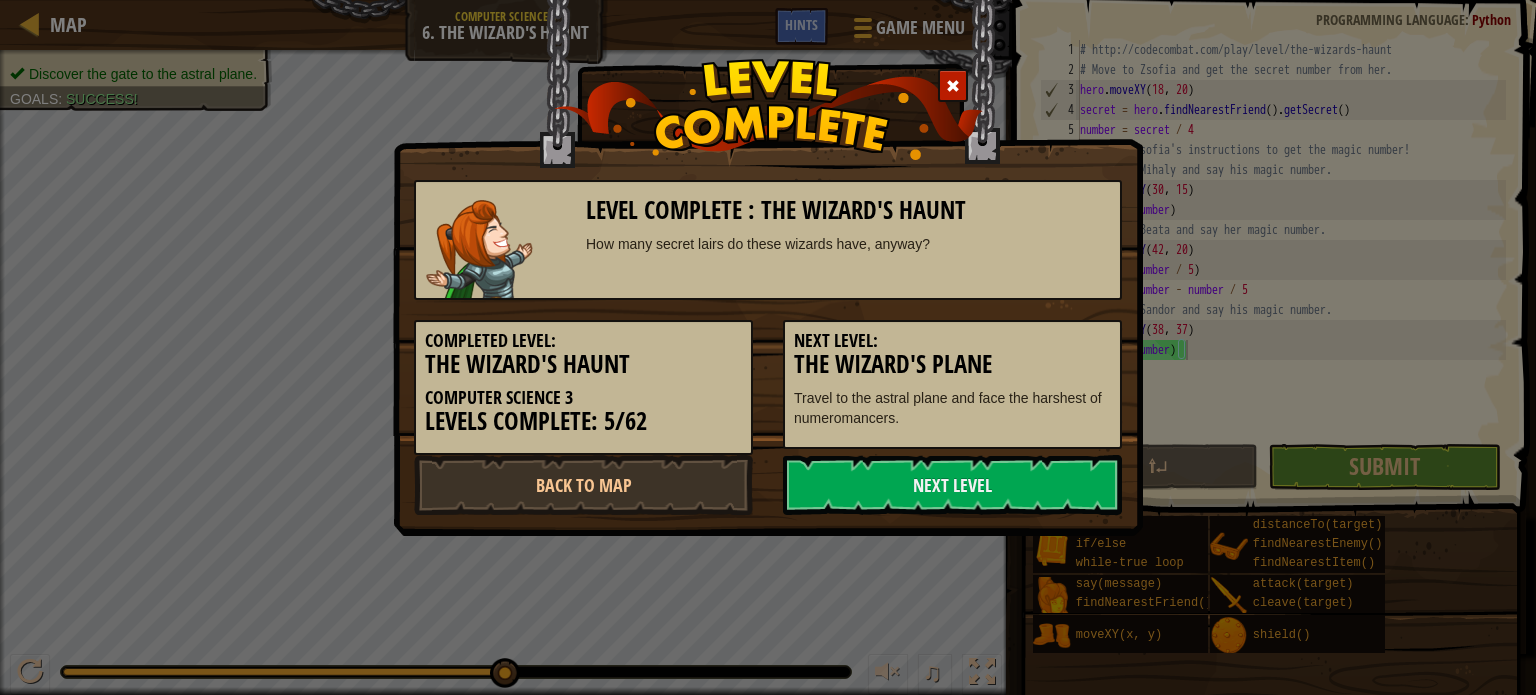 click on "Level Complete : The Wizard's Haunt How many secret lairs do these wizards have, anyway? Completed Level: The Wizard's Haunt Computer Science [NUMBER] Levels Complete: 5/[NUMBER] Next Level: The Wizard's Plane Travel to the astral plane and face the harshest of numeromancers.
Back to Map Next Level" at bounding box center (768, 347) 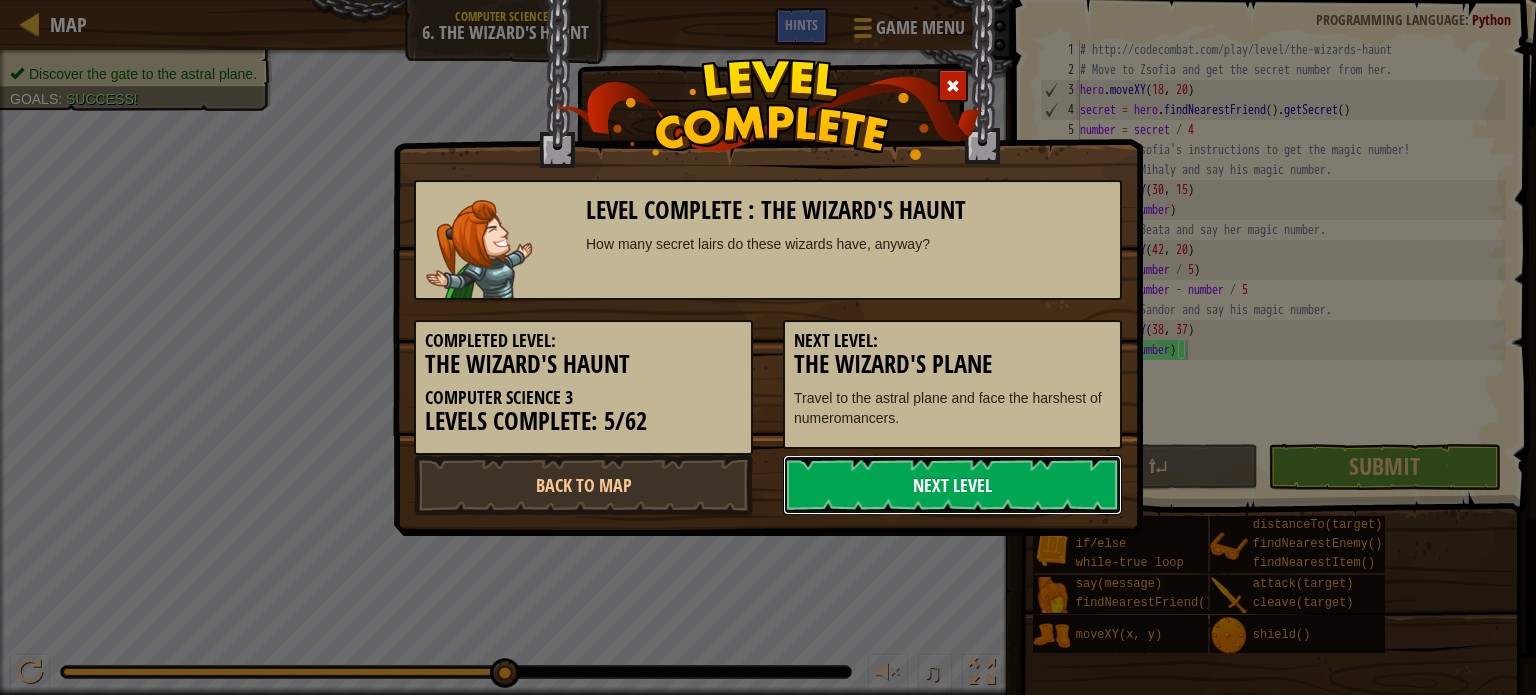 click on "Next Level" at bounding box center (952, 485) 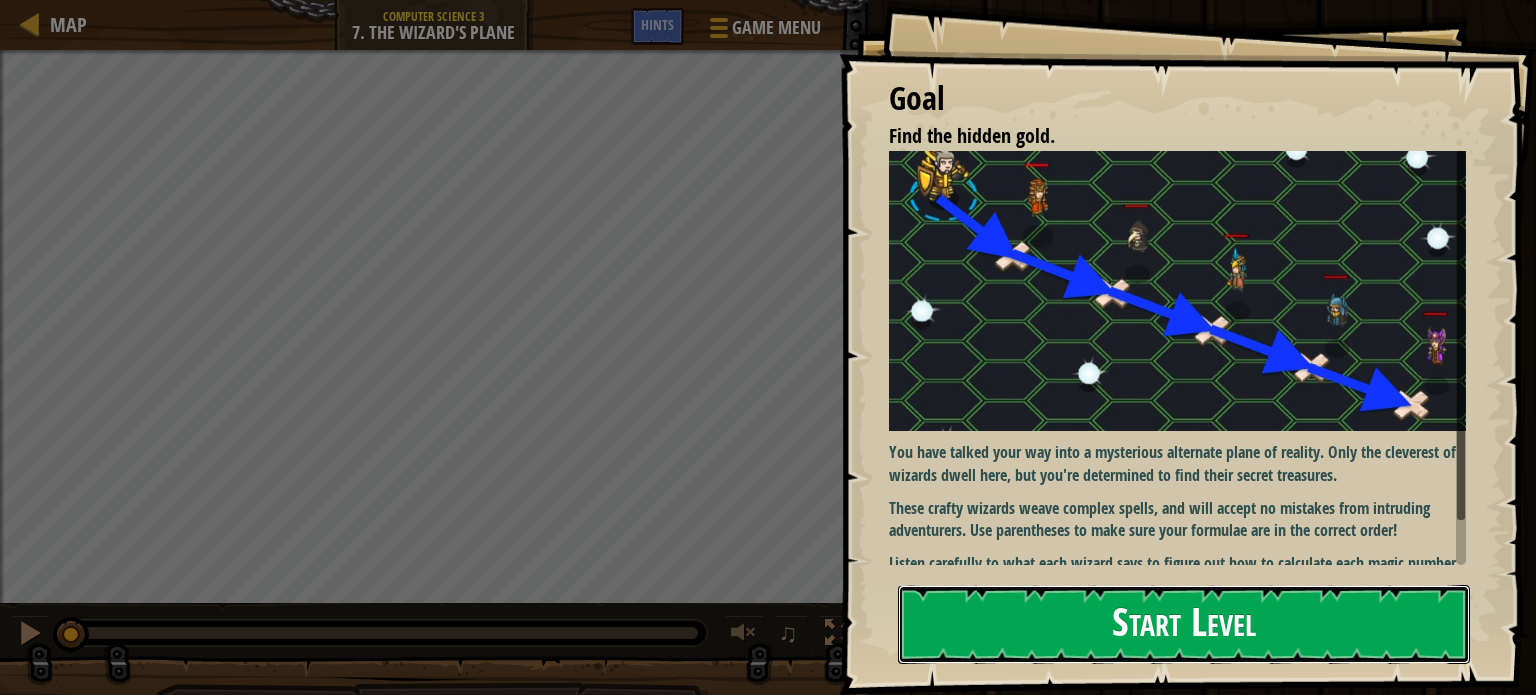 click on "Start Level" at bounding box center (1184, 624) 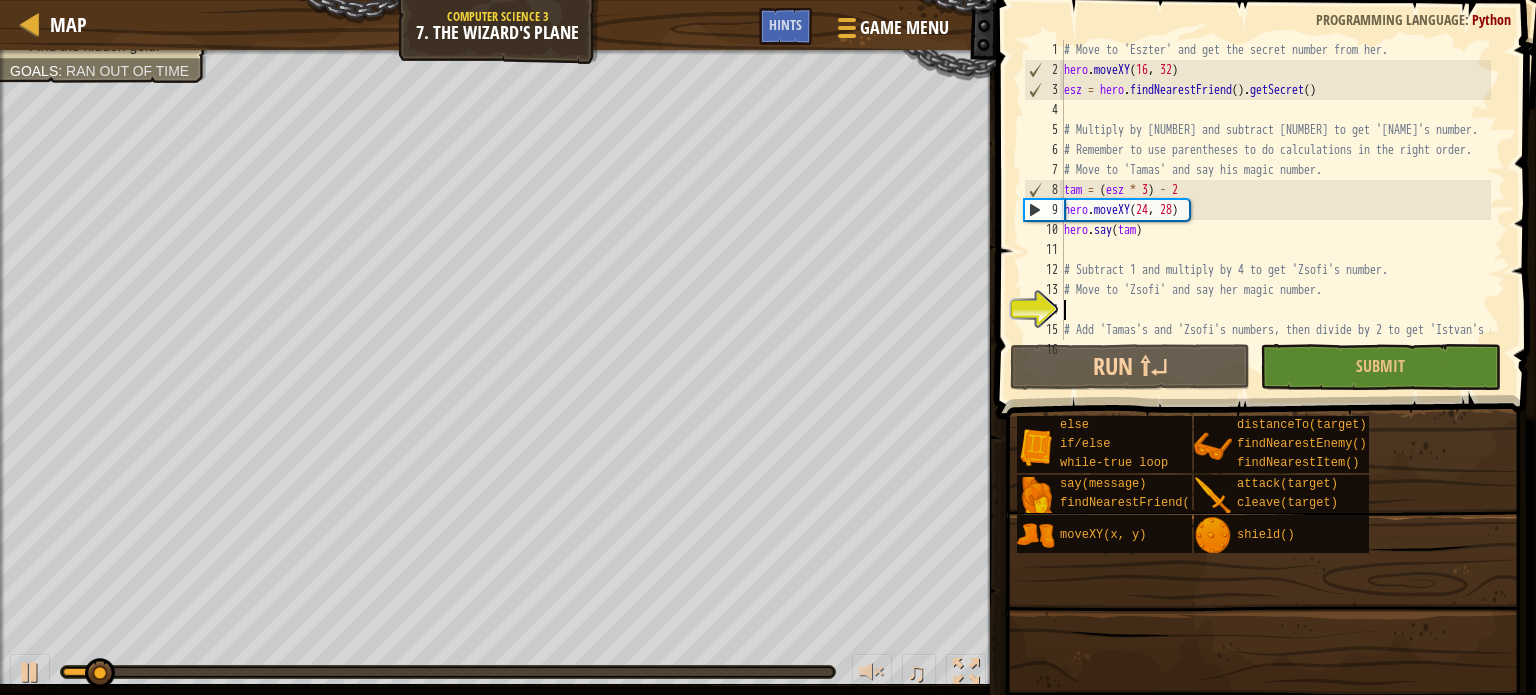 scroll, scrollTop: 40, scrollLeft: 0, axis: vertical 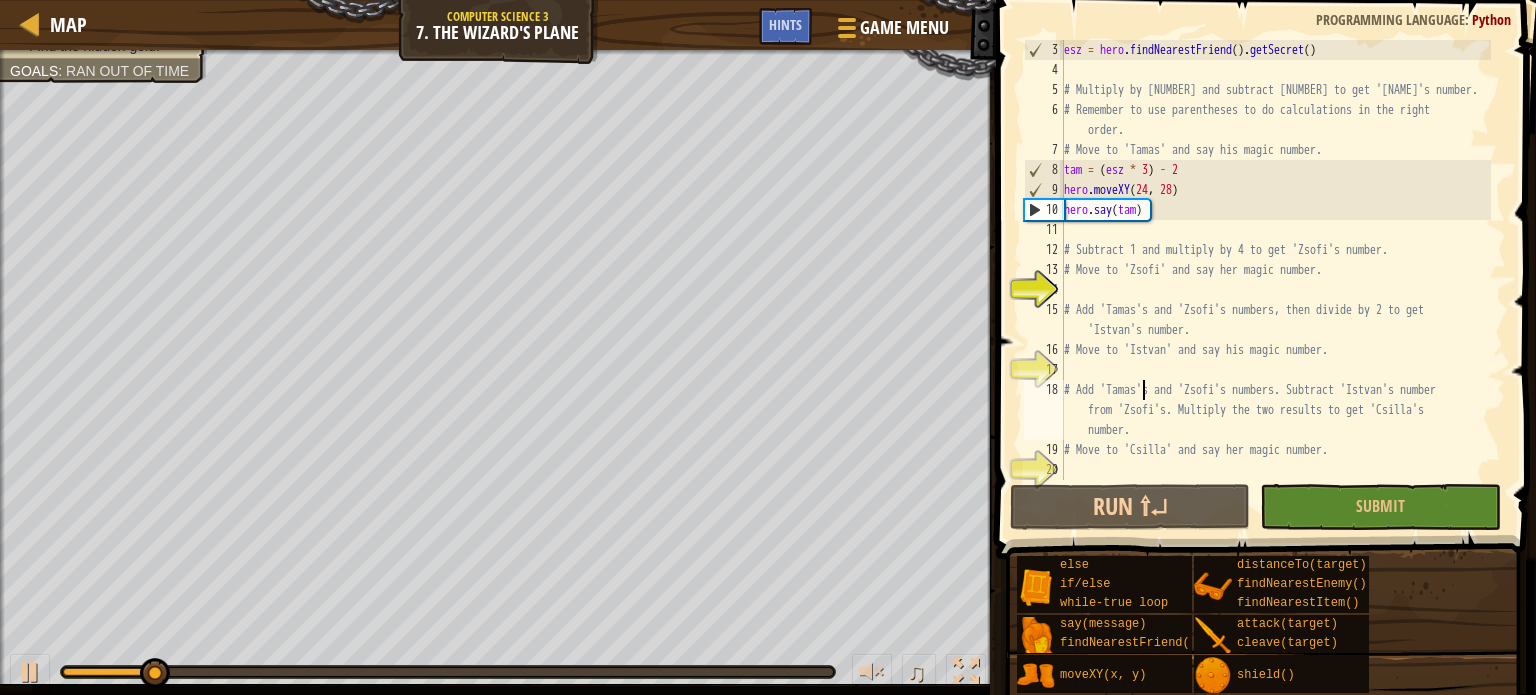 click on "esz   =   hero . findNearestFriend ( ) . getSecret ( ) # Multiply by 3 and subtract 2 to get 'Tamas's number. # Remember to use parentheses to do calculations in the right       order. # Move to 'Tamas' and say his magic number. tam   =   ( esz   *   3 )   -   2 hero . moveXY ( 24 ,   28 ) hero . say ( tam ) # Subtract 1 and multiply by 4 to get 'Zsofi's number. # Move to 'Zsofi' and say her magic number. # Add 'Tamas's and 'Zsofi's numbers, then divide by 2 to get       'Istvan's number. # Move to 'Istvan' and say his magic number. # Add 'Tamas's and 'Zsofi's numbers. Subtract 'Istvan's number       from 'Zsofi's. Multiply the two results to get 'Csilla's       number. # Move to 'Csilla' and say her magic number." at bounding box center (1275, 280) 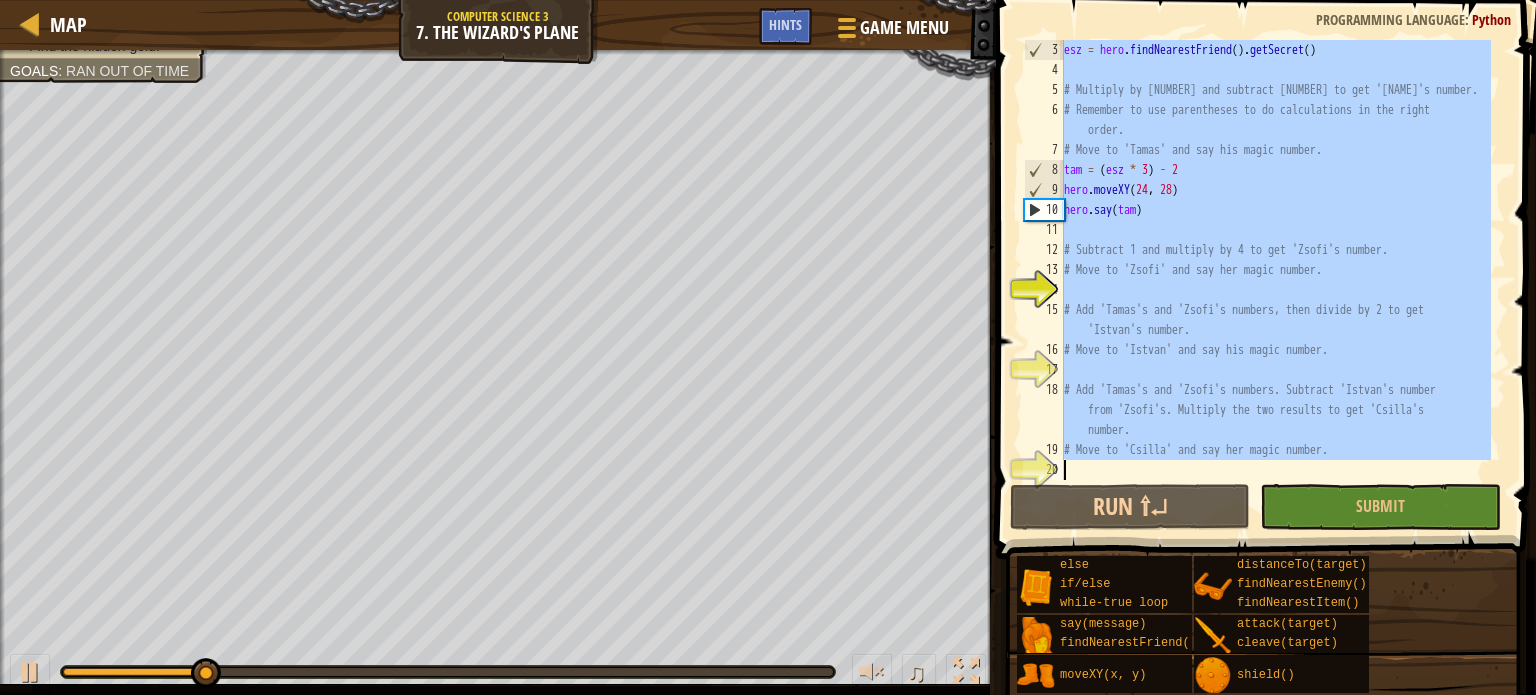 paste on "hero.say(num_purple)" 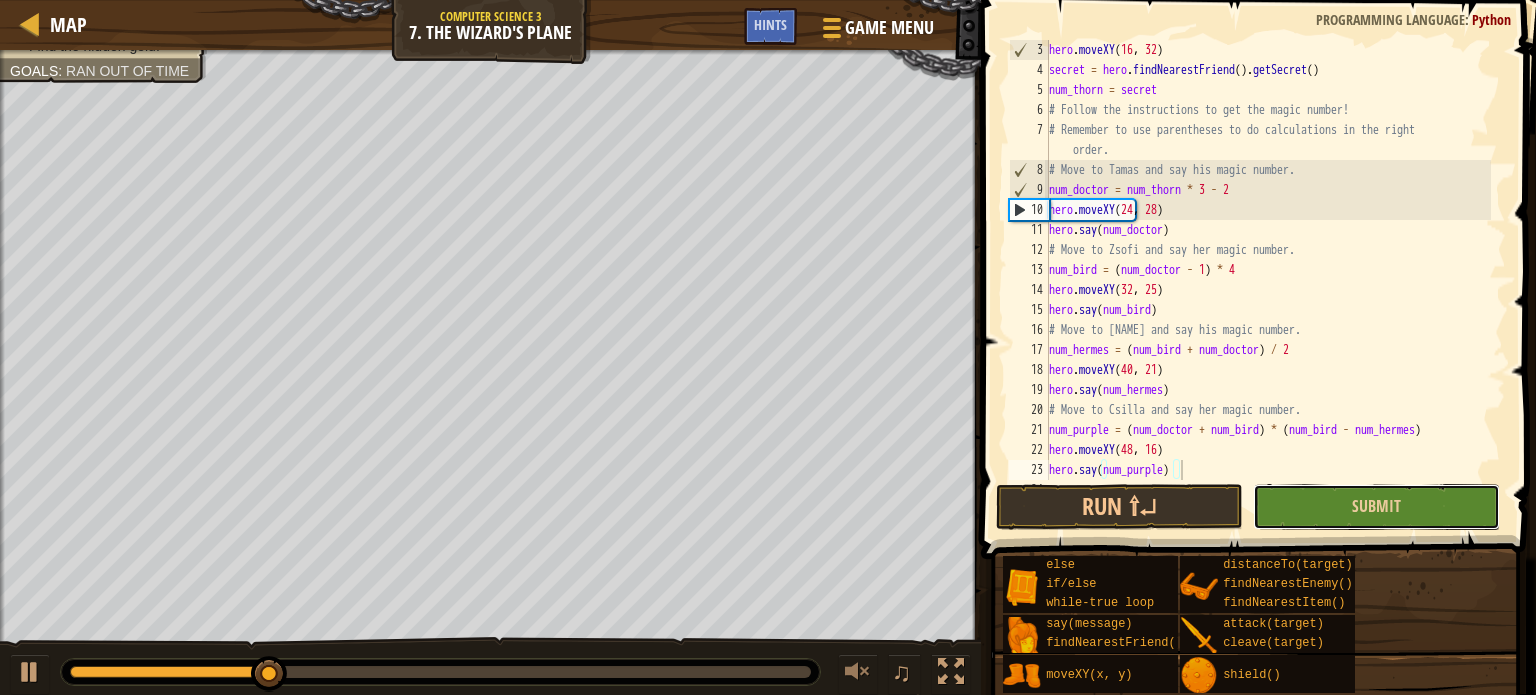 click on "Submit" at bounding box center (1376, 507) 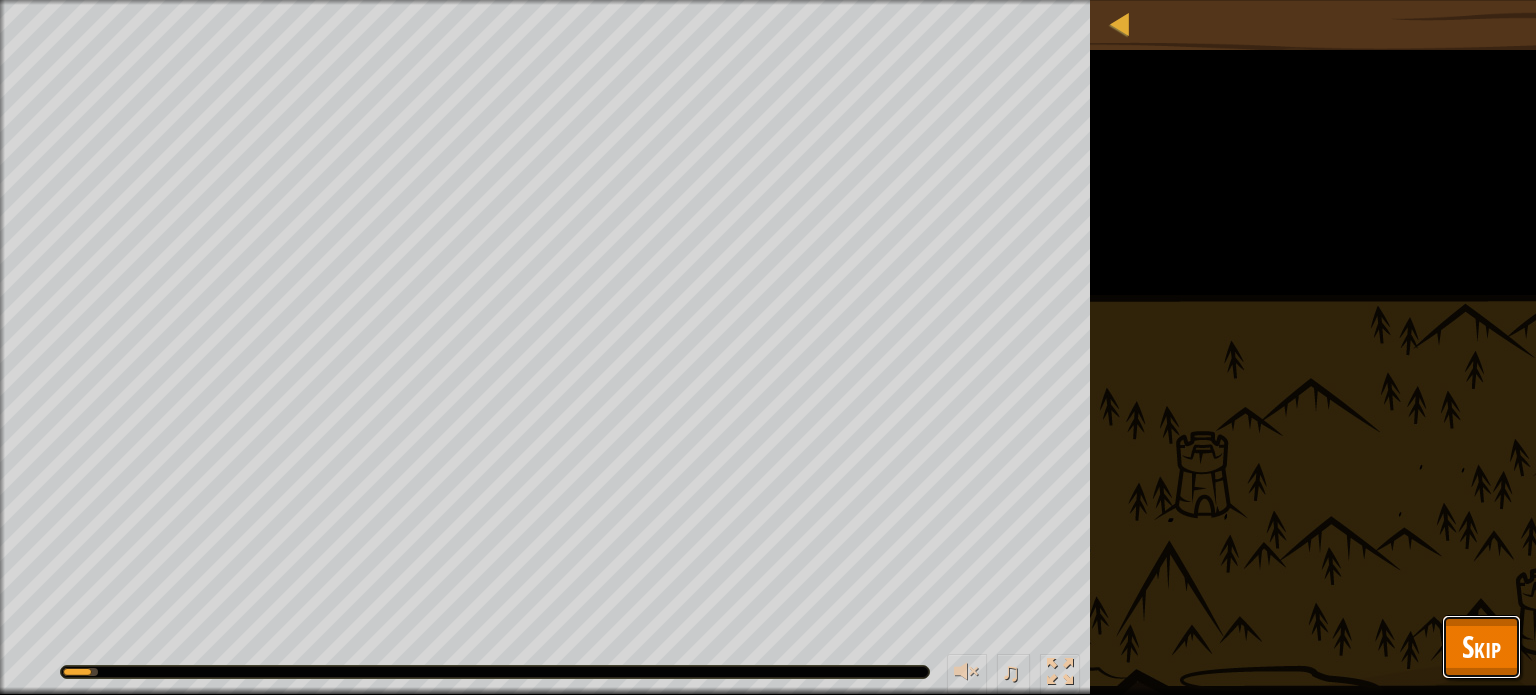 click on "Skip" at bounding box center (1481, 646) 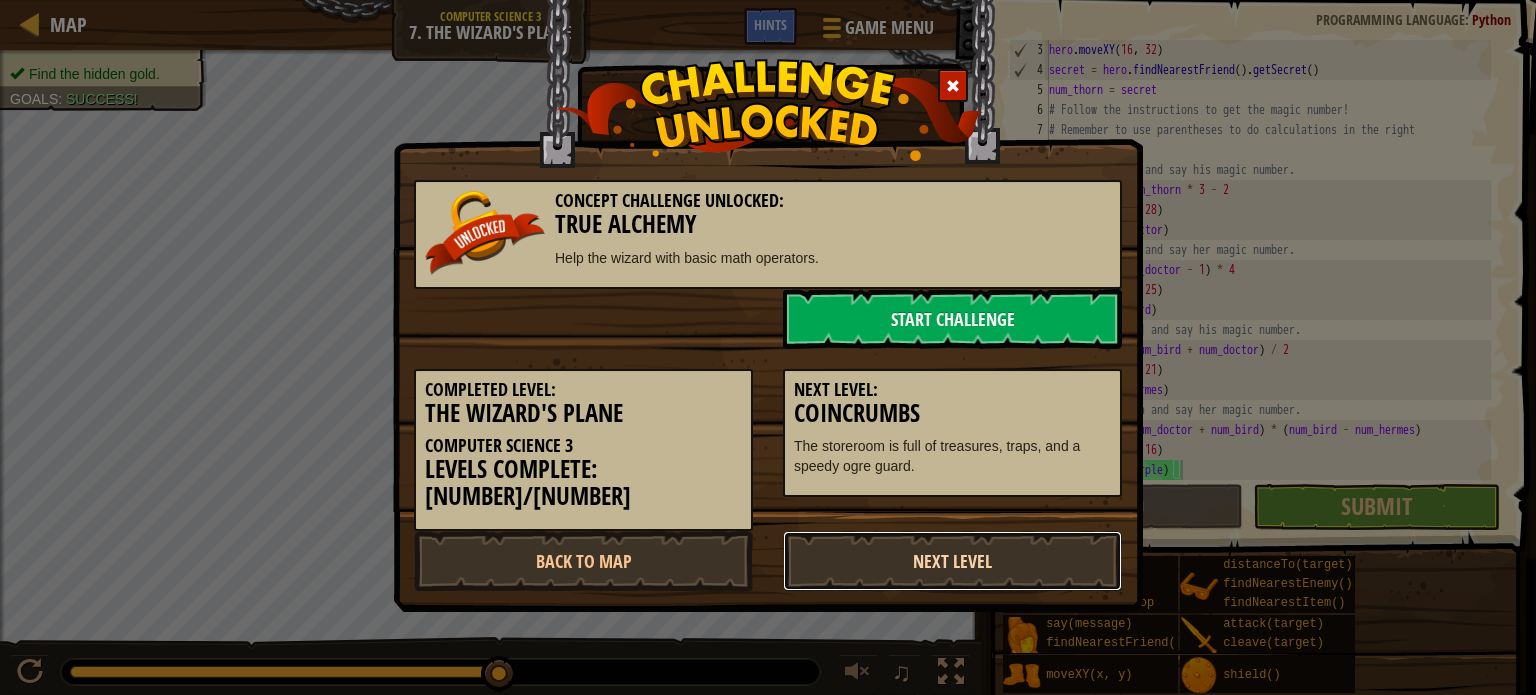 click on "Next Level" at bounding box center [952, 561] 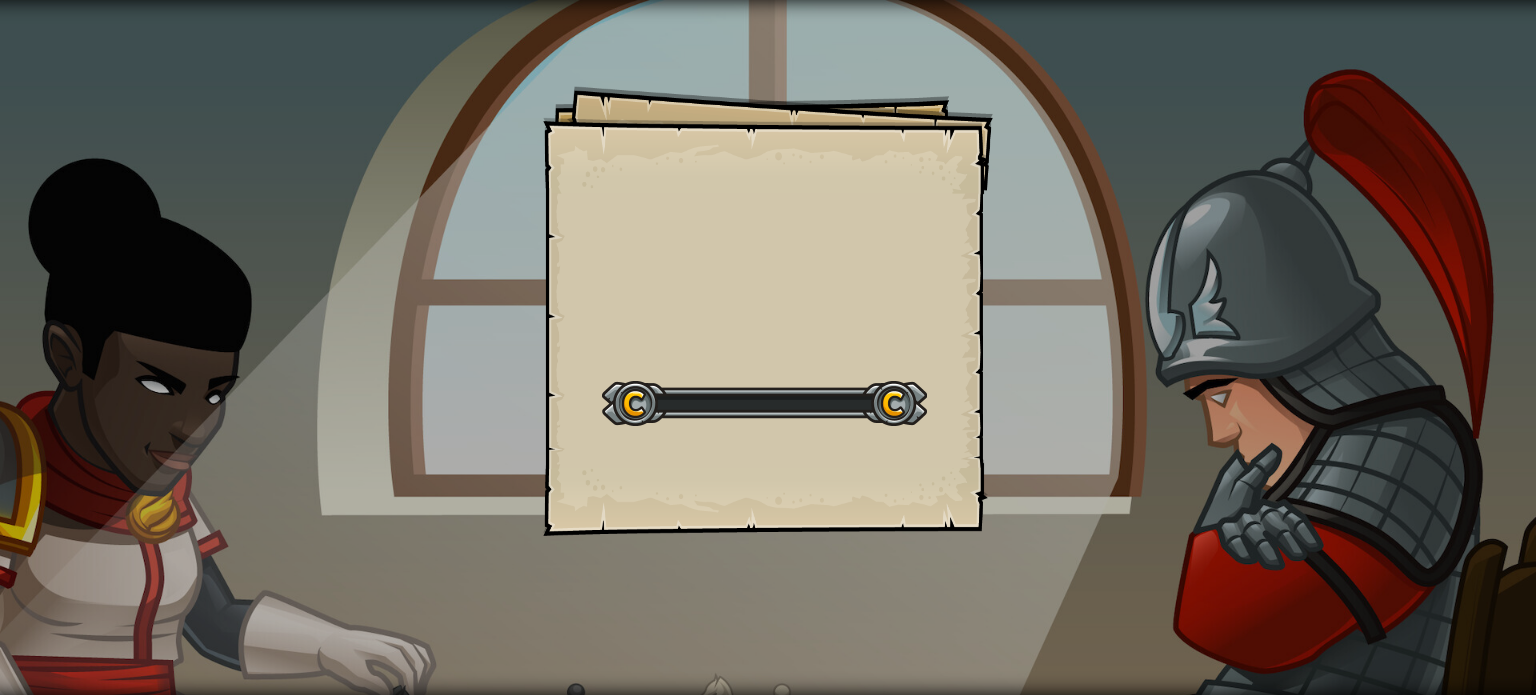 scroll, scrollTop: 0, scrollLeft: 0, axis: both 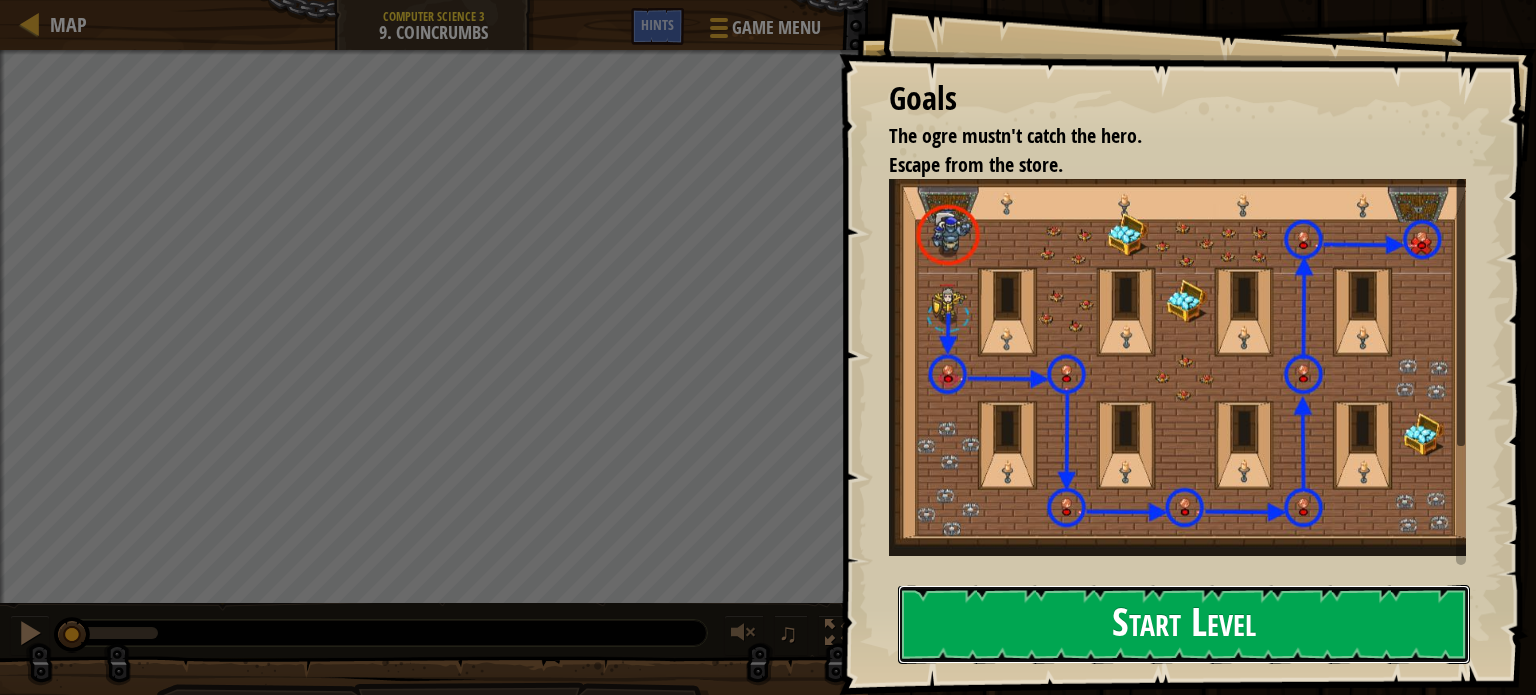 click on "Start Level" at bounding box center (1184, 624) 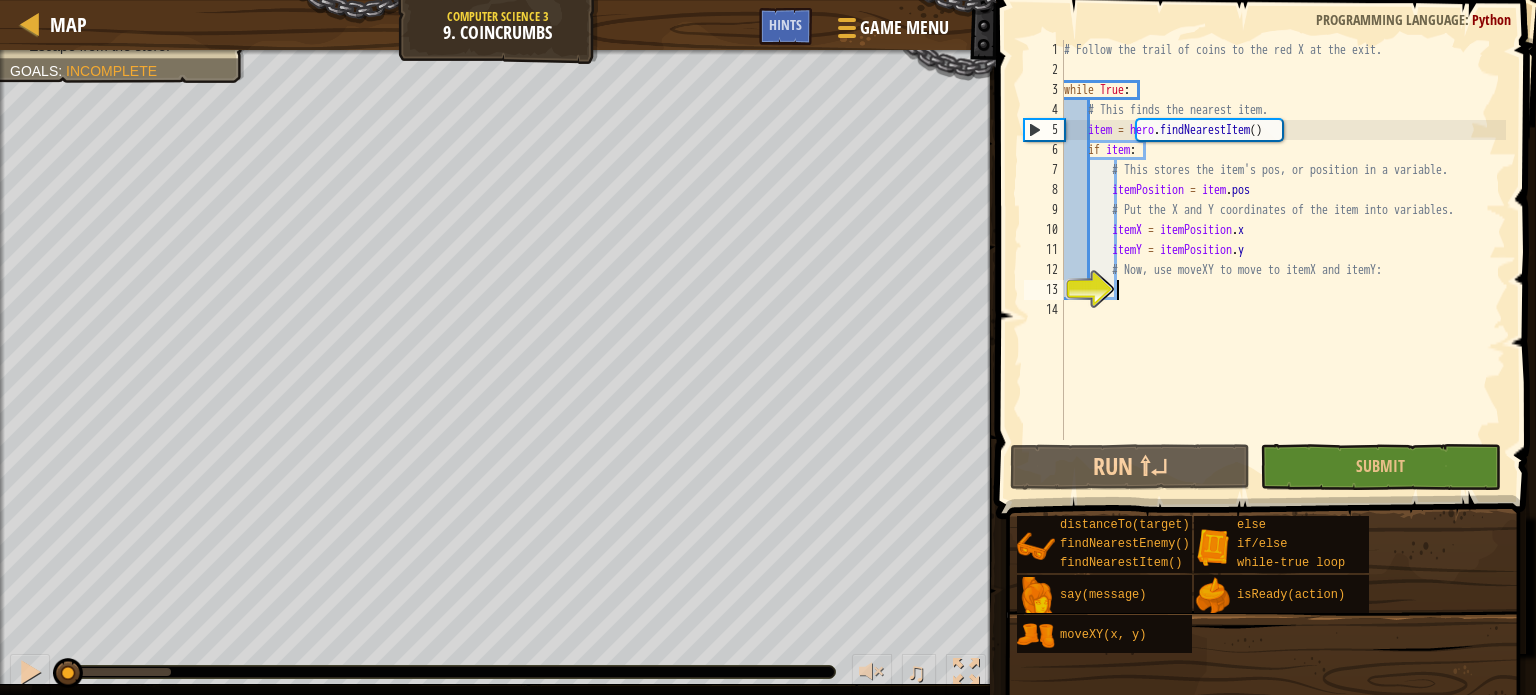 click on "# Follow the trail of coins to the red X at the exit. while   True :      # This finds the nearest item.      item   =   hero . findNearestItem ( )      if   item :          # This stores the item's pos, or position in a variable.          itemPosition   =   item . pos          # Put the X and Y coordinates of the item into variables.          itemX   =   itemPosition . x          itemY   =   itemPosition . y          # Now, use moveXY to move to itemX and itemY:" at bounding box center [1283, 260] 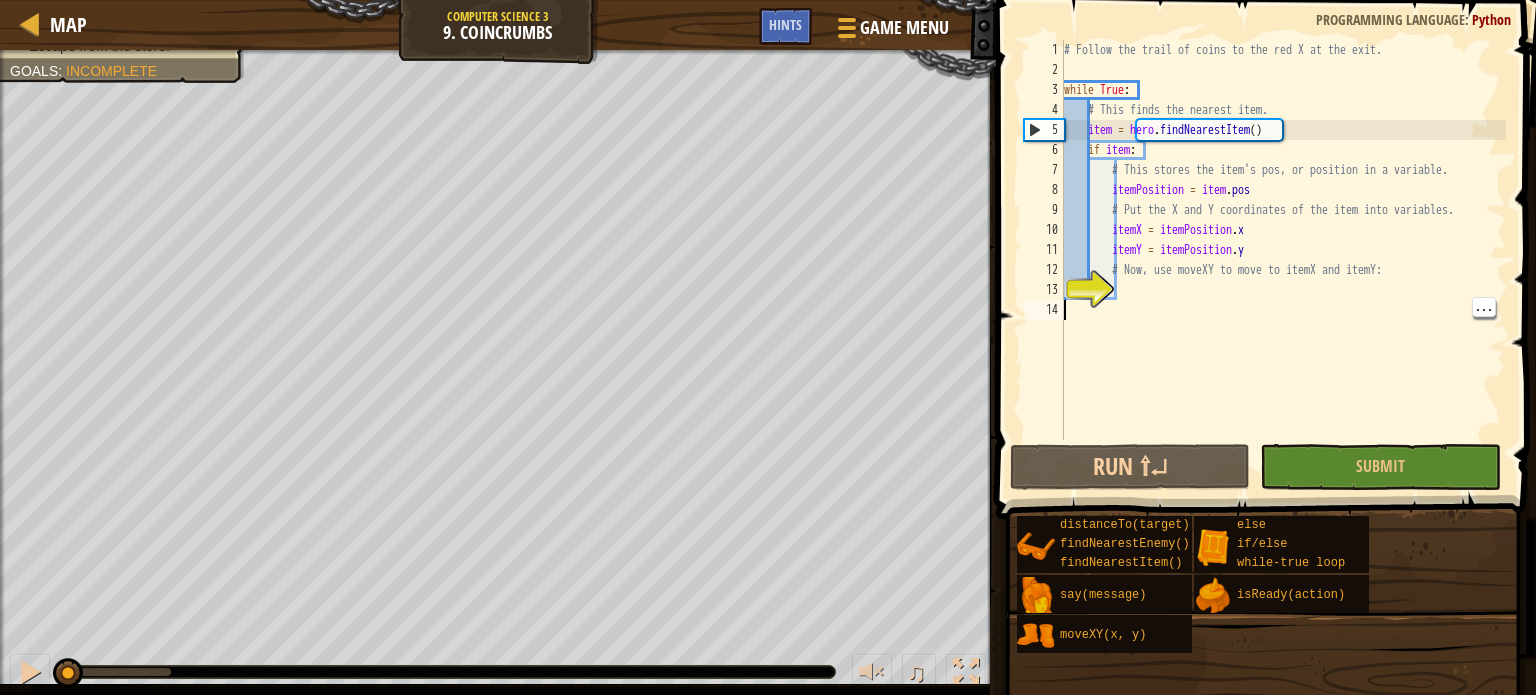 click on "# Follow the trail of coins to the red X at the exit. while   True :      # This finds the nearest item.      item   =   hero . findNearestItem ( )      if   item :          # This stores the item's pos, or position in a variable.          itemPosition   =   item . pos          # Put the X and Y coordinates of the item into variables.          itemX   =   itemPosition . x          itemY   =   itemPosition . y          # Now, use moveXY to move to itemX and itemY:" at bounding box center (1283, 260) 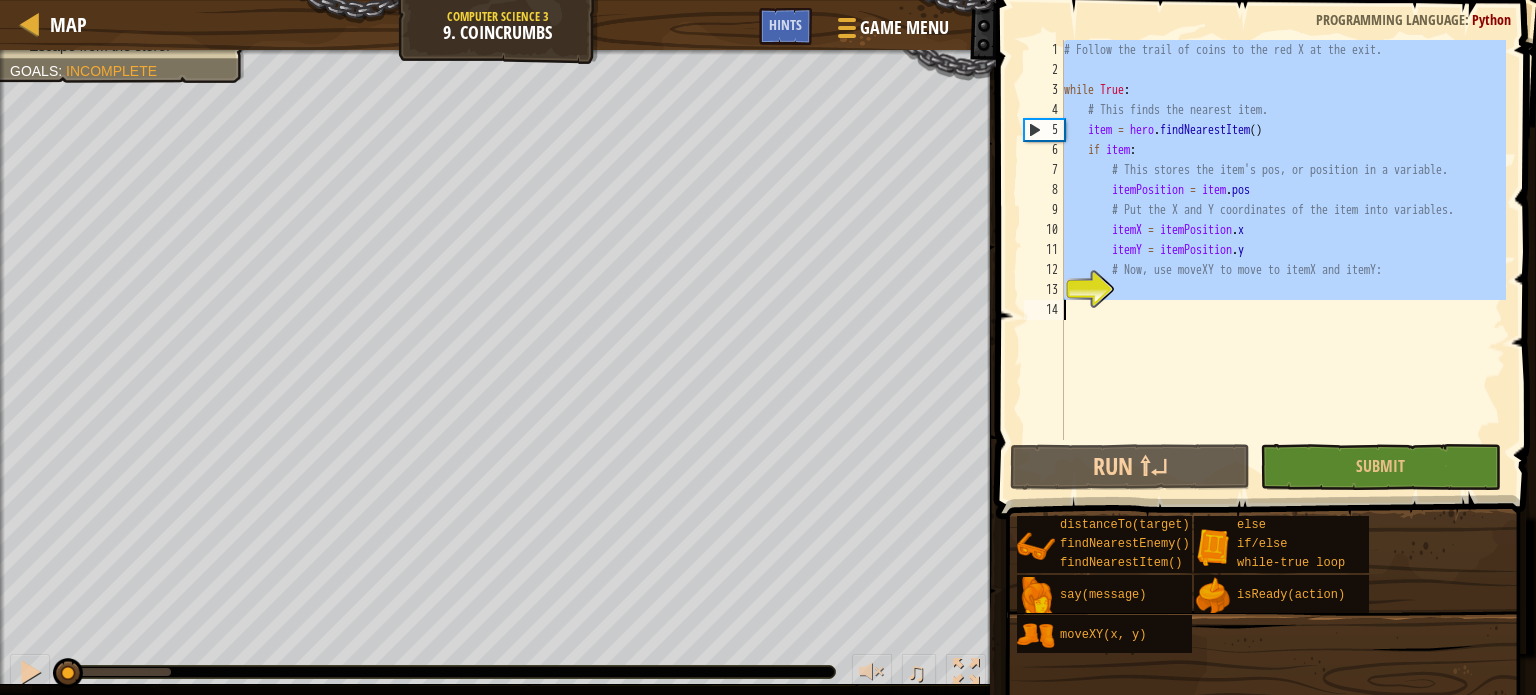 paste on "hero.moveXY(itemX, itemY)" 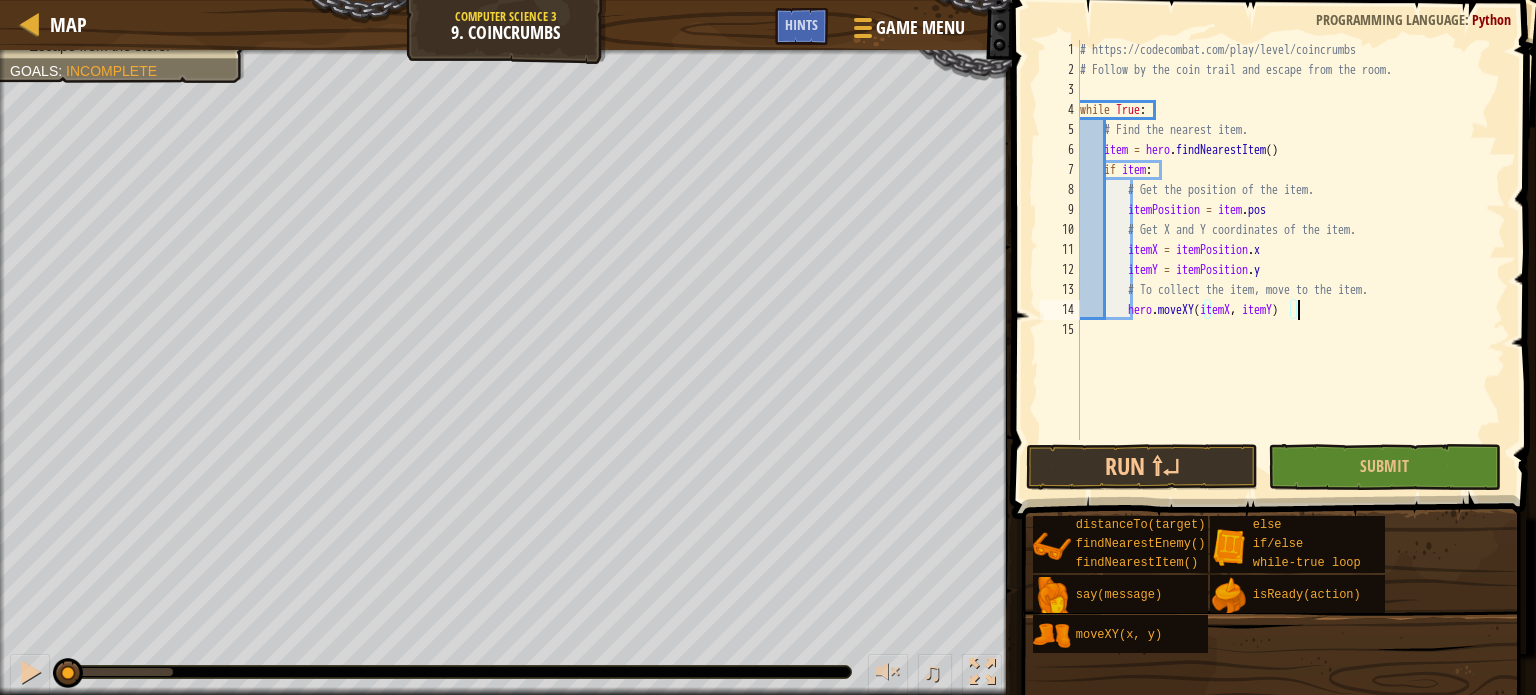 click at bounding box center [1271, 791] 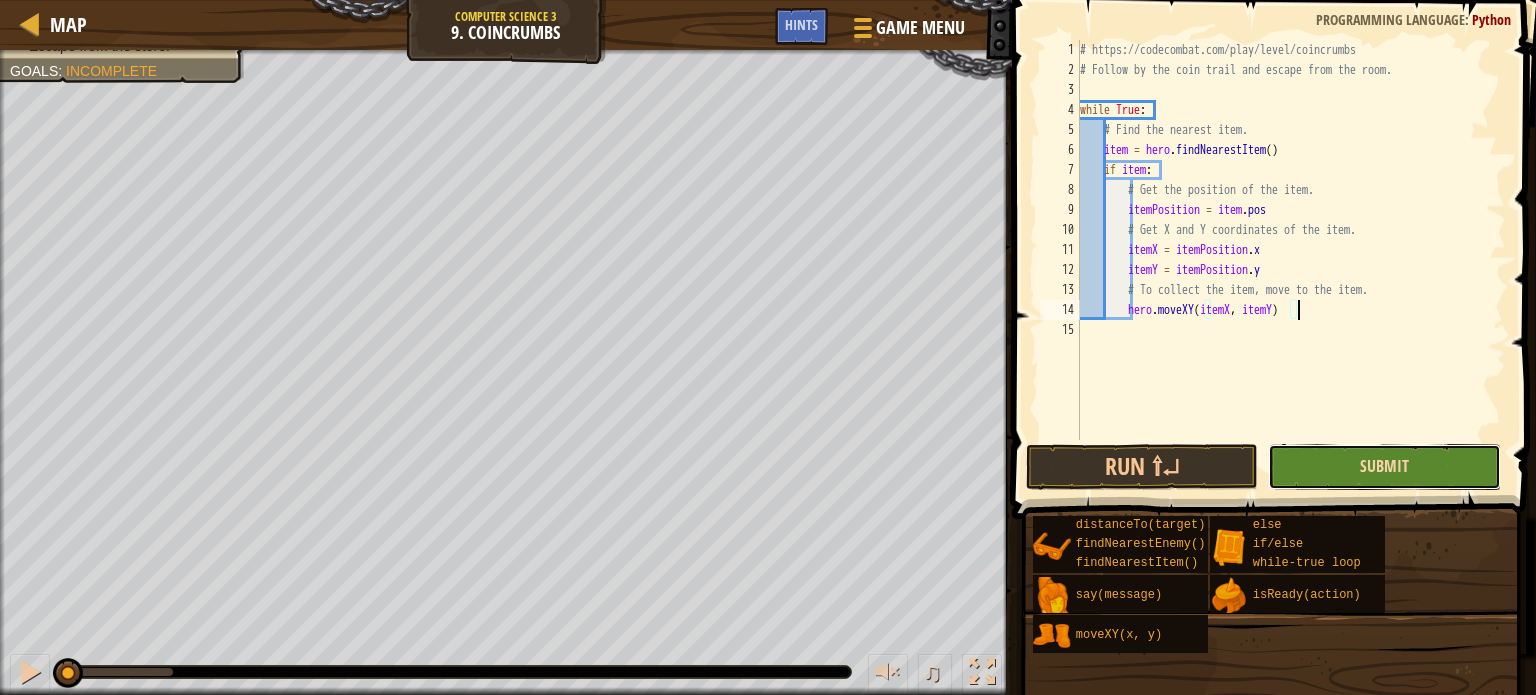 click on "Submit" at bounding box center (1384, 466) 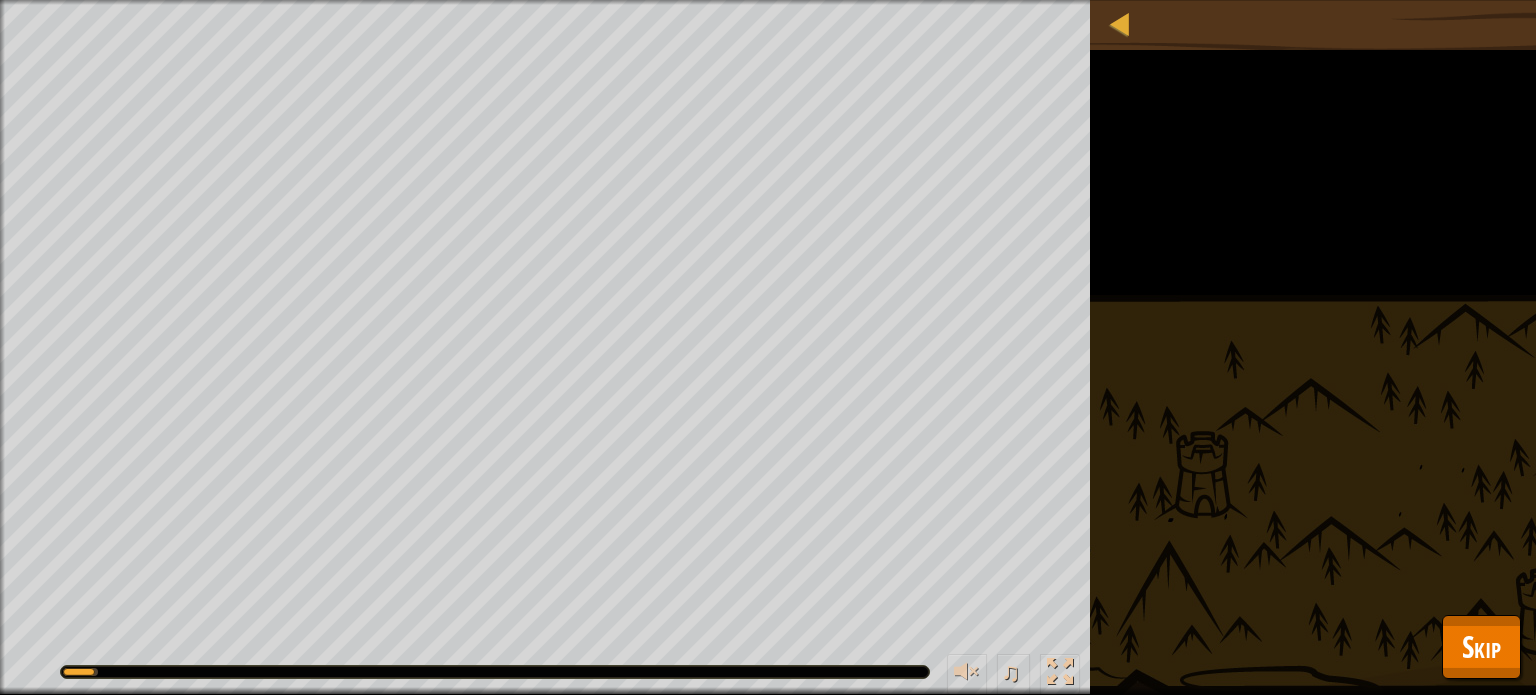 click on "Skip" at bounding box center (1481, 646) 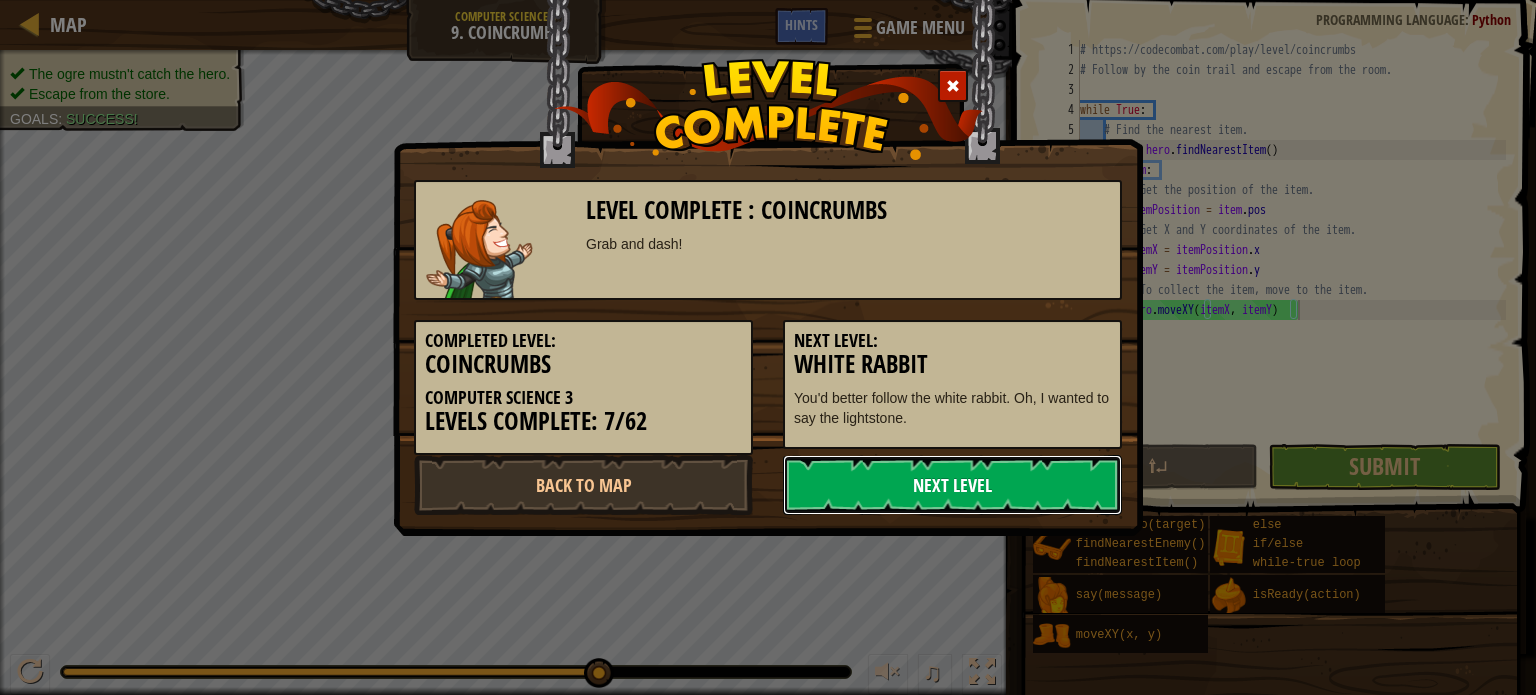 click on "Next Level" at bounding box center [952, 485] 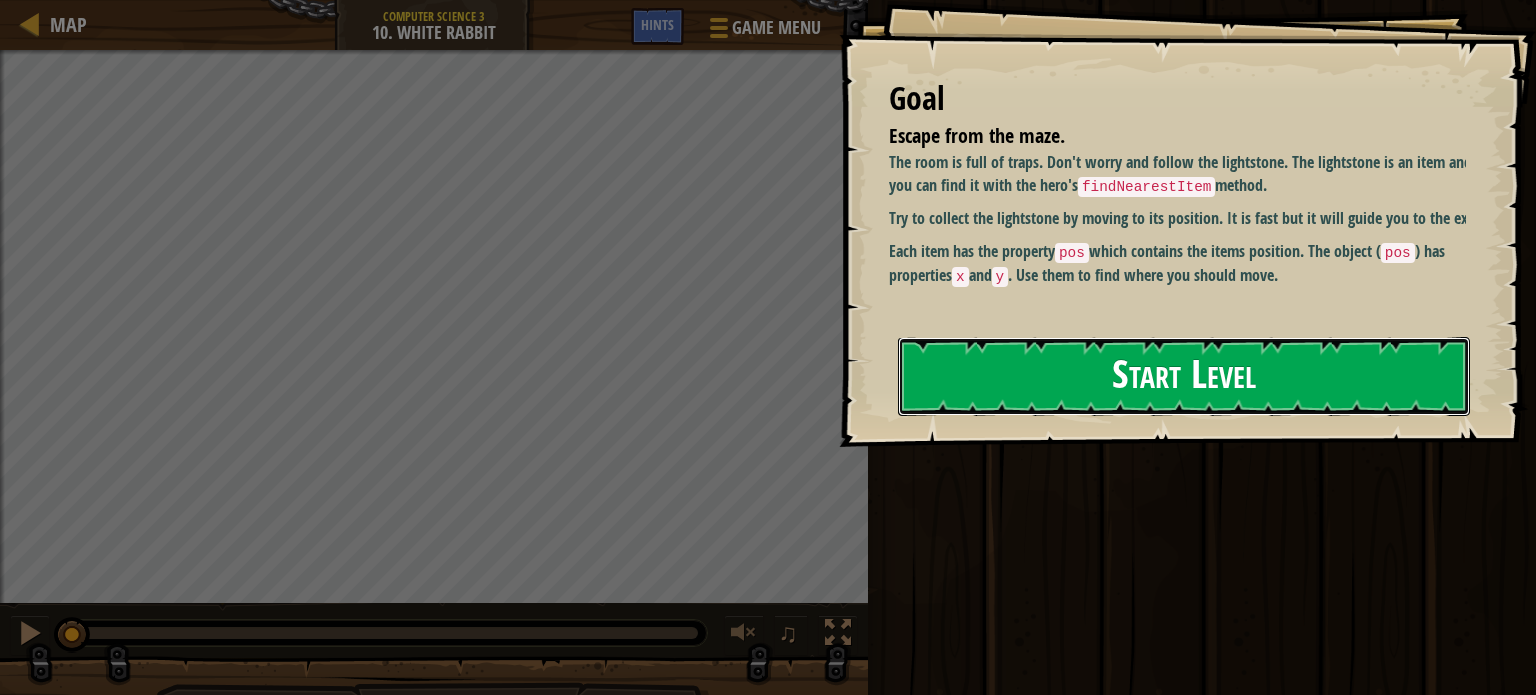 click on "Start Level" at bounding box center (1184, 376) 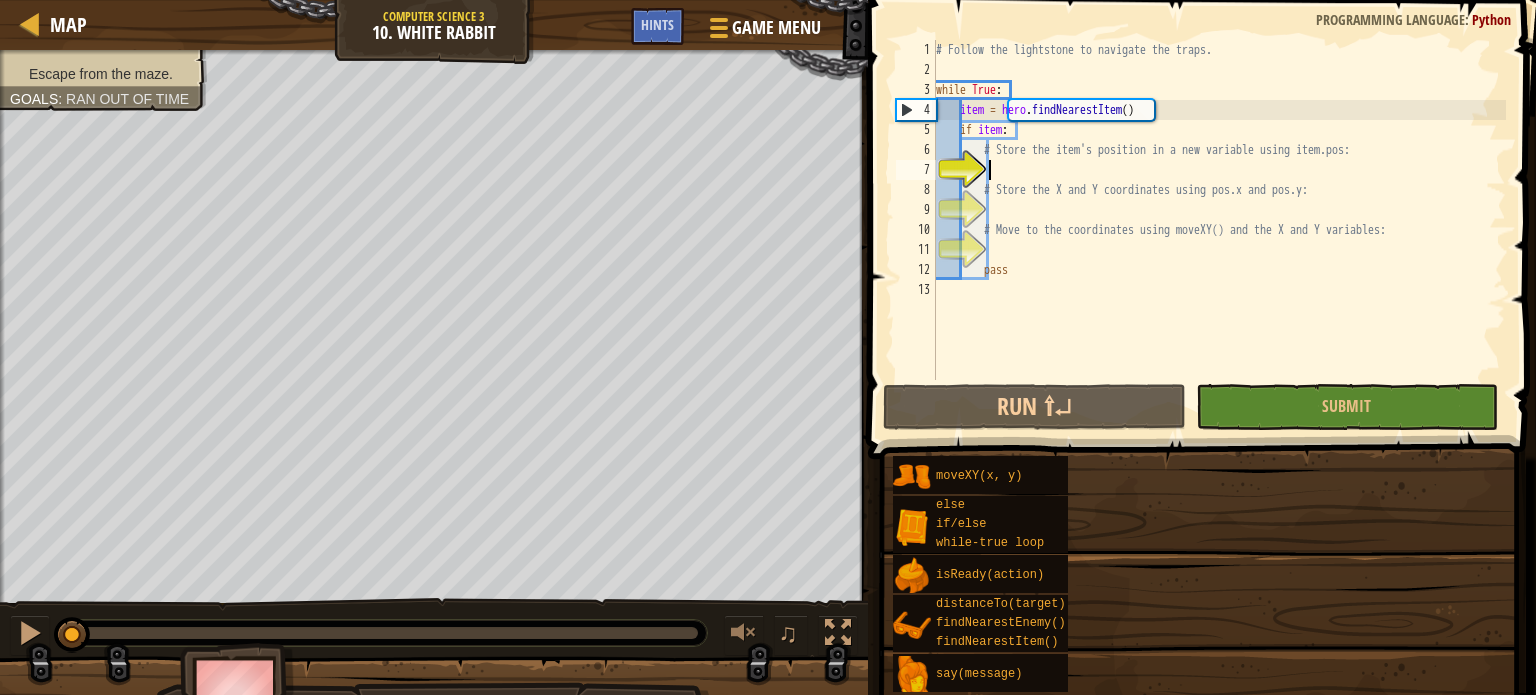 click on "Start Level" at bounding box center [1881, 376] 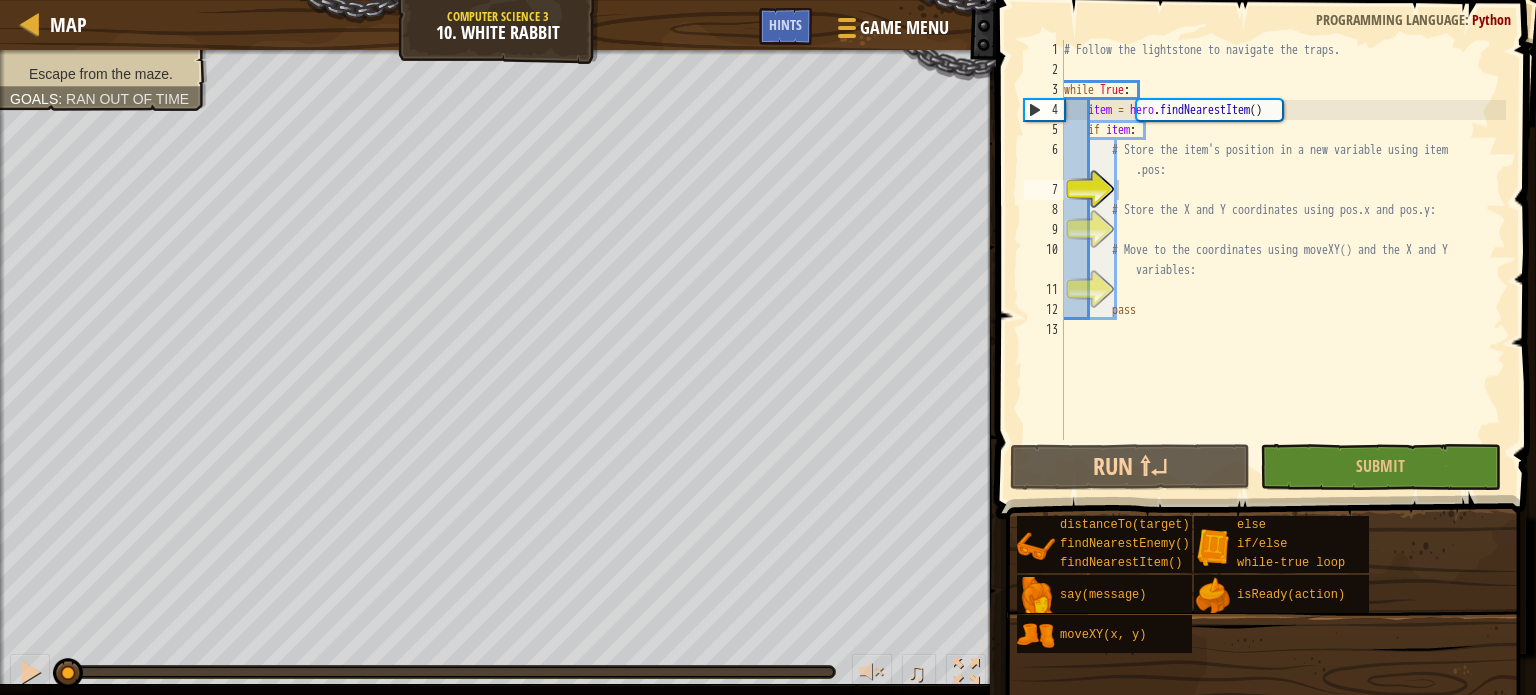 click on "# Follow the lightstone to navigate the traps. while   True :      item   =   hero . findNearestItem ( )      if   item :          # Store the item's position in a new variable using item              .pos:                   # Store the X and Y coordinates using pos.x and pos.y:                   # Move to the coordinates using moveXY() and the X and Y               variables:                   pass" at bounding box center (1283, 260) 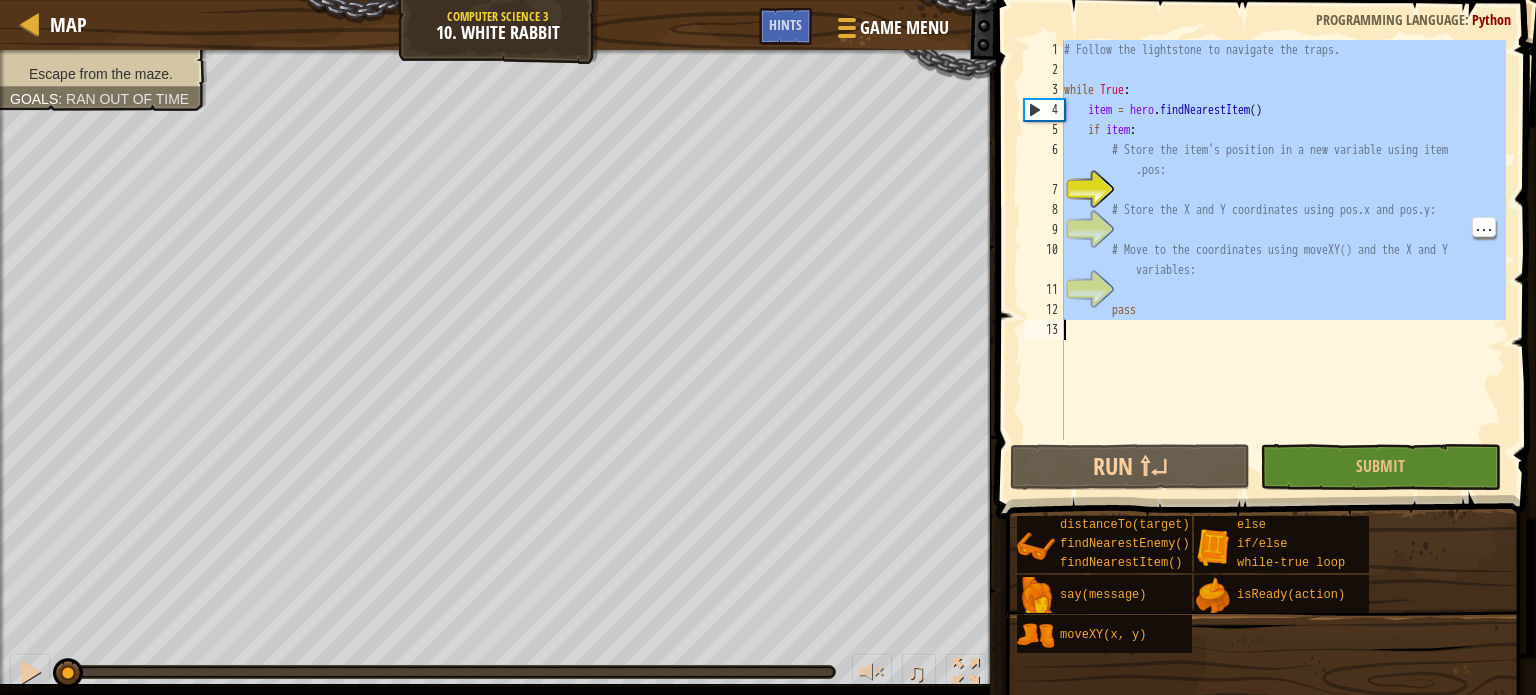 paste on "hero.moveXY(x, y)" 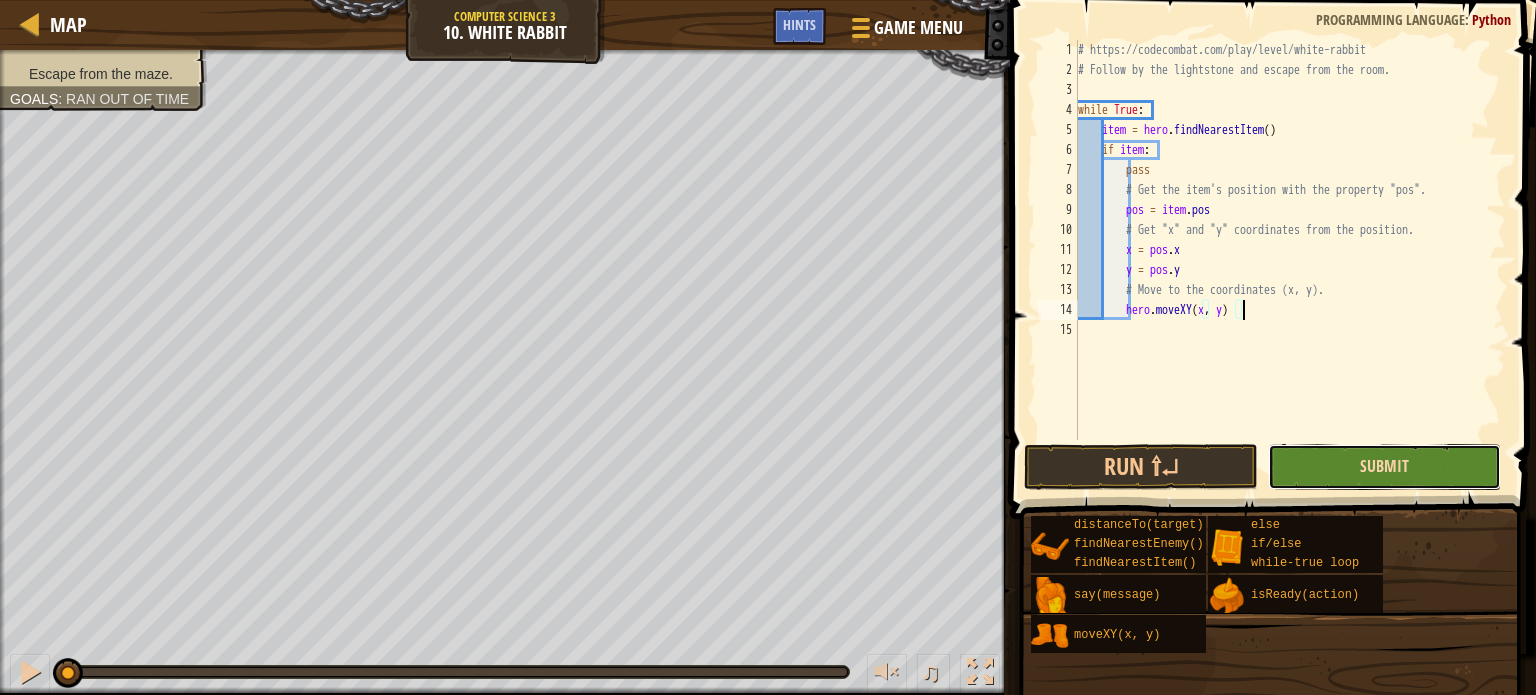 click on "Submit" at bounding box center [1384, 466] 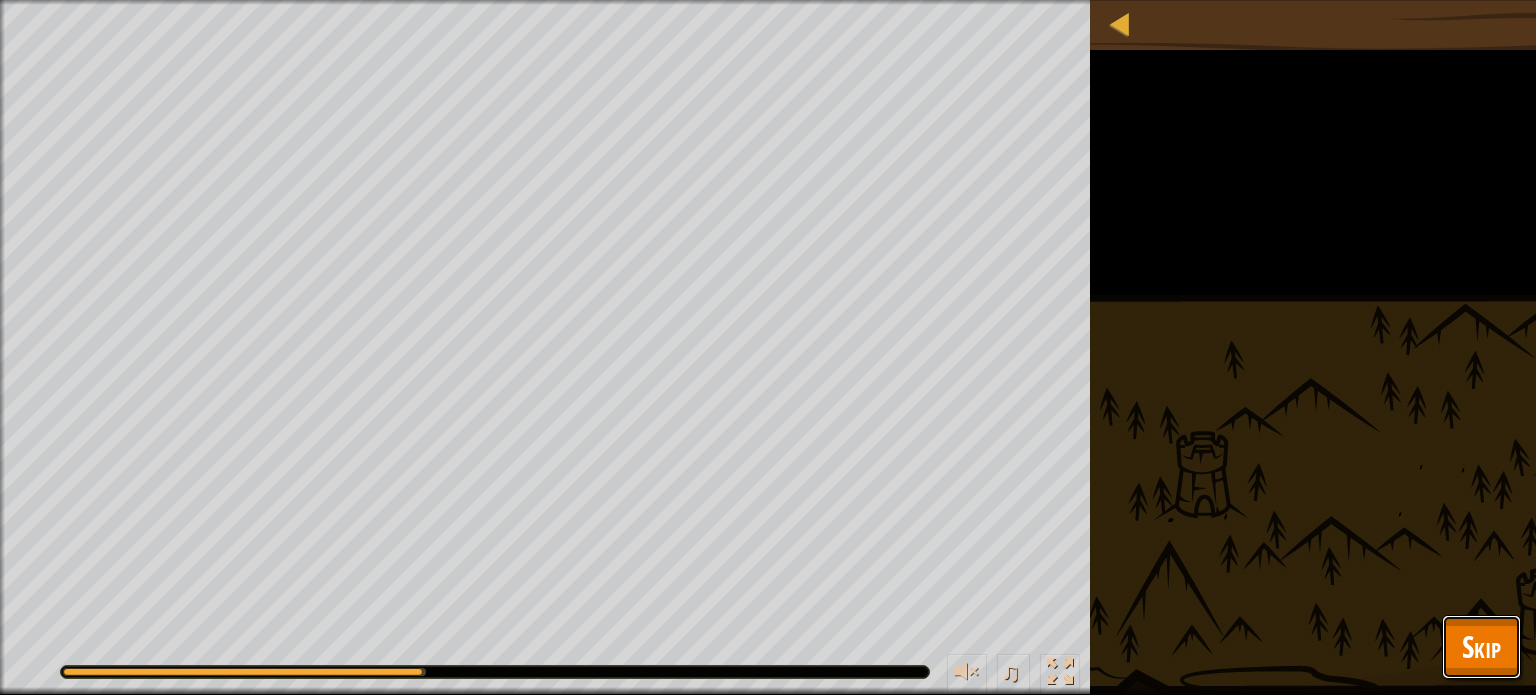 click on "Skip" at bounding box center [1481, 646] 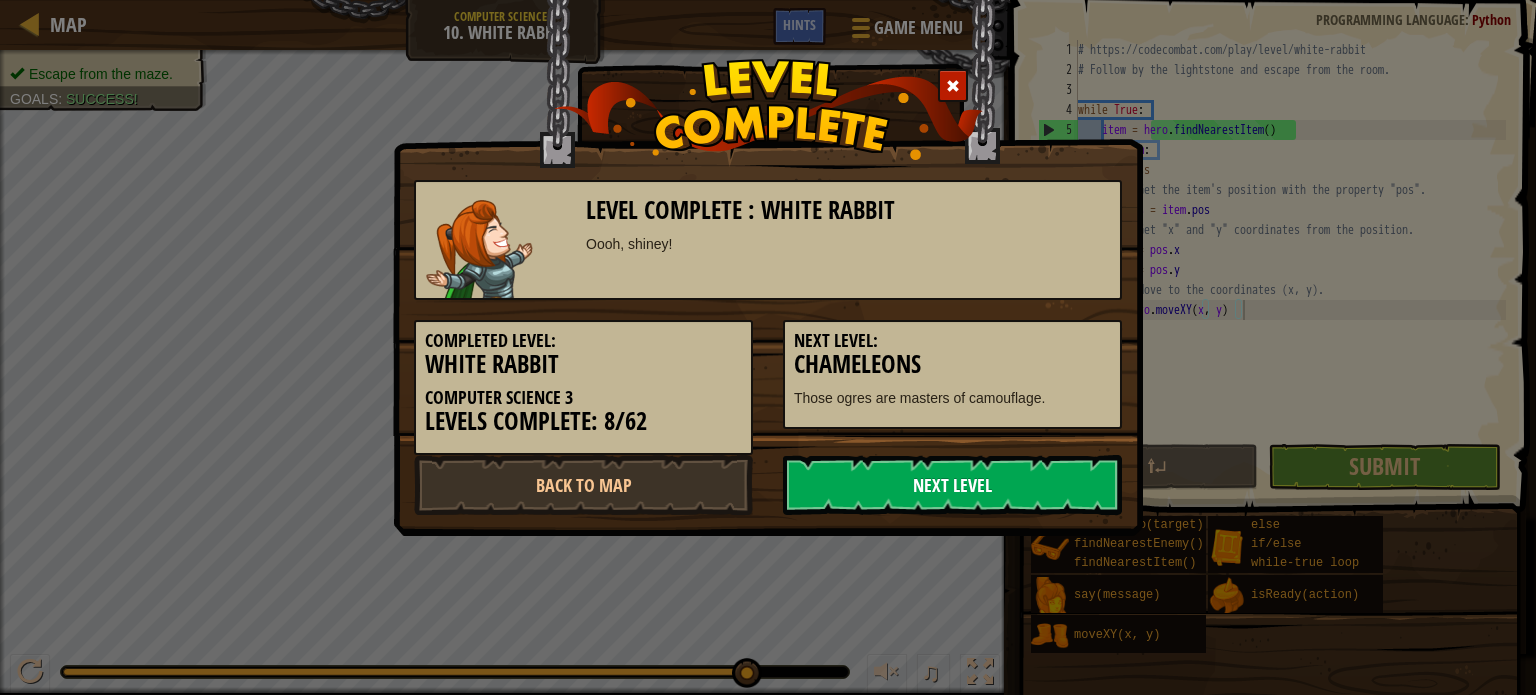 click on "Next Level" at bounding box center (952, 485) 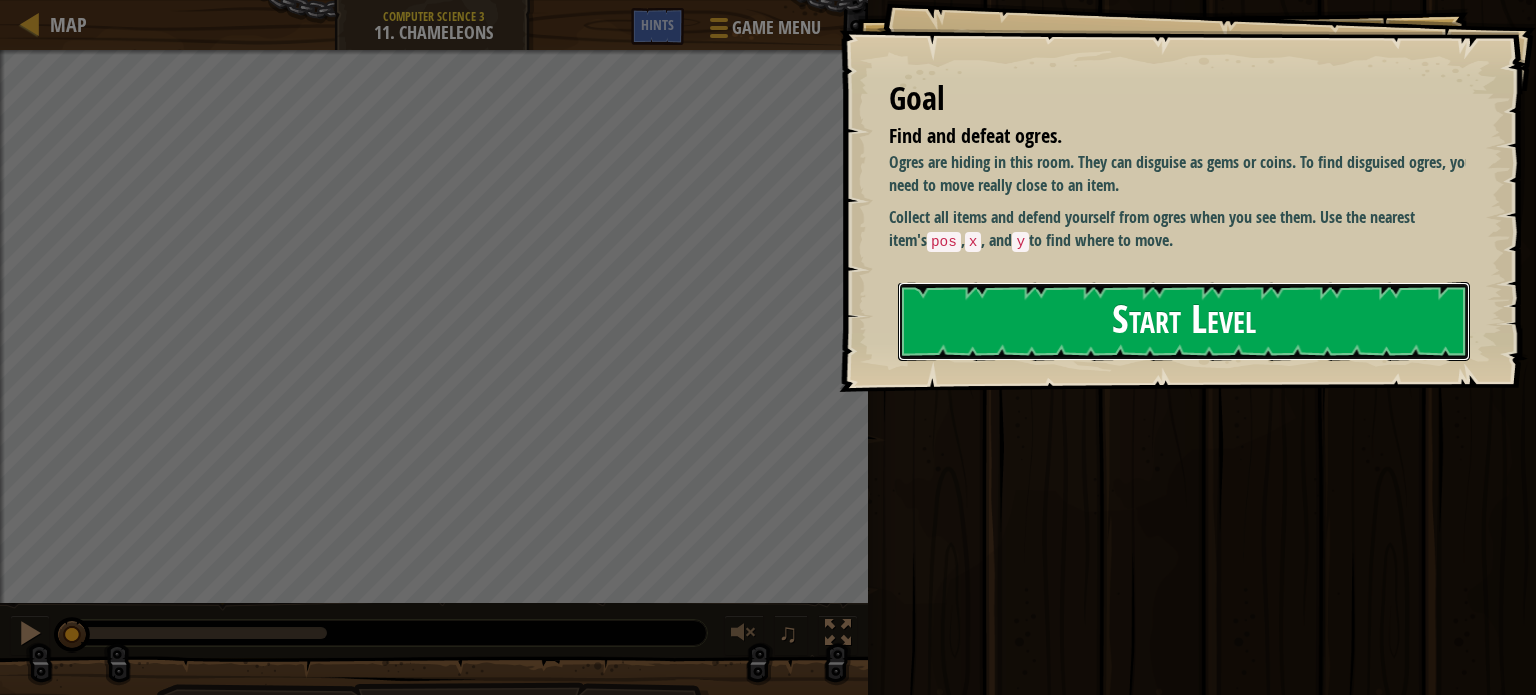 click on "Start Level" at bounding box center (1184, 321) 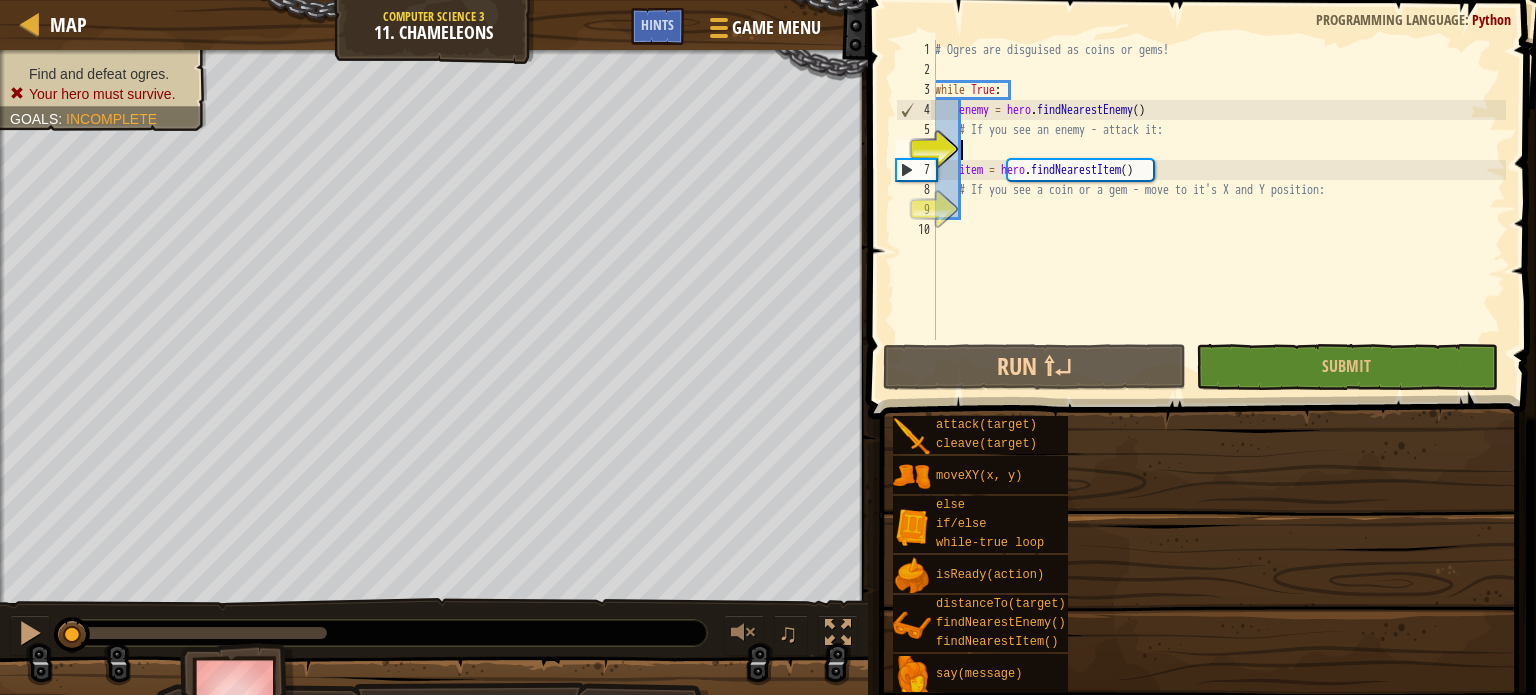 click on "Start Level" at bounding box center [1881, 321] 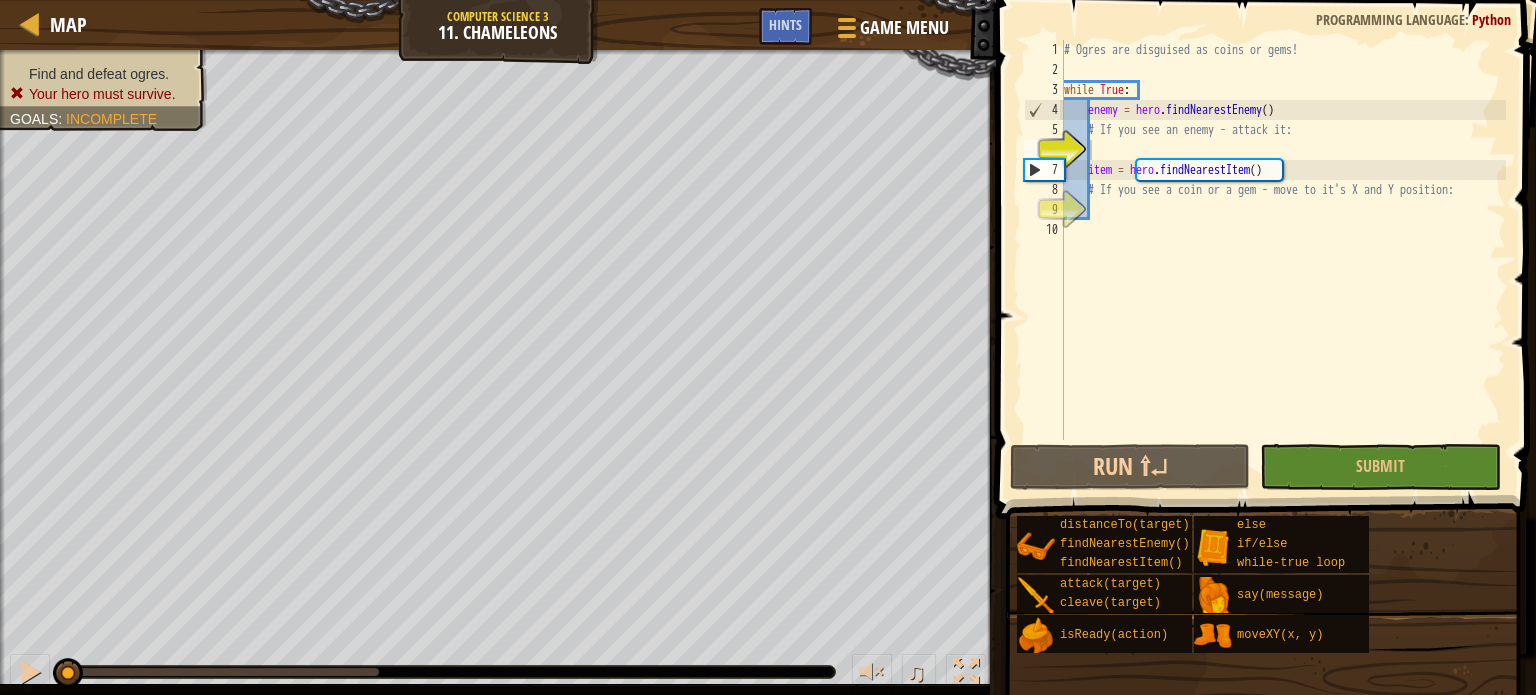 click on "# Ogres are disguised as coins or gems! while   True :      enemy   =   hero . findNearestEnemy ( )      # If you see an enemy - attack it:           item   =   hero . findNearestItem ( )      # If you see a coin or a gem - move to it's X and Y position:" at bounding box center [1283, 260] 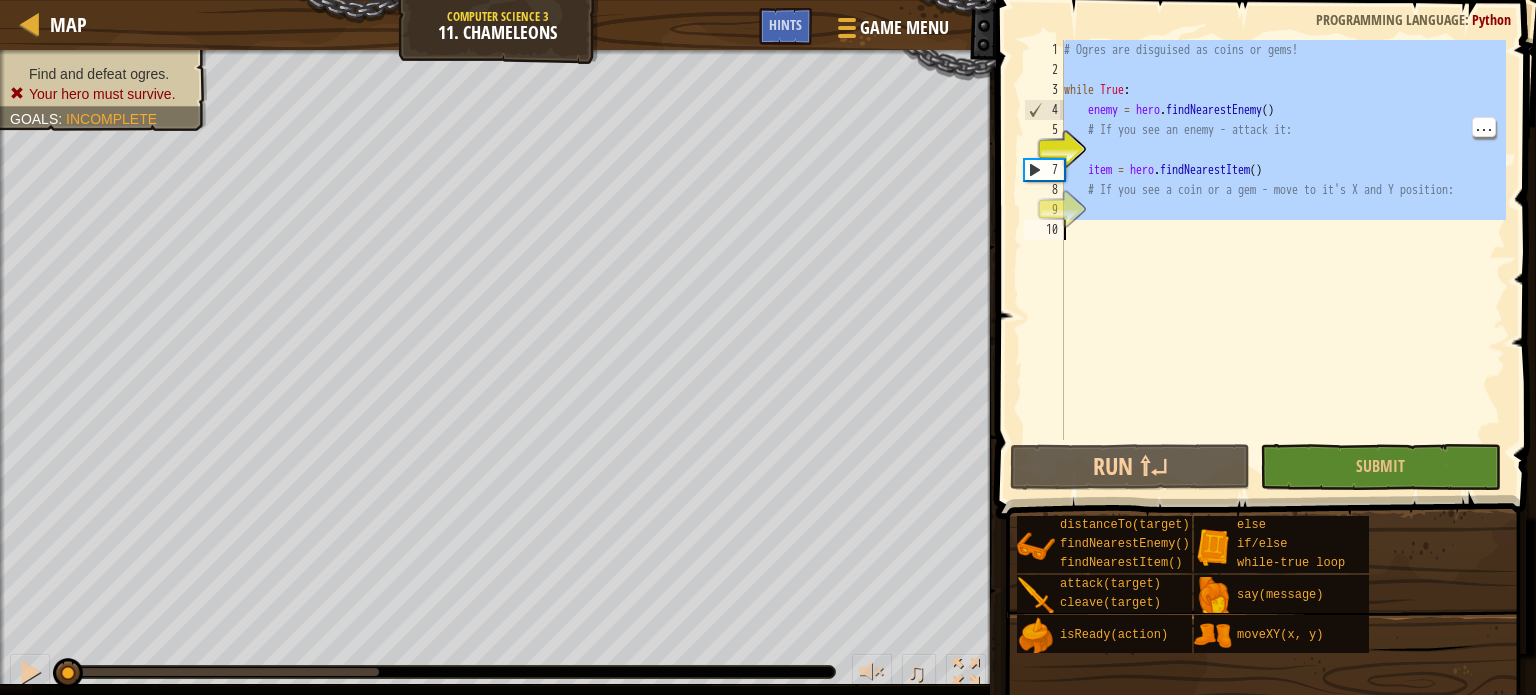paste on "hero.moveXY(item.pos.x, item.pos.y)" 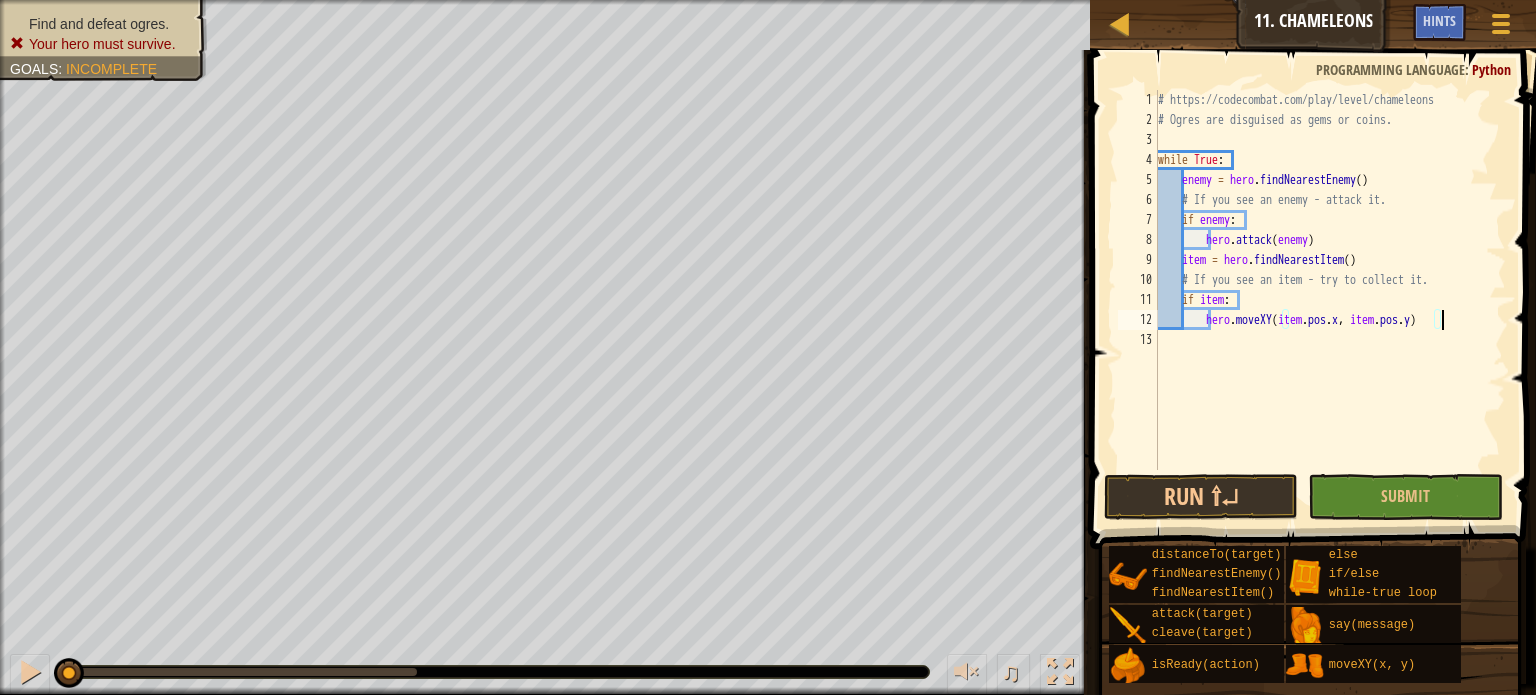 click at bounding box center (1310, 821) 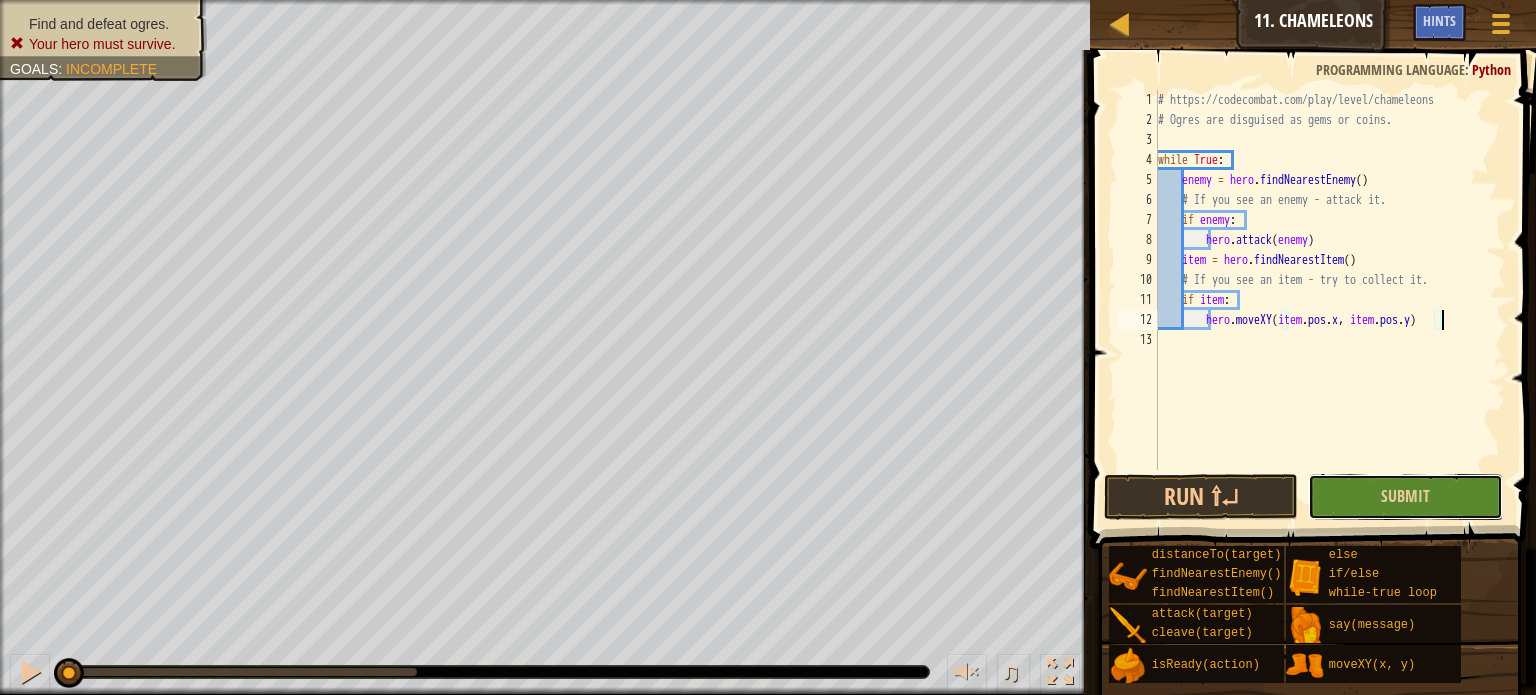 click on "Submit" at bounding box center [1405, 497] 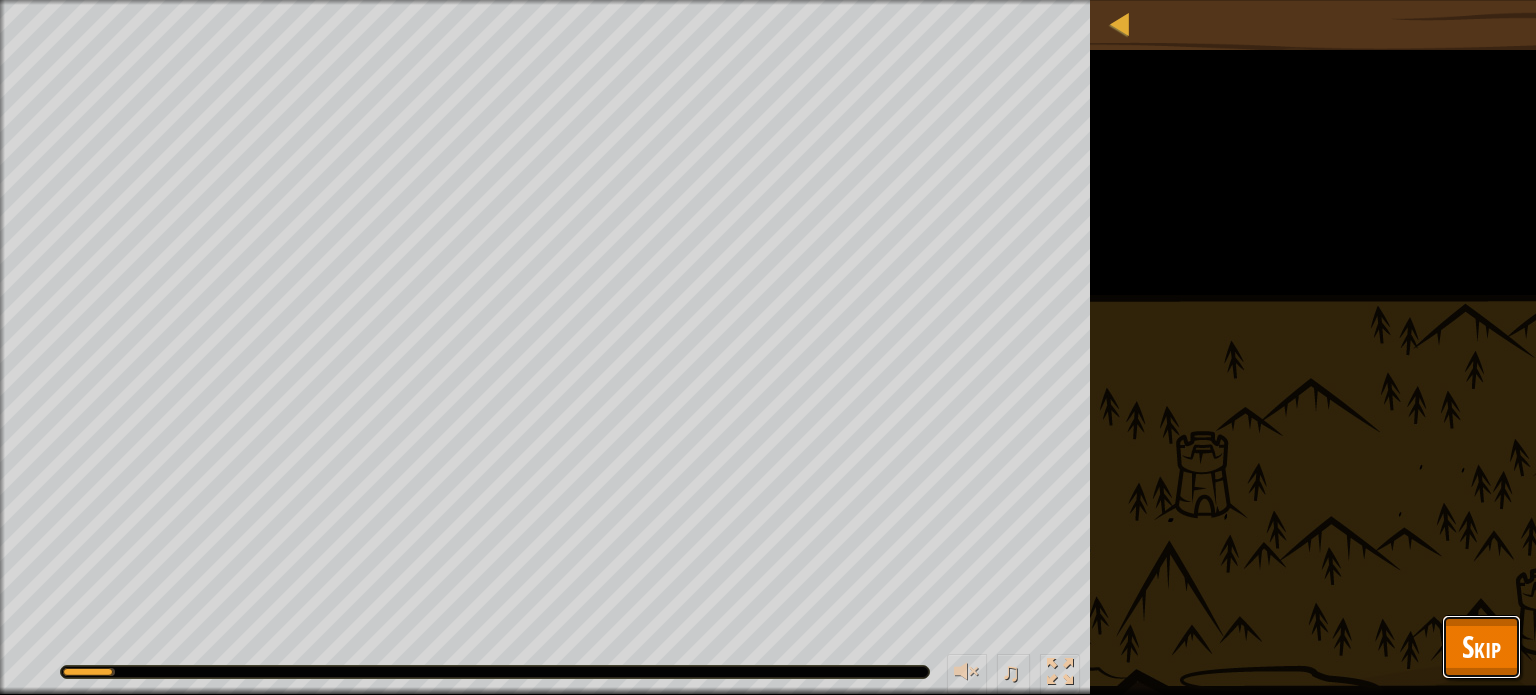 click on "Skip" at bounding box center (1481, 646) 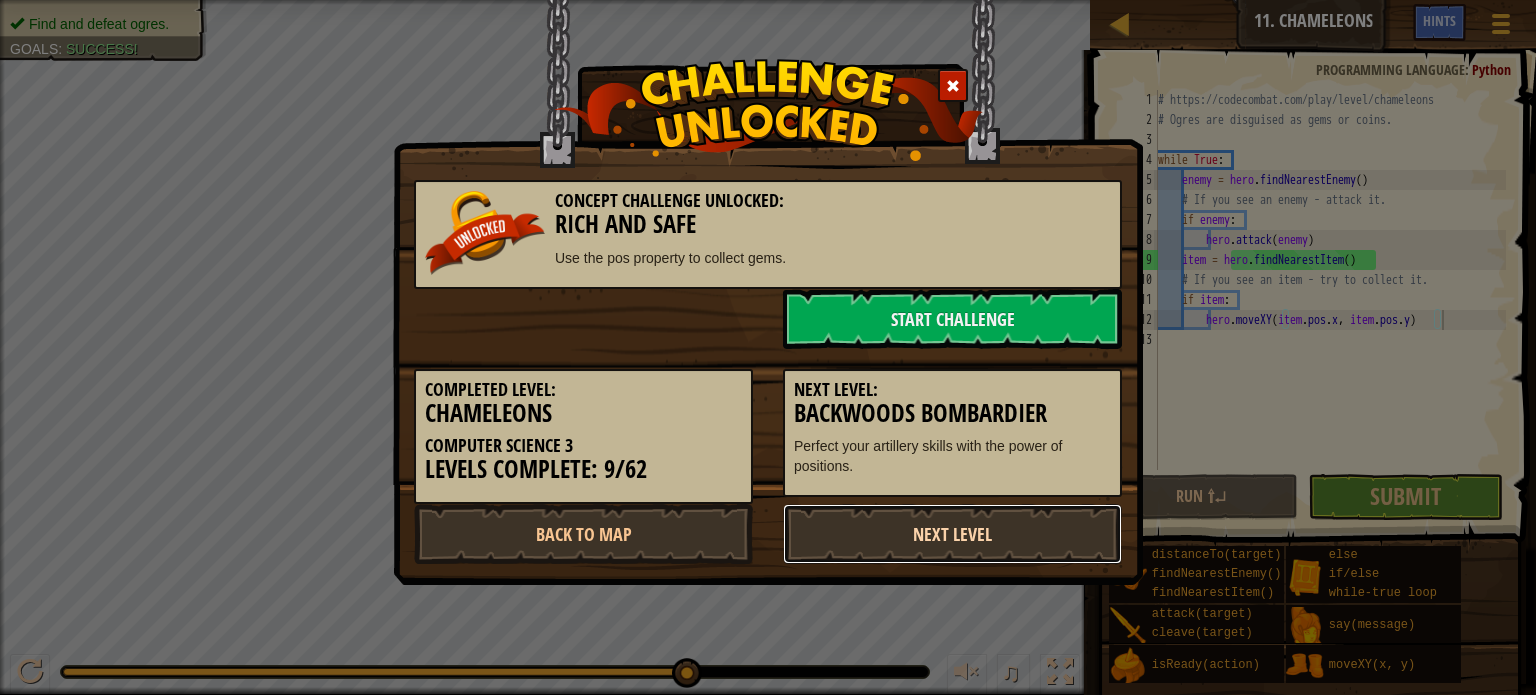 click on "Next Level" at bounding box center [952, 534] 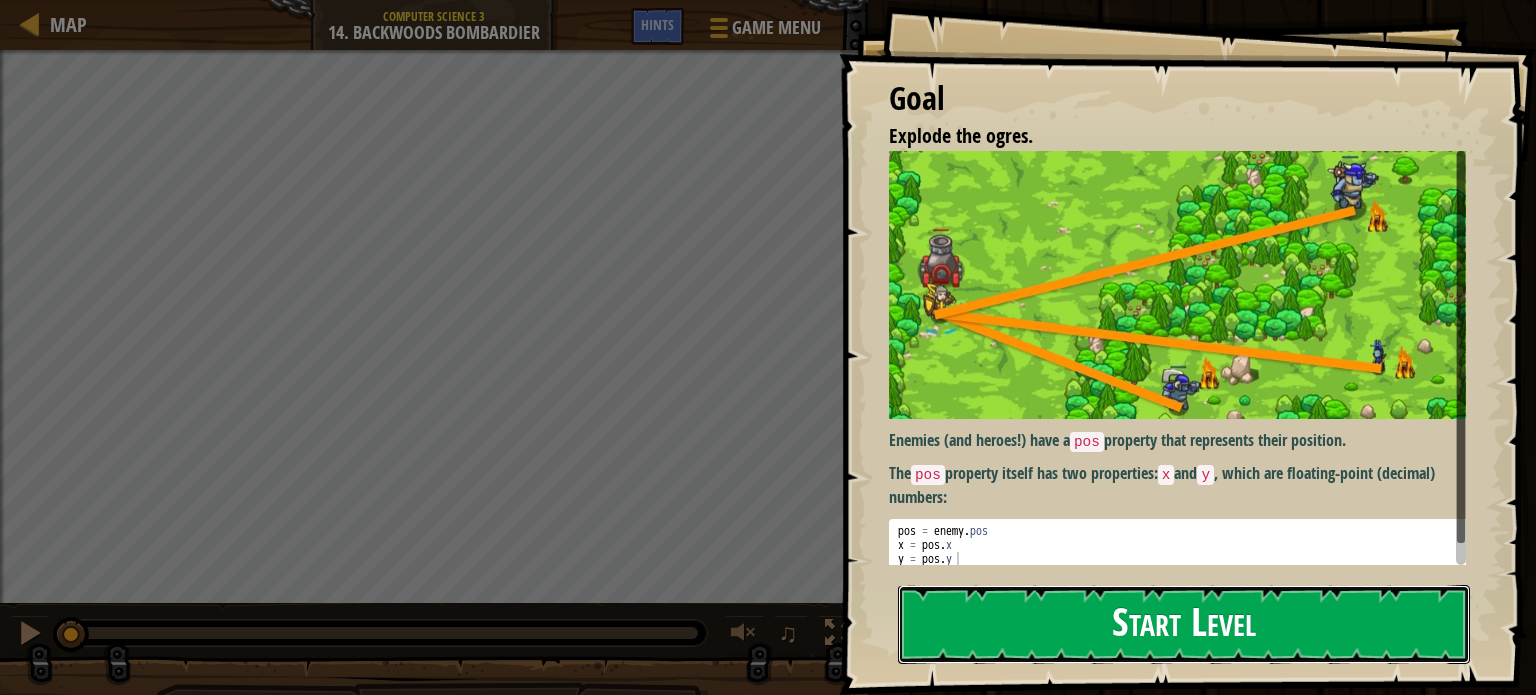 click on "Start Level" at bounding box center (1184, 624) 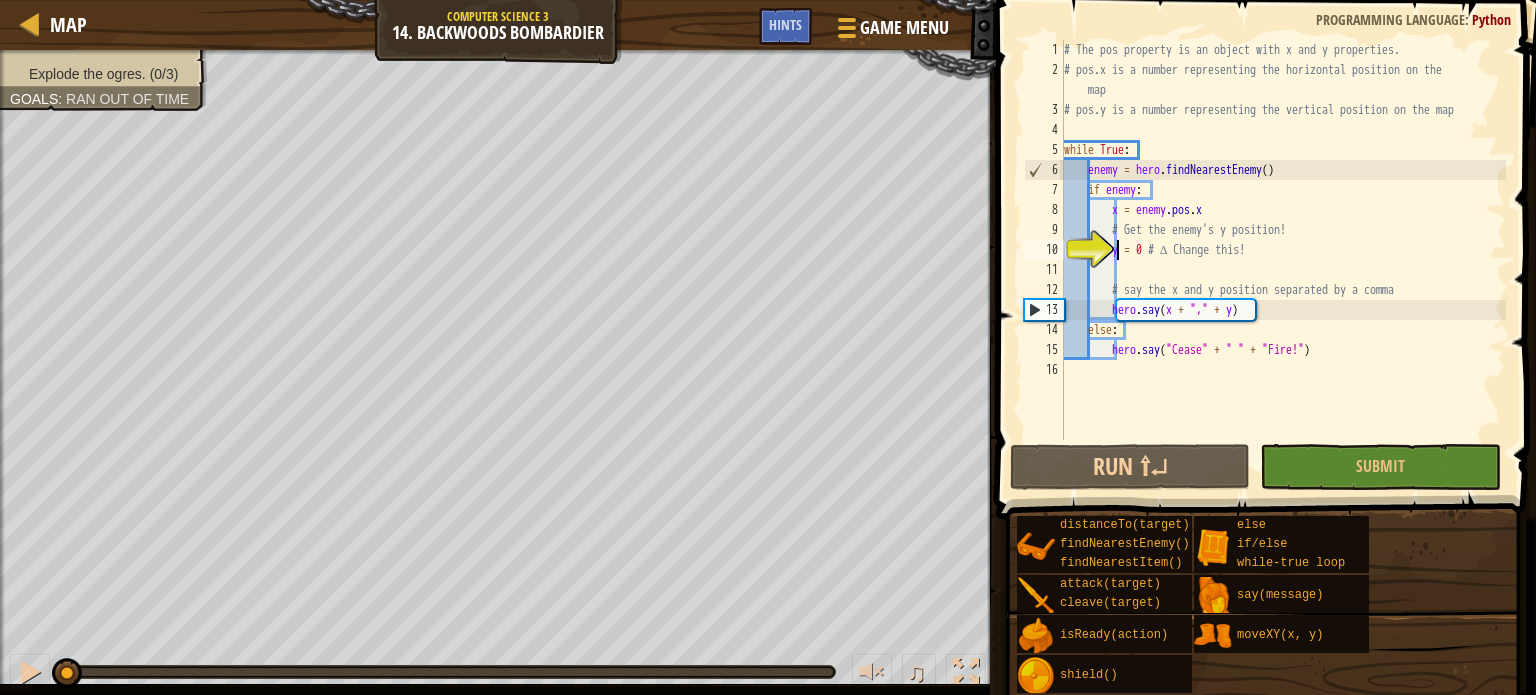 click on "# The pos property is an object with x and y properties. # pos.x is a number representing the horizontal position on the       map # pos.y is a number representing the vertical position on the map while   True :      enemy   =   hero . findNearestEnemy ( )      if   enemy :          x   =   enemy . pos . x          # Get the enemy's y position!          y   =   0   # ∆ Change this!                   # say the x and y position separated by a comma          hero . say ( x   +   ","   +   y )      else :          hero . say ( "Cease"   +   " "   +   "Fire!" )" at bounding box center (1283, 260) 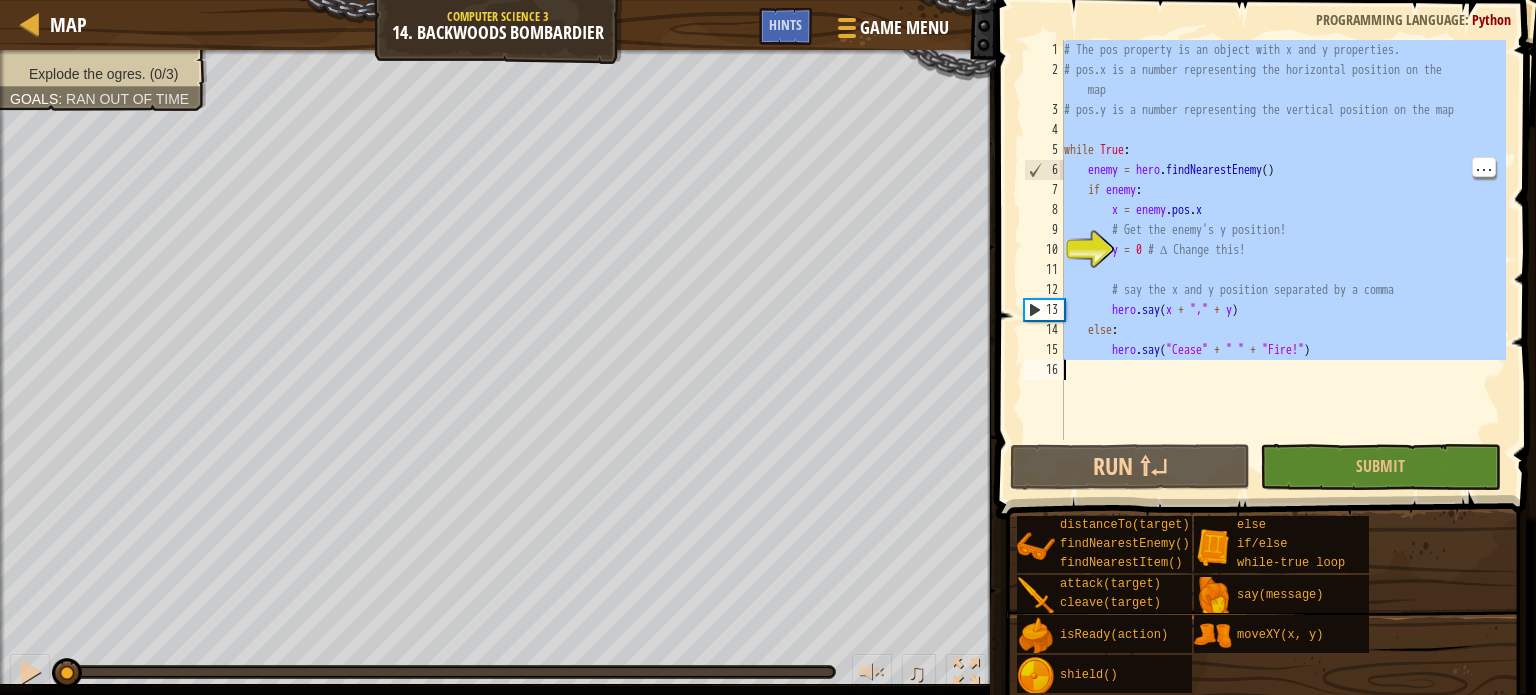 paste on "Fire!")" 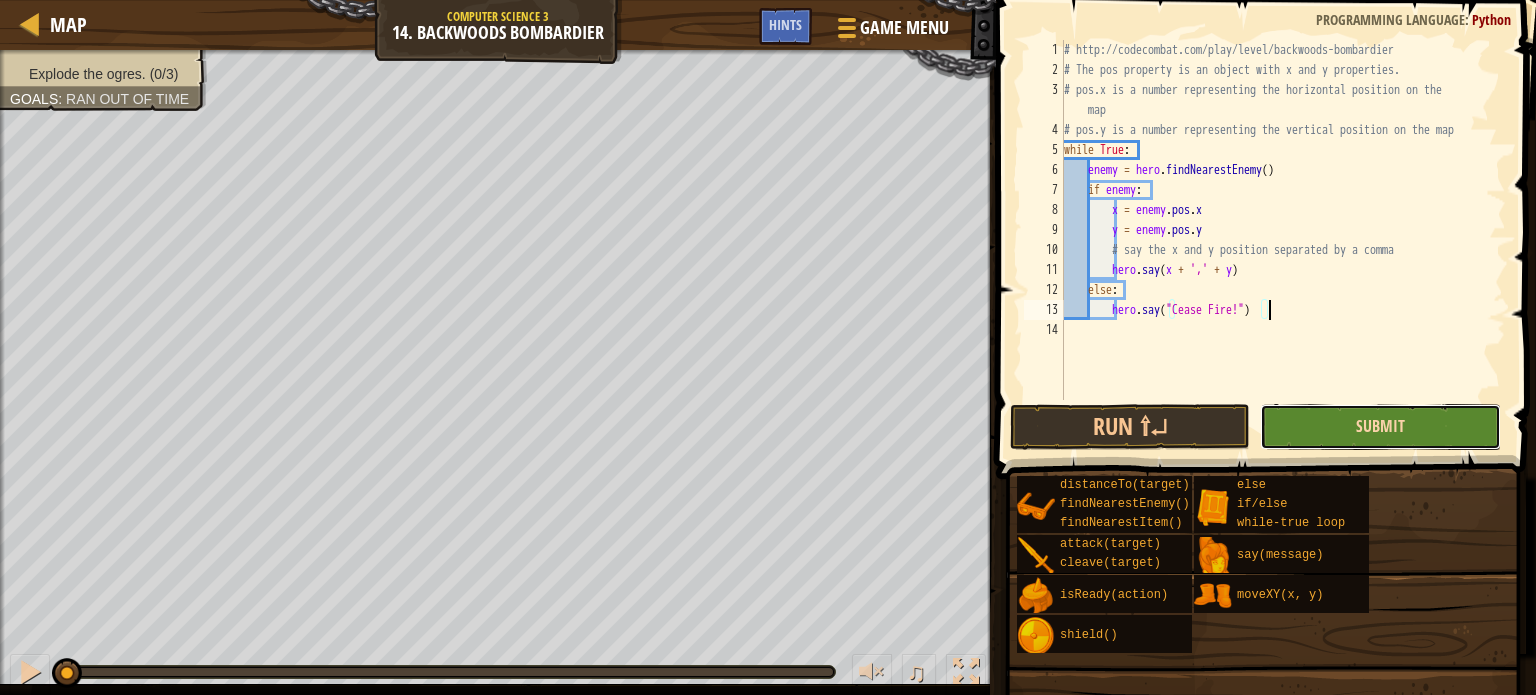 click on "Submit" at bounding box center [1380, 426] 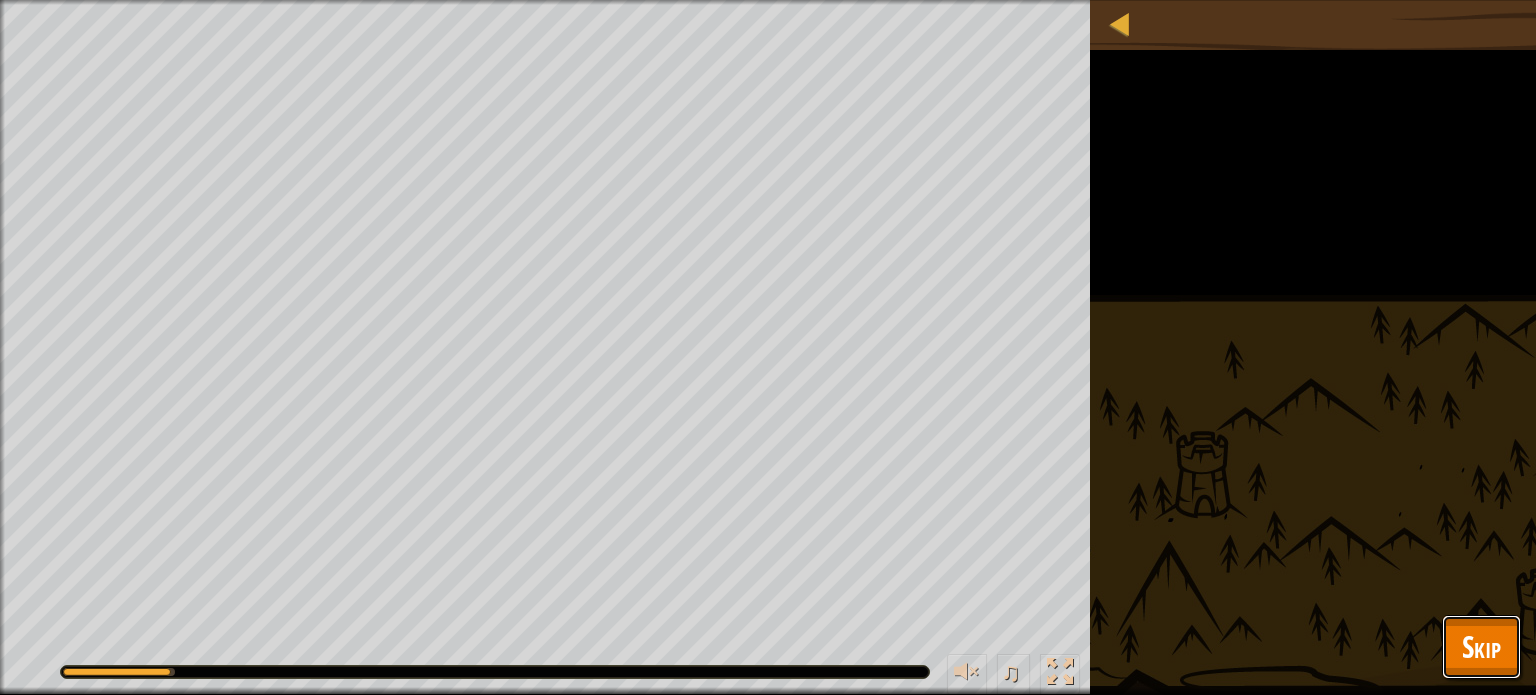 click on "Skip" at bounding box center (1481, 646) 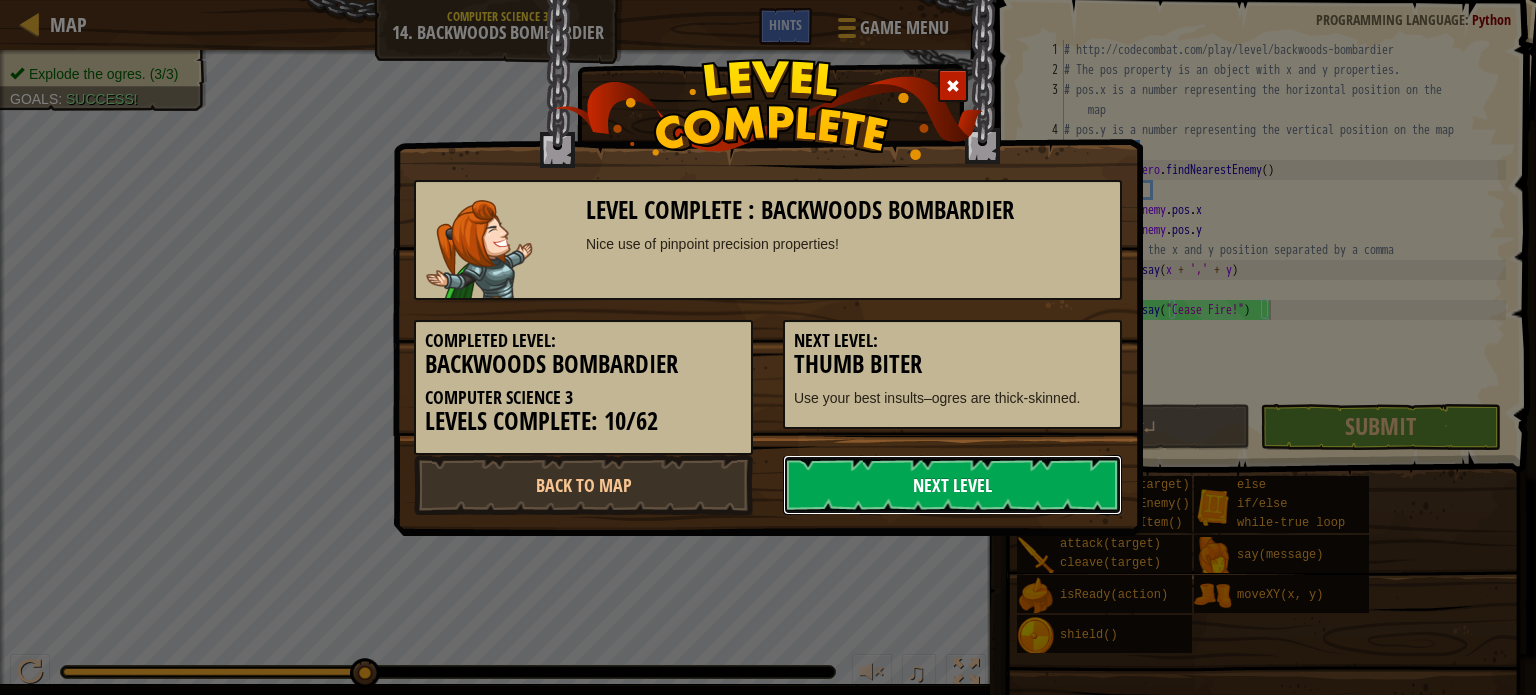 click on "Next Level" at bounding box center (952, 485) 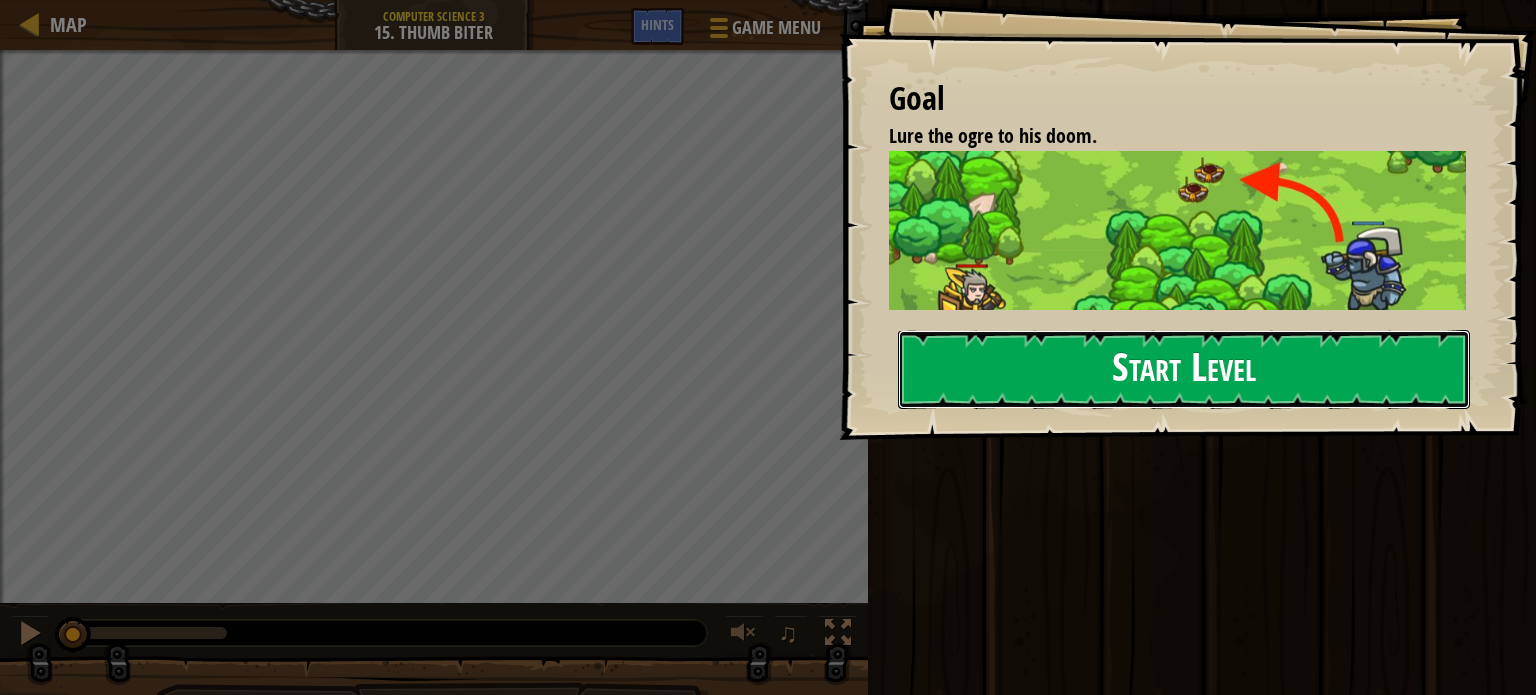 click on "Start Level" at bounding box center [1184, 369] 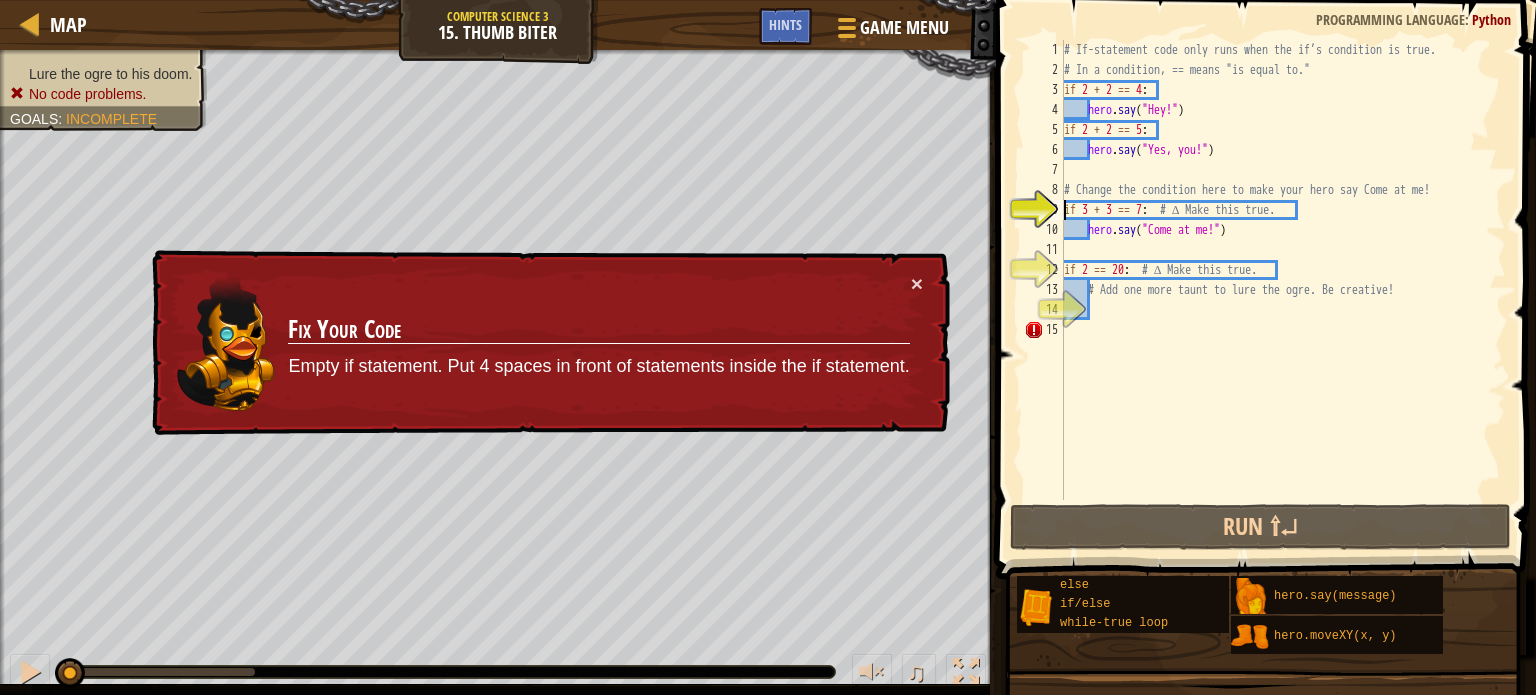 click on "# If-statement code only runs when the if’s condition is true. # In a condition, == means "is equal to." if   2   +   2   ==   4 :      hero . say ( "Hey!" ) if   2   +   2   ==   5 :      hero . say ( "Yes, you!" ) # Change the condition here to make your hero say Come at me! if   3   +   3   ==   7 :    # ∆ Make this true.      hero . say ( "Come at me!" ) if   2   ==   20 :    # ∆ Make this true.      # Add one more taunt to lure the ogre. Be creative!" at bounding box center [1283, 290] 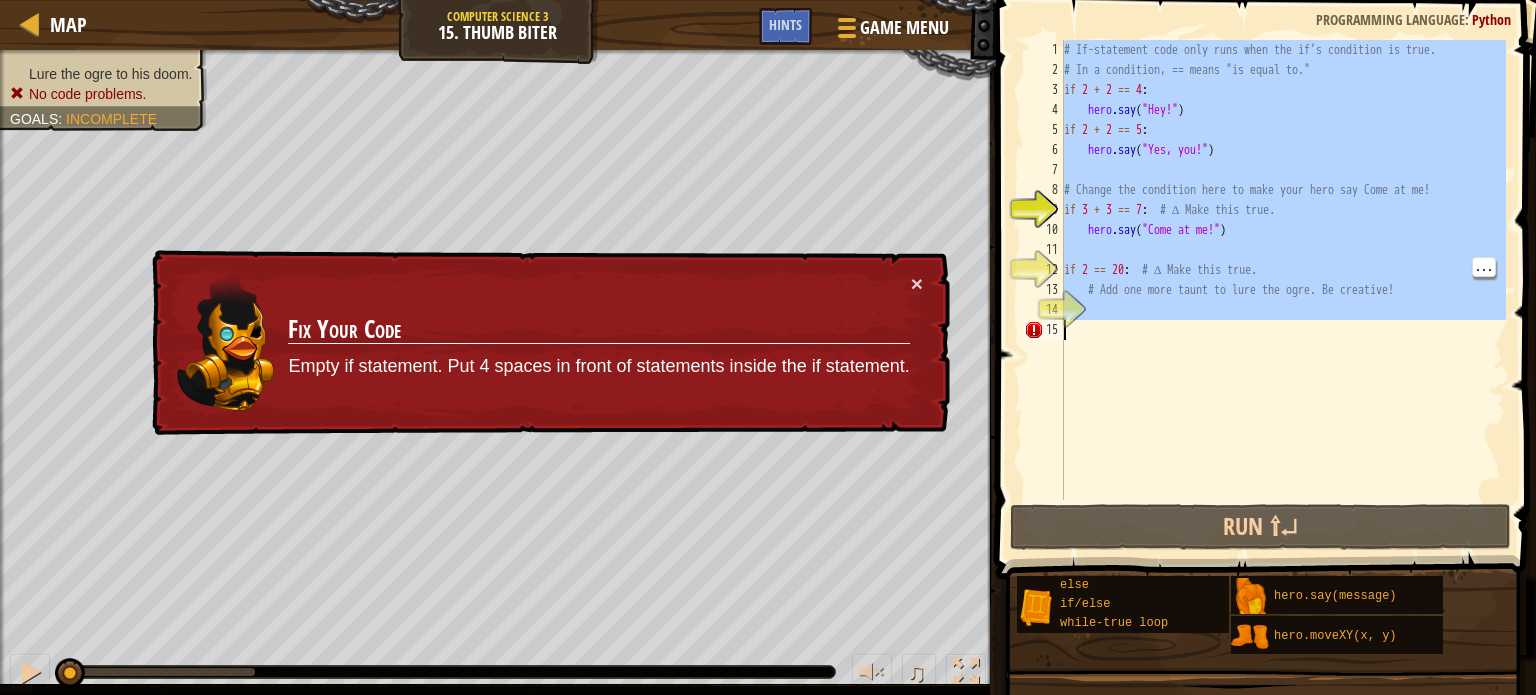 paste on "hero.say("Prativnij");" 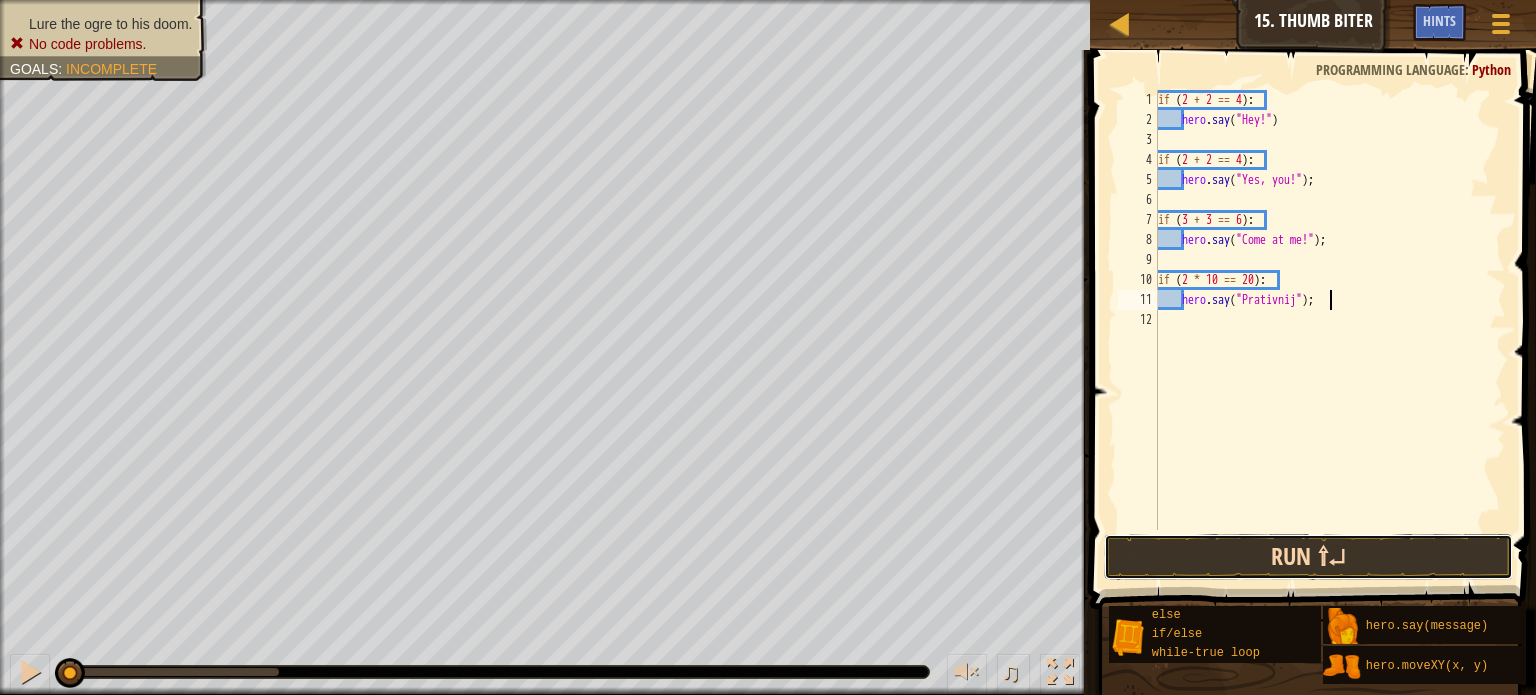 click on "Run ⇧↵" at bounding box center [1308, 557] 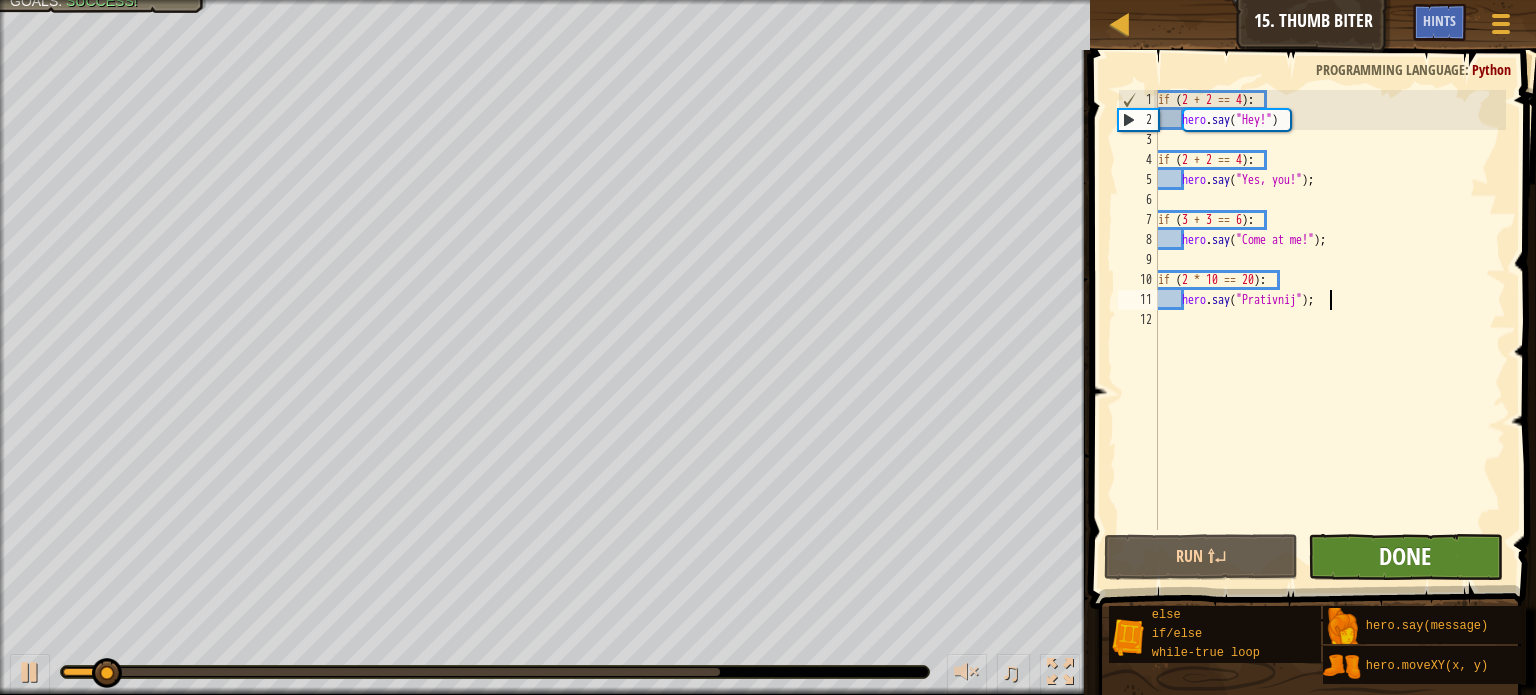 click on "Done" at bounding box center (1405, 556) 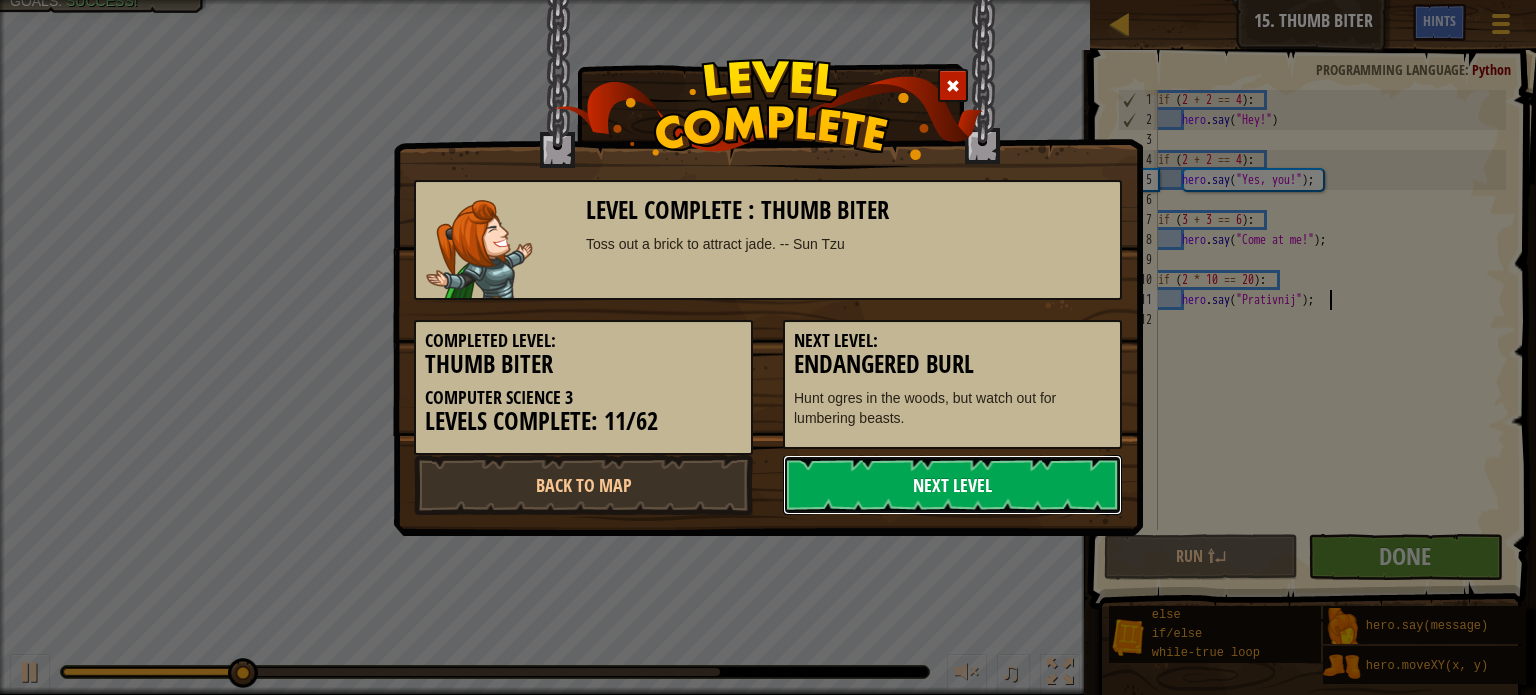 click on "Next Level" at bounding box center (952, 485) 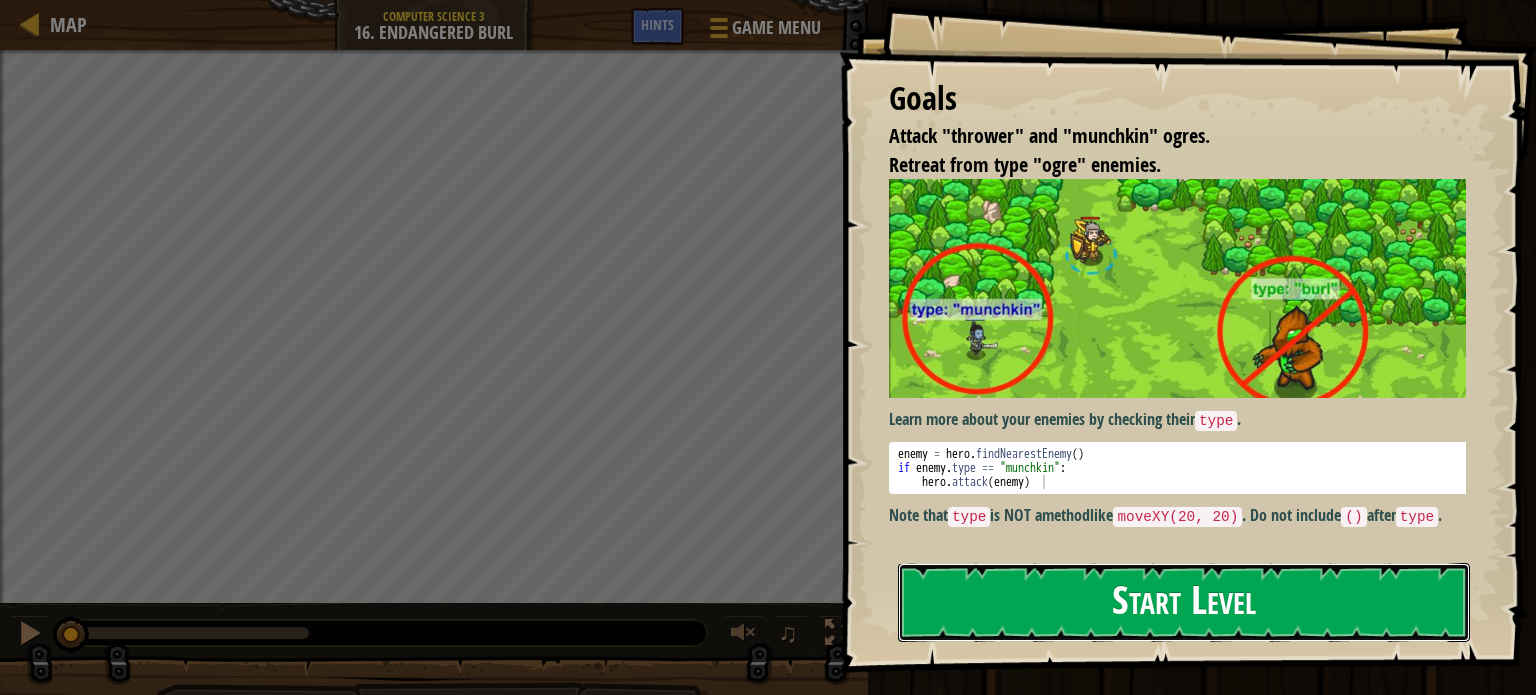 click on "Start Level" at bounding box center [1184, 602] 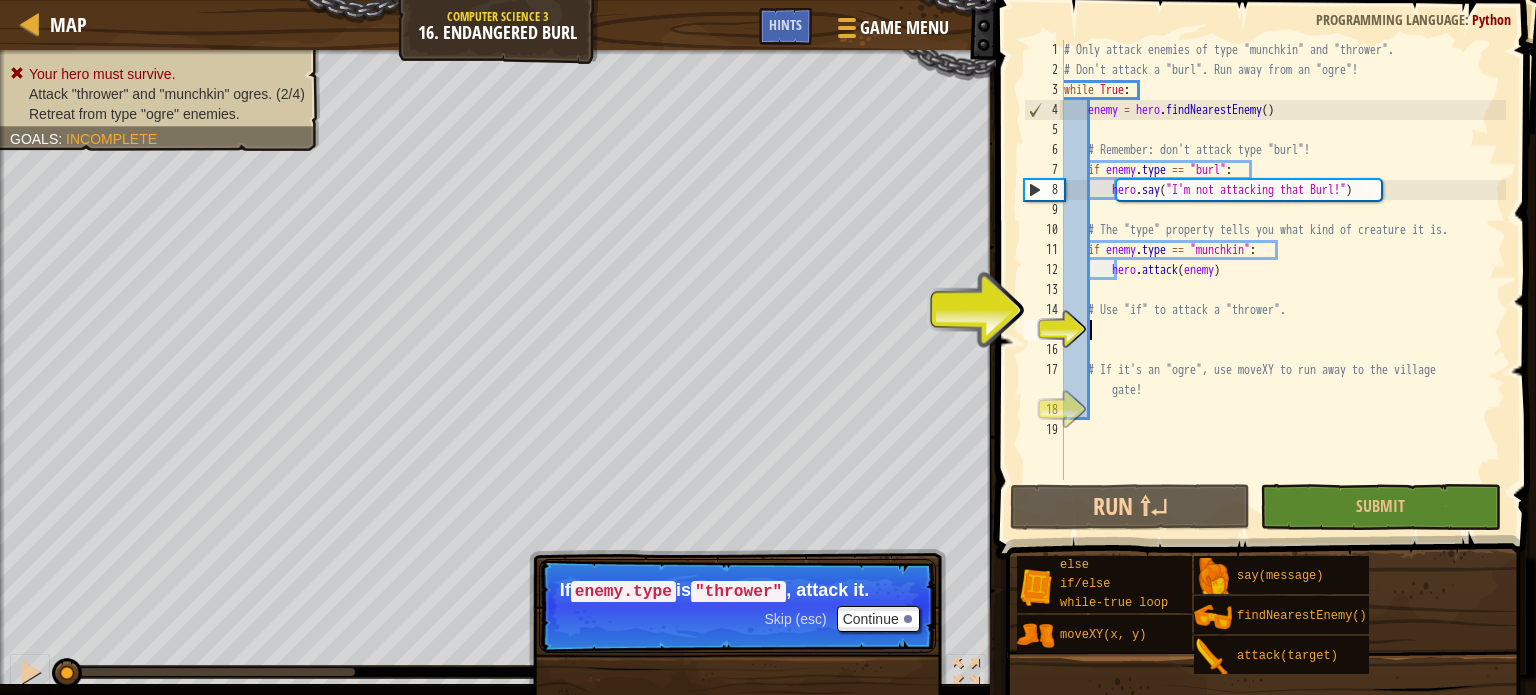 click on "# Only attack enemies of type "munchkin" and "thrower". # Don't attack a "burl". Run away from an "ogre"! while   True :      enemy   =   hero . findNearestEnemy ( )           # Remember: don't attack type "burl"!      if   enemy . type   ==   "burl" :          hero . say ( "I'm not attacking that Burl!" )           # The "type" property tells you what kind of creature it is.      if   enemy . type   ==   "munchkin" :          hero . attack ( enemy )           # Use "if" to attack a "thrower".                # If it's an "ogre", use moveXY to run away to the village           gate!" at bounding box center [1283, 280] 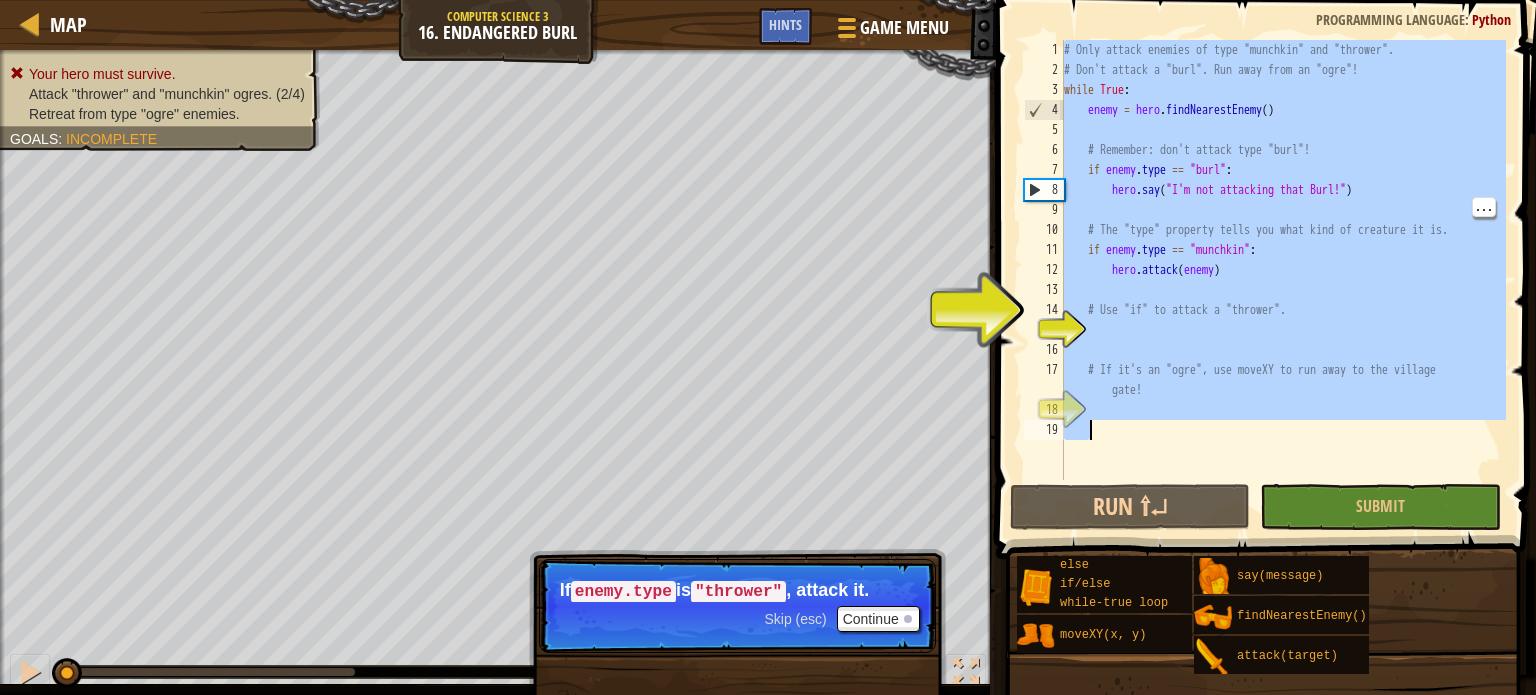 paste on "hero.moveXY(43, 49)" 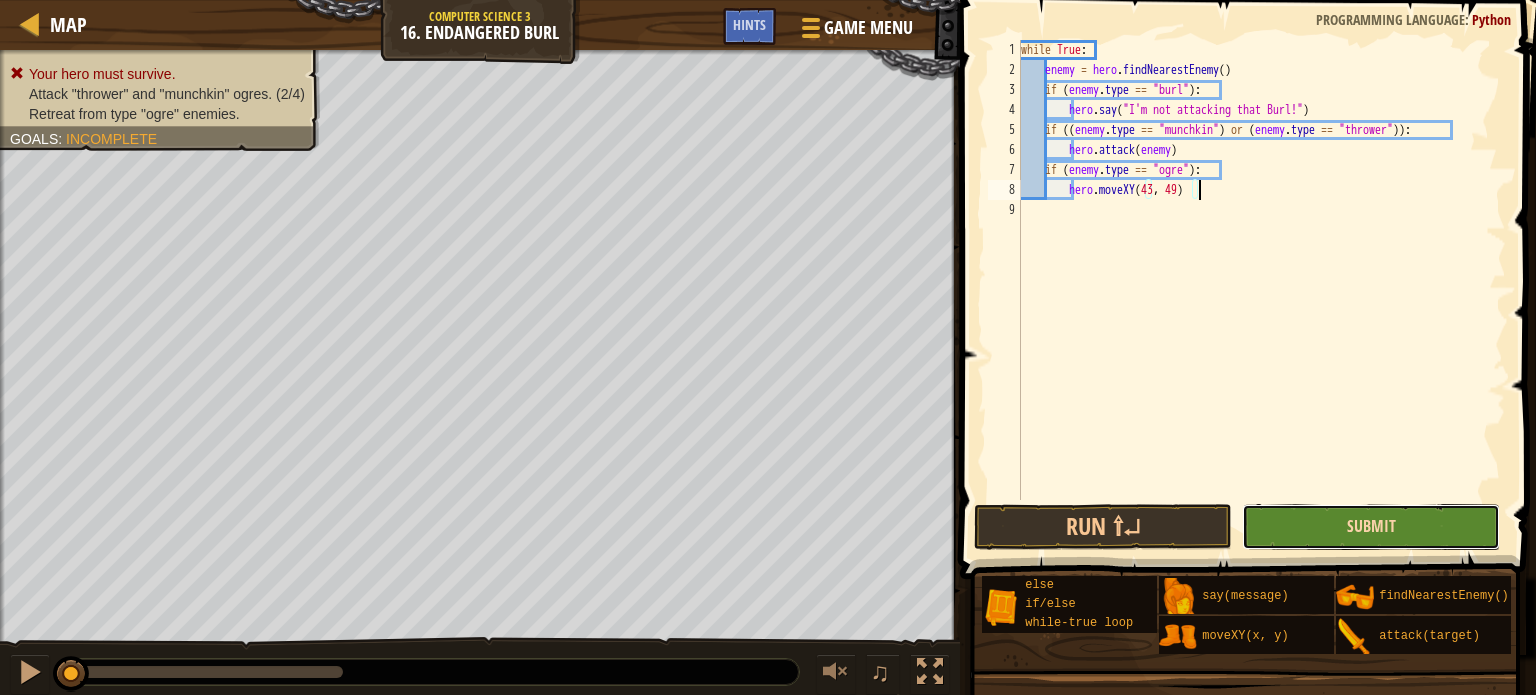 click on "Submit" at bounding box center [1371, 526] 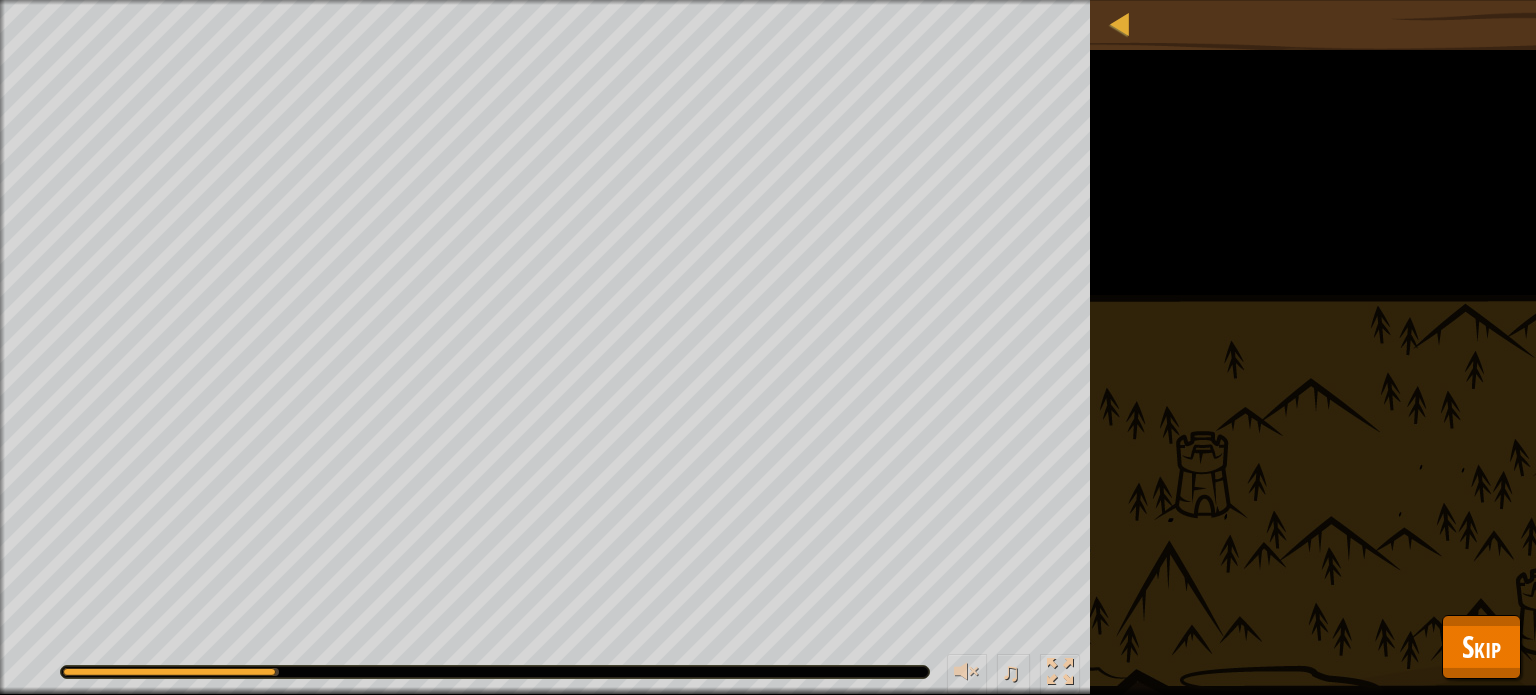 click on "Skip" at bounding box center (1481, 647) 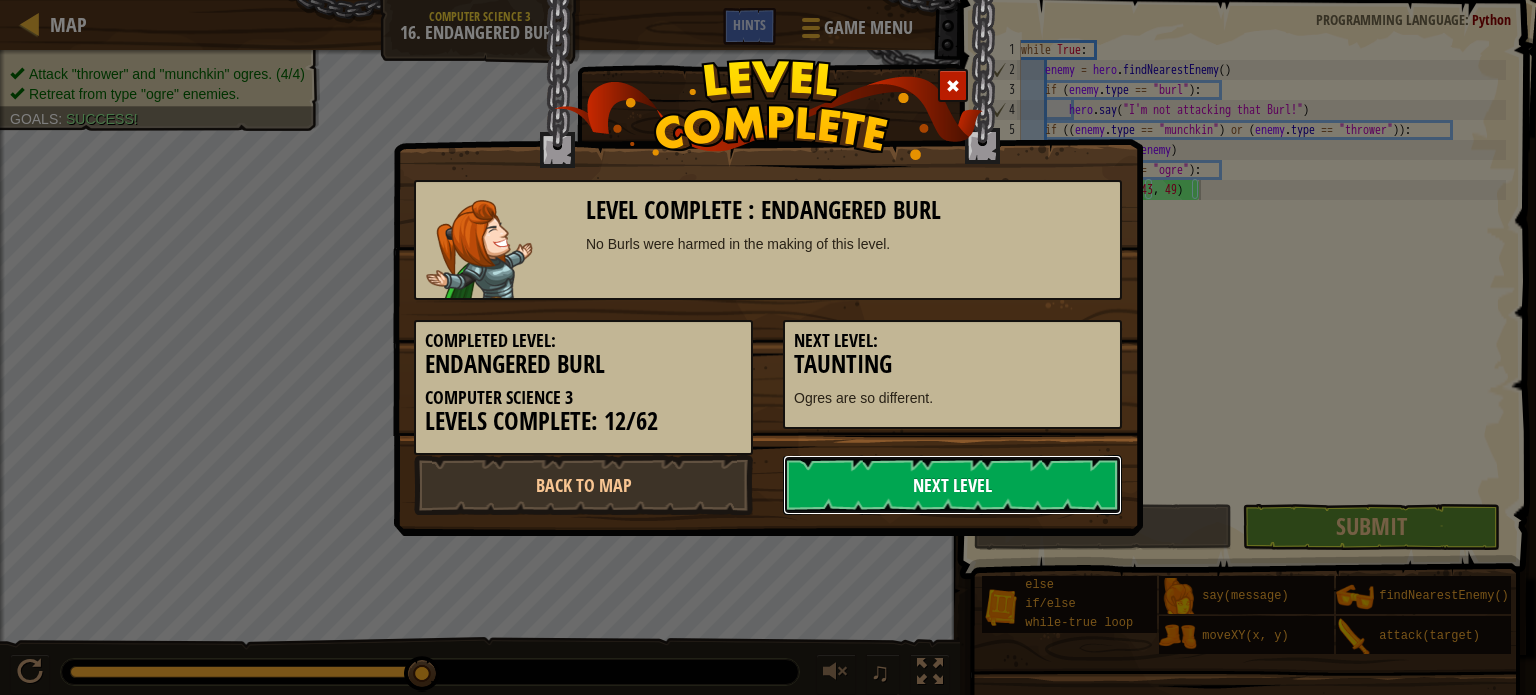 click on "Next Level" at bounding box center (952, 485) 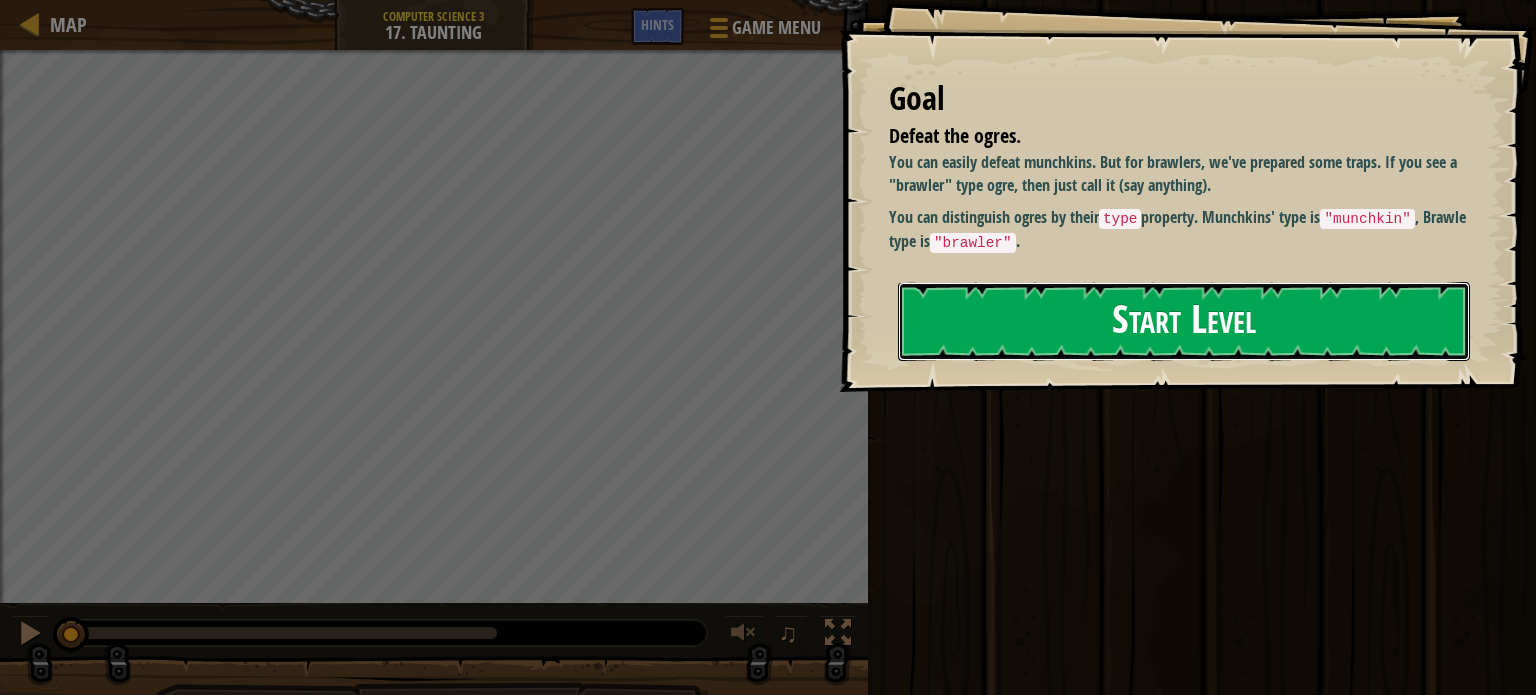click on "Start Level" at bounding box center [1184, 321] 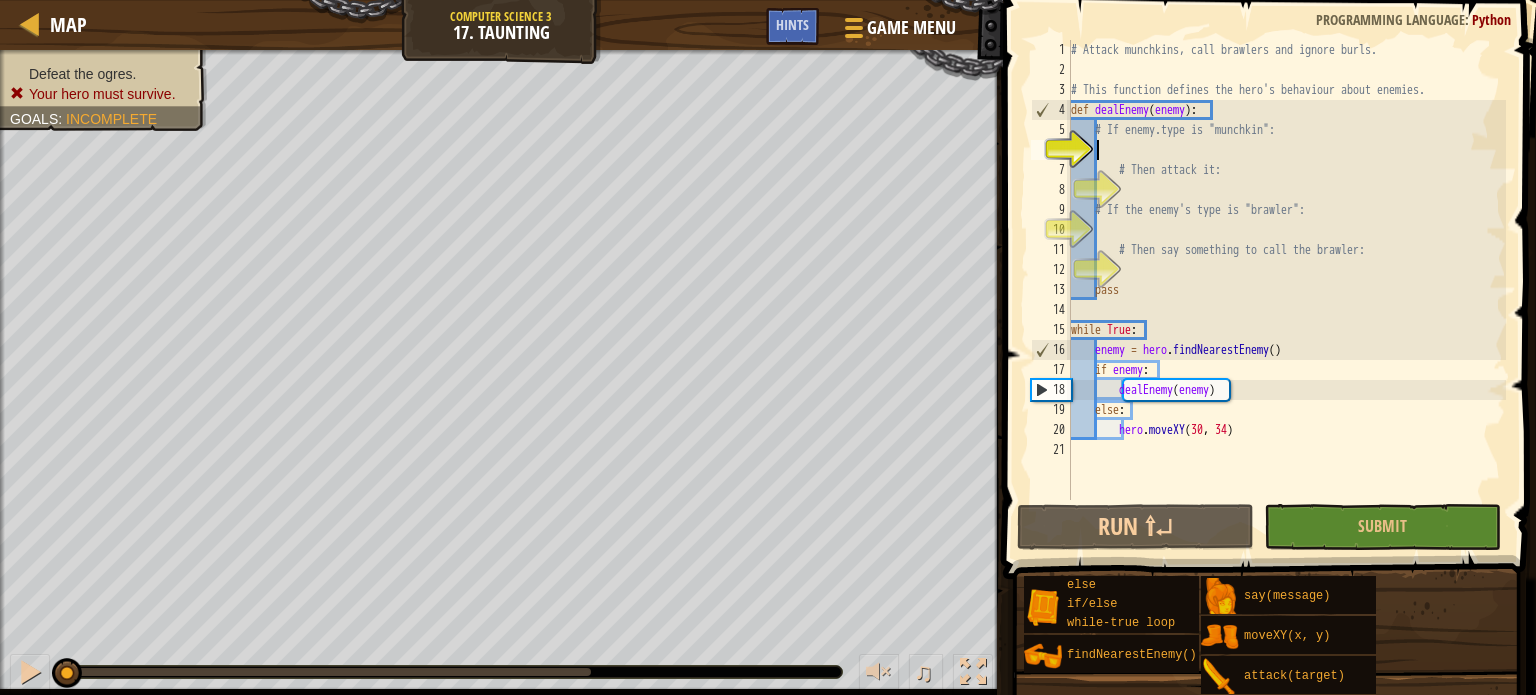 drag, startPoint x: 259, startPoint y: 742, endPoint x: 225, endPoint y: 742, distance: 34 